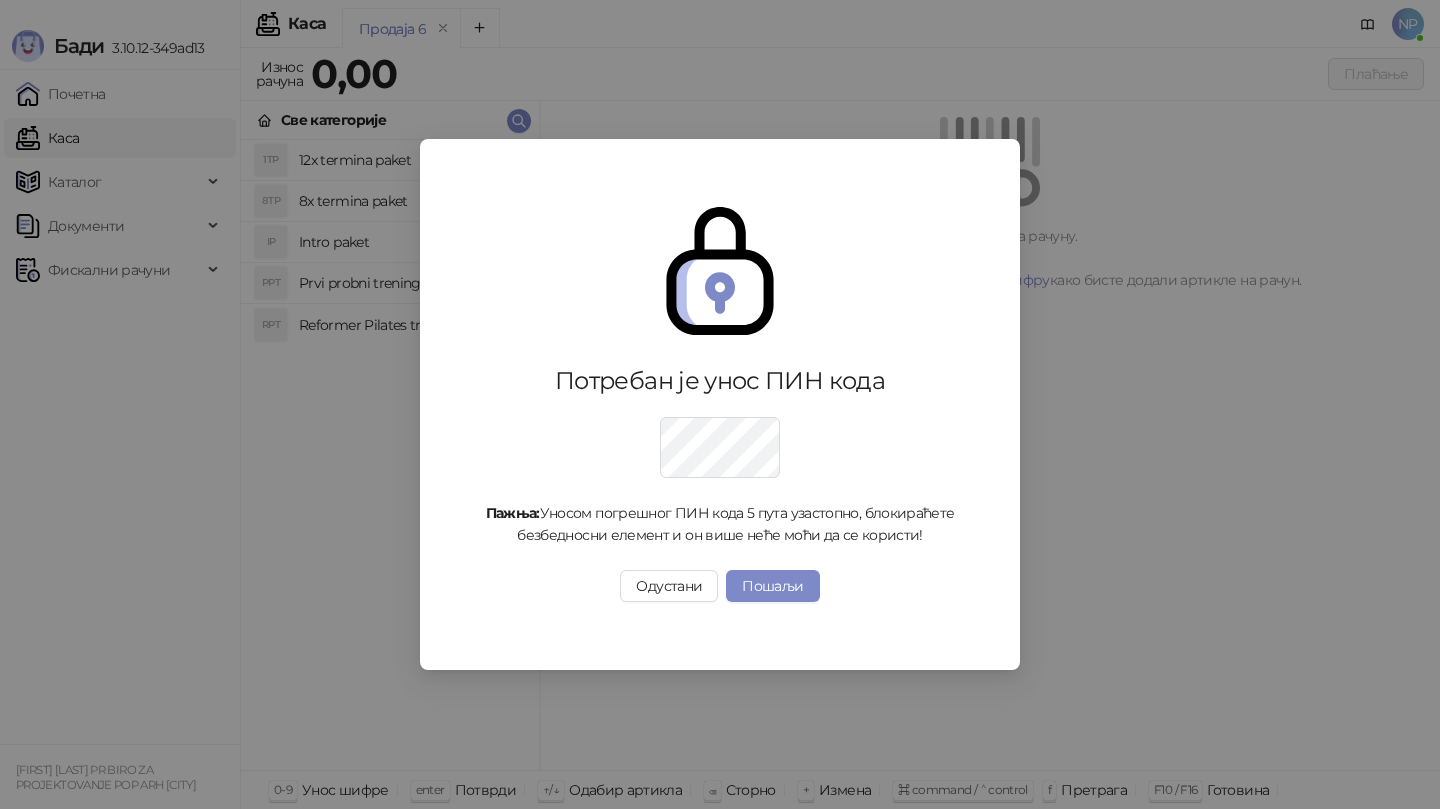 scroll, scrollTop: 0, scrollLeft: 0, axis: both 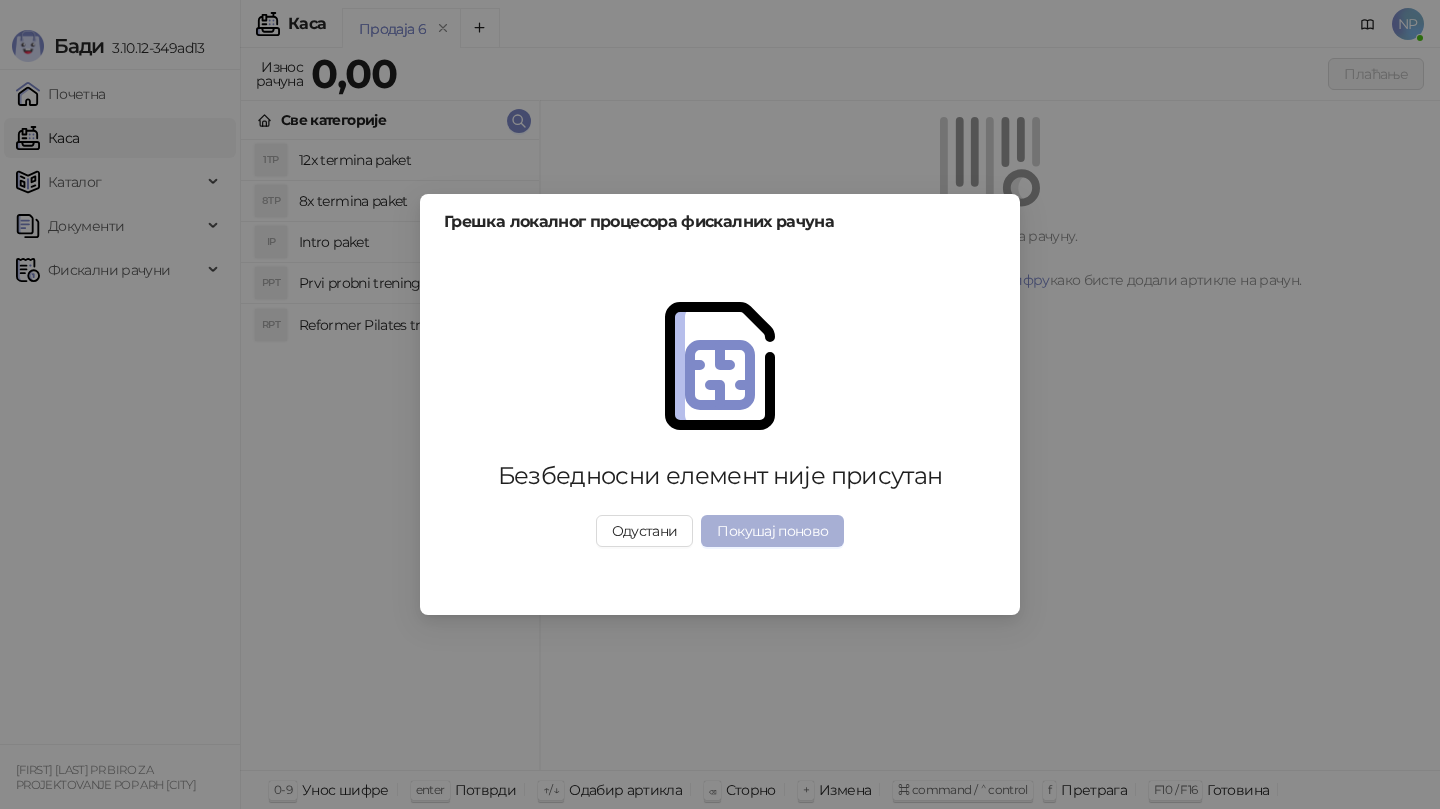 click on "Покушај поново" at bounding box center (772, 531) 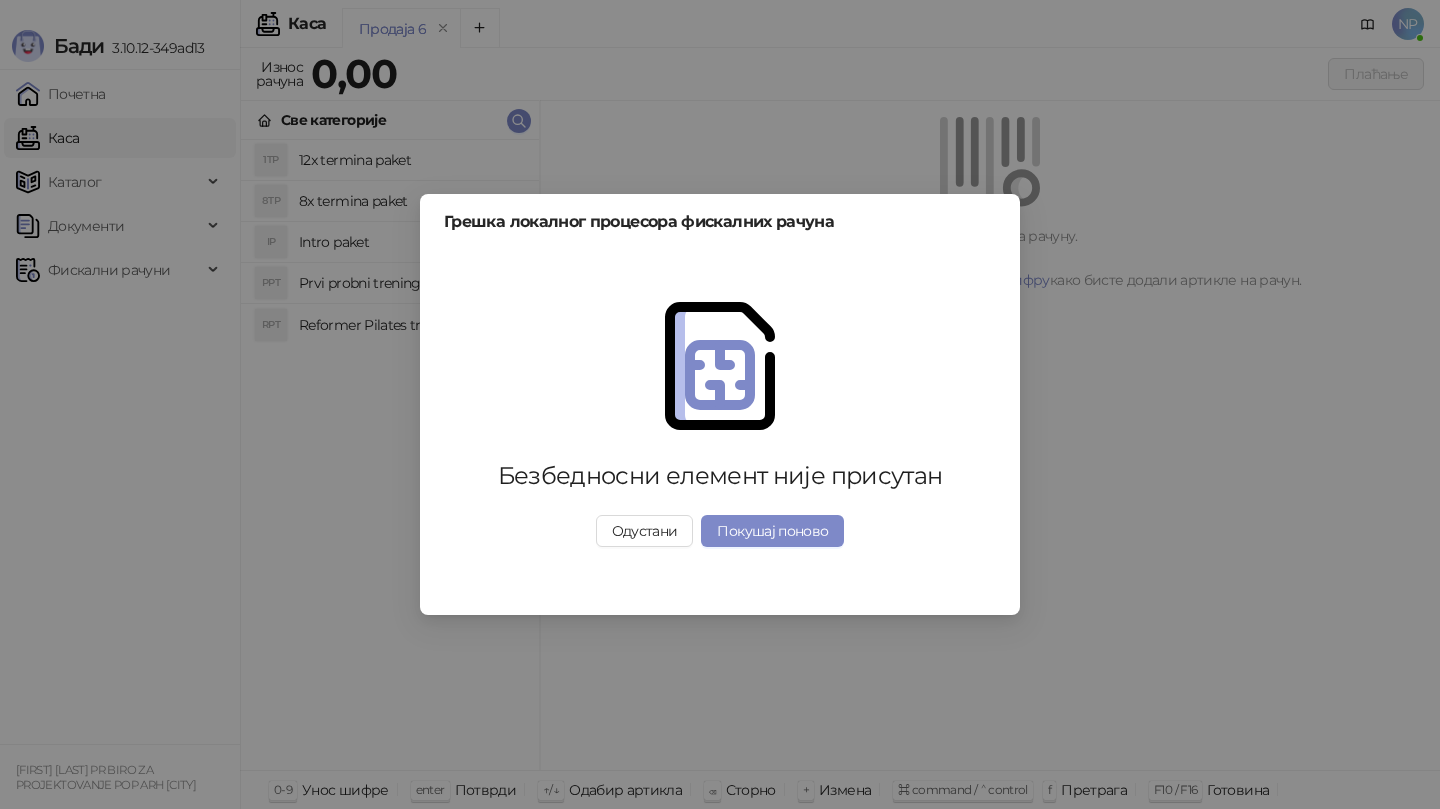 click on "Грешка локалног процесора фискалних рачуна Безбедносни елемент није присутан Одустани Покушај поново" at bounding box center (720, 404) 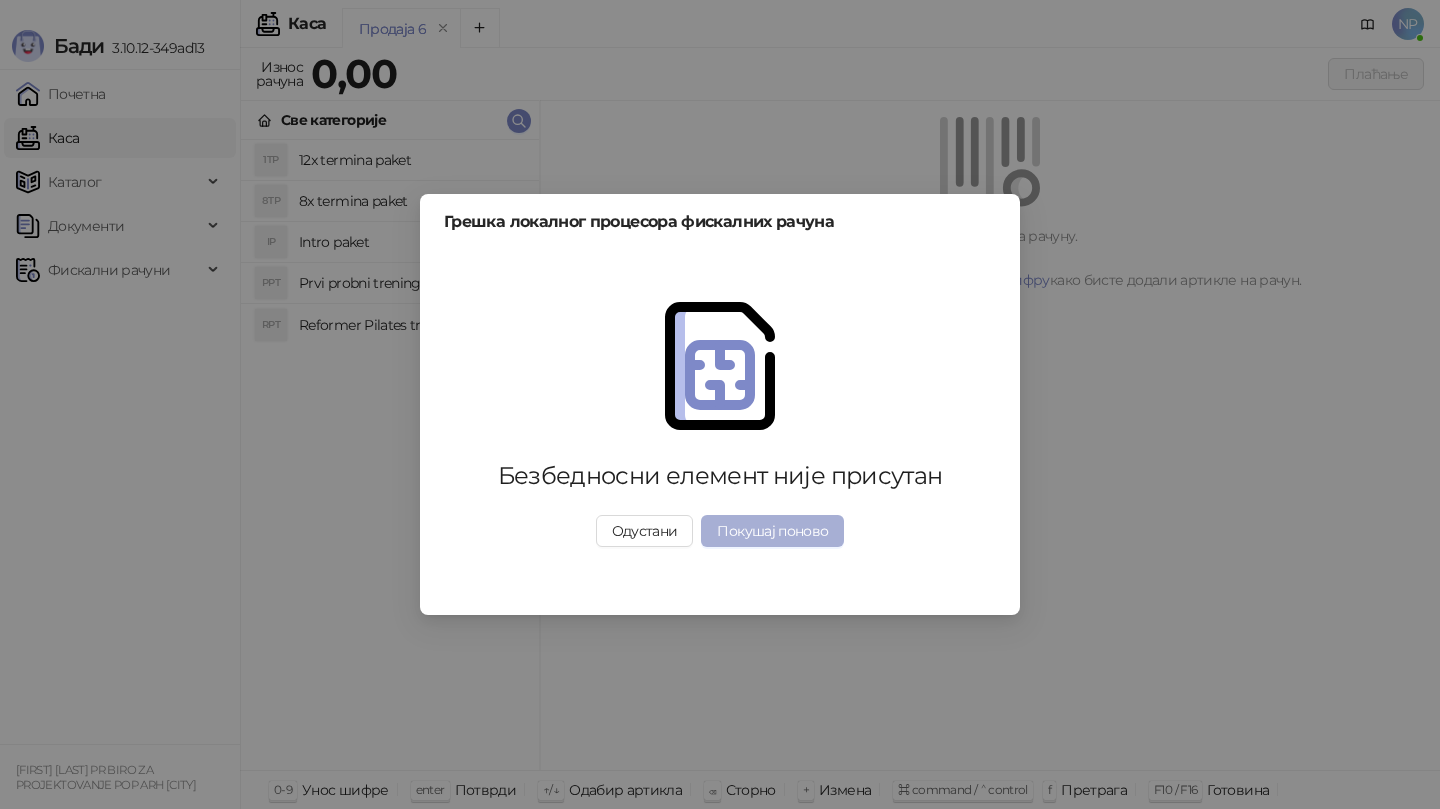 click on "Покушај поново" at bounding box center [772, 531] 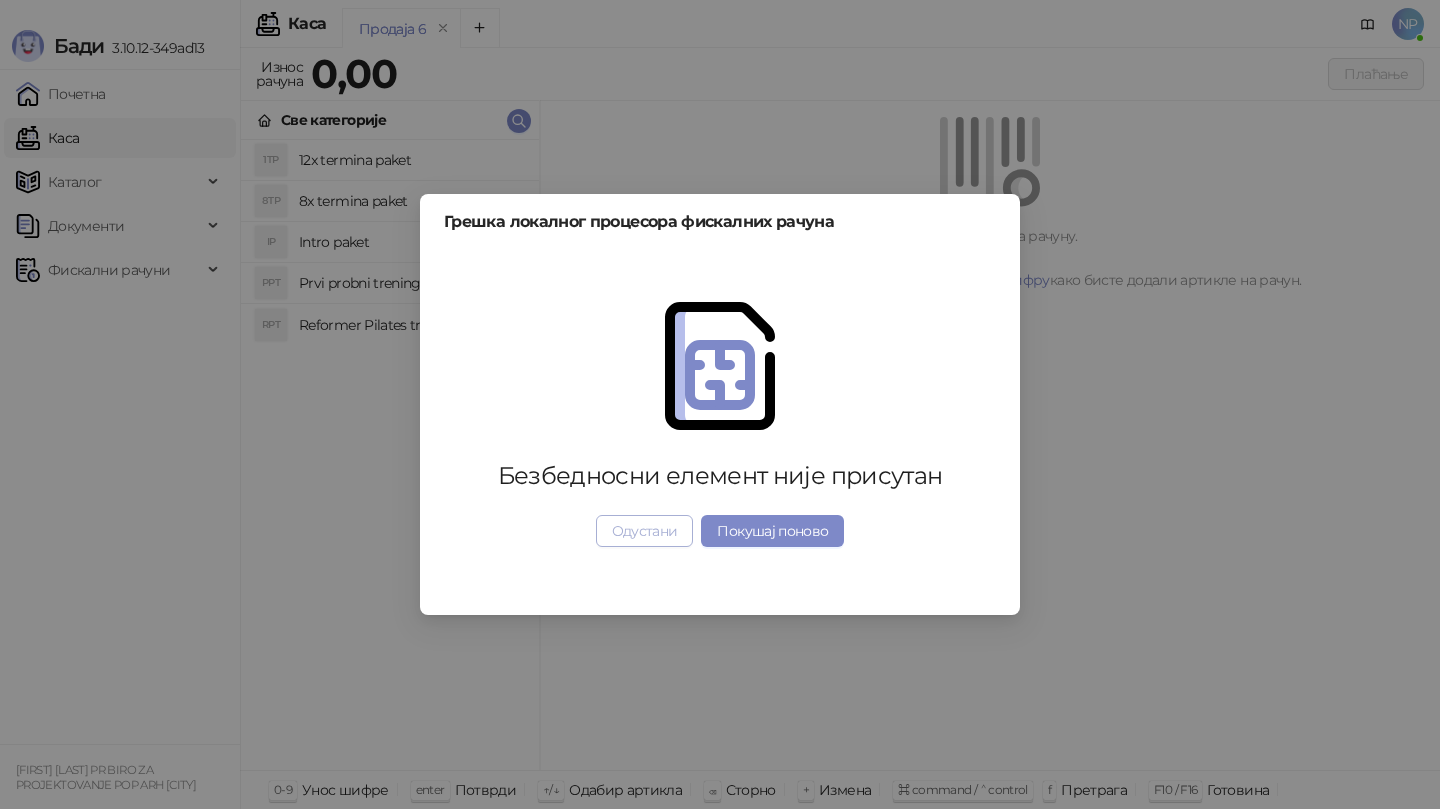 click on "Одустани" at bounding box center (645, 531) 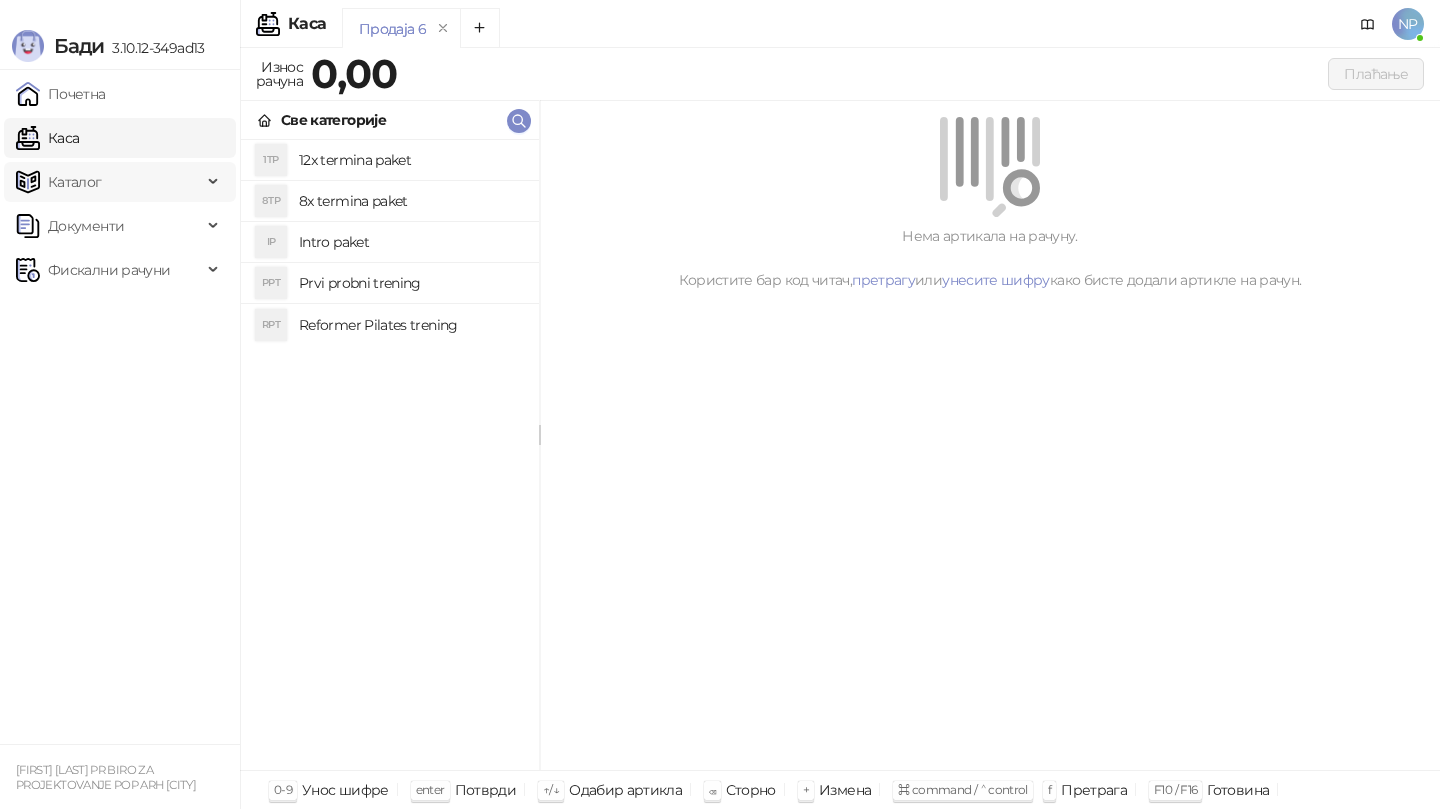 click on "Каталог" at bounding box center [109, 182] 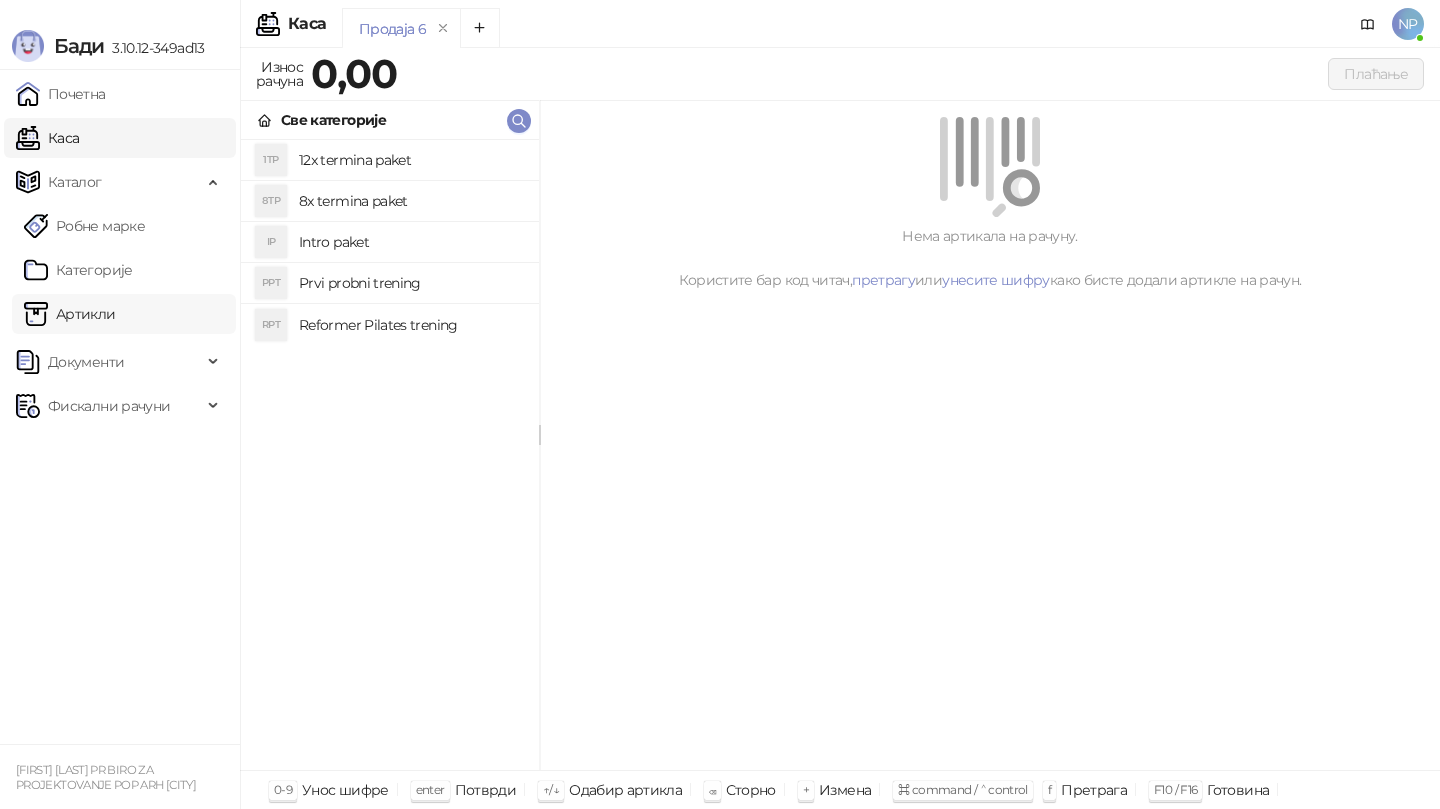 click on "Артикли" at bounding box center (70, 314) 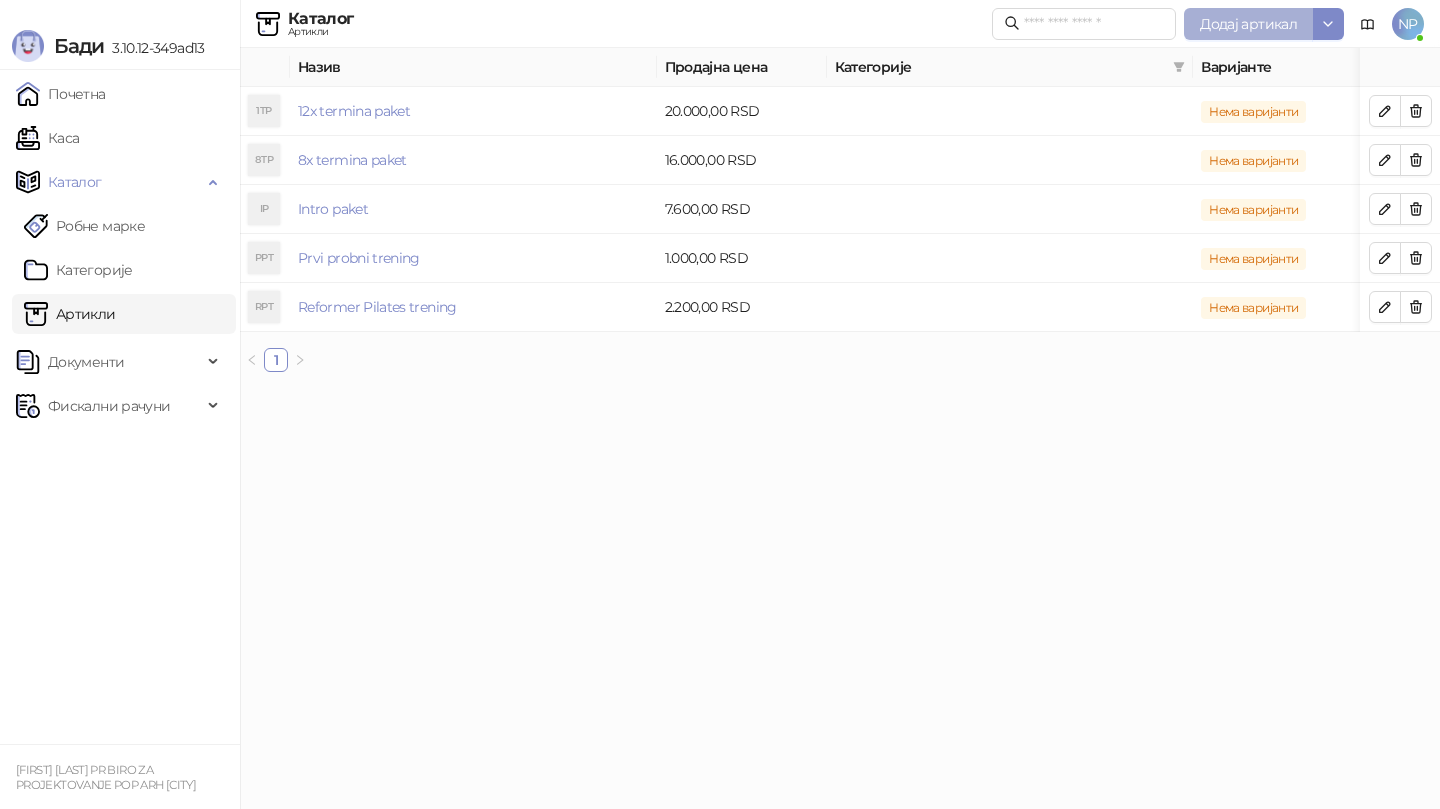 click on "Додај артикал" at bounding box center [1248, 24] 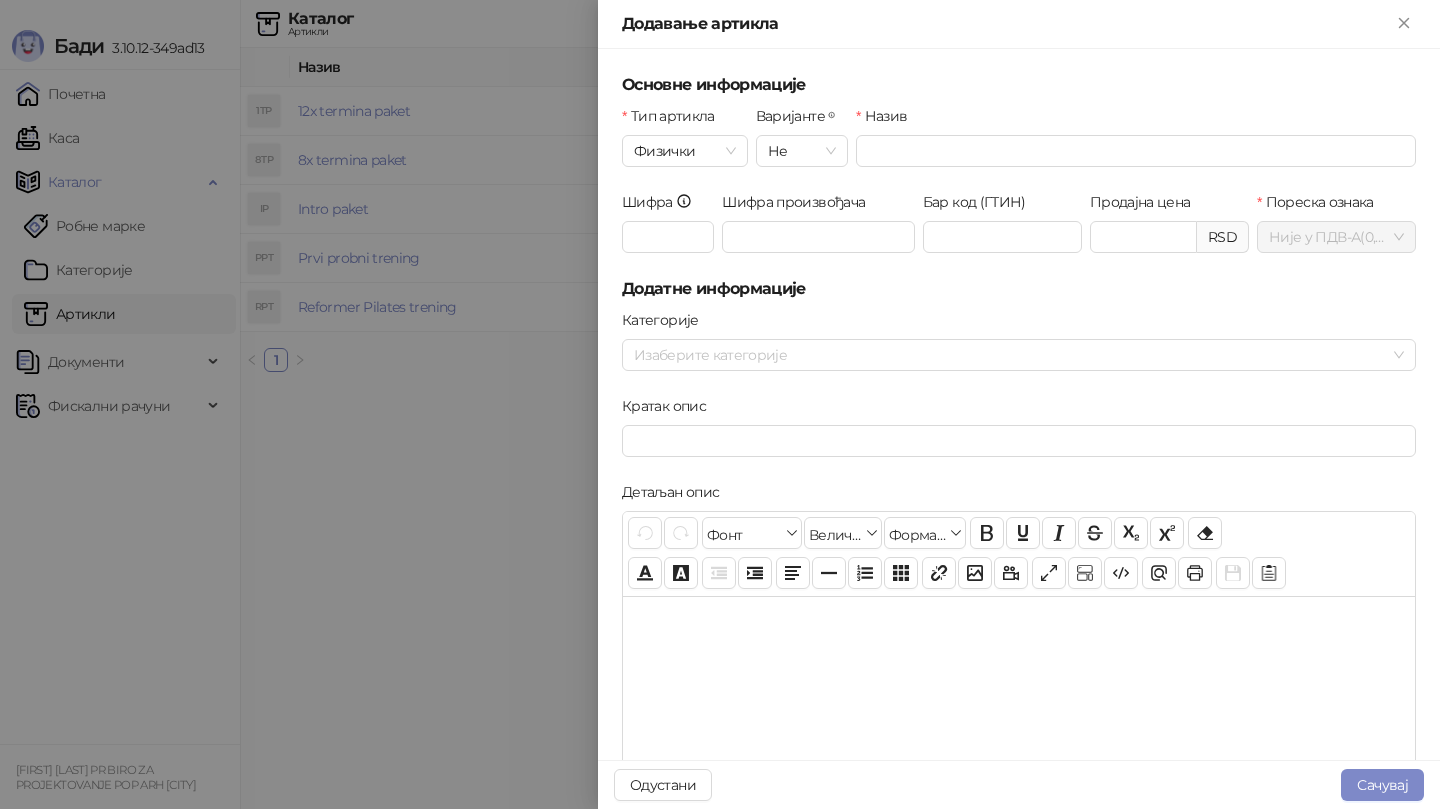 click at bounding box center [720, 404] 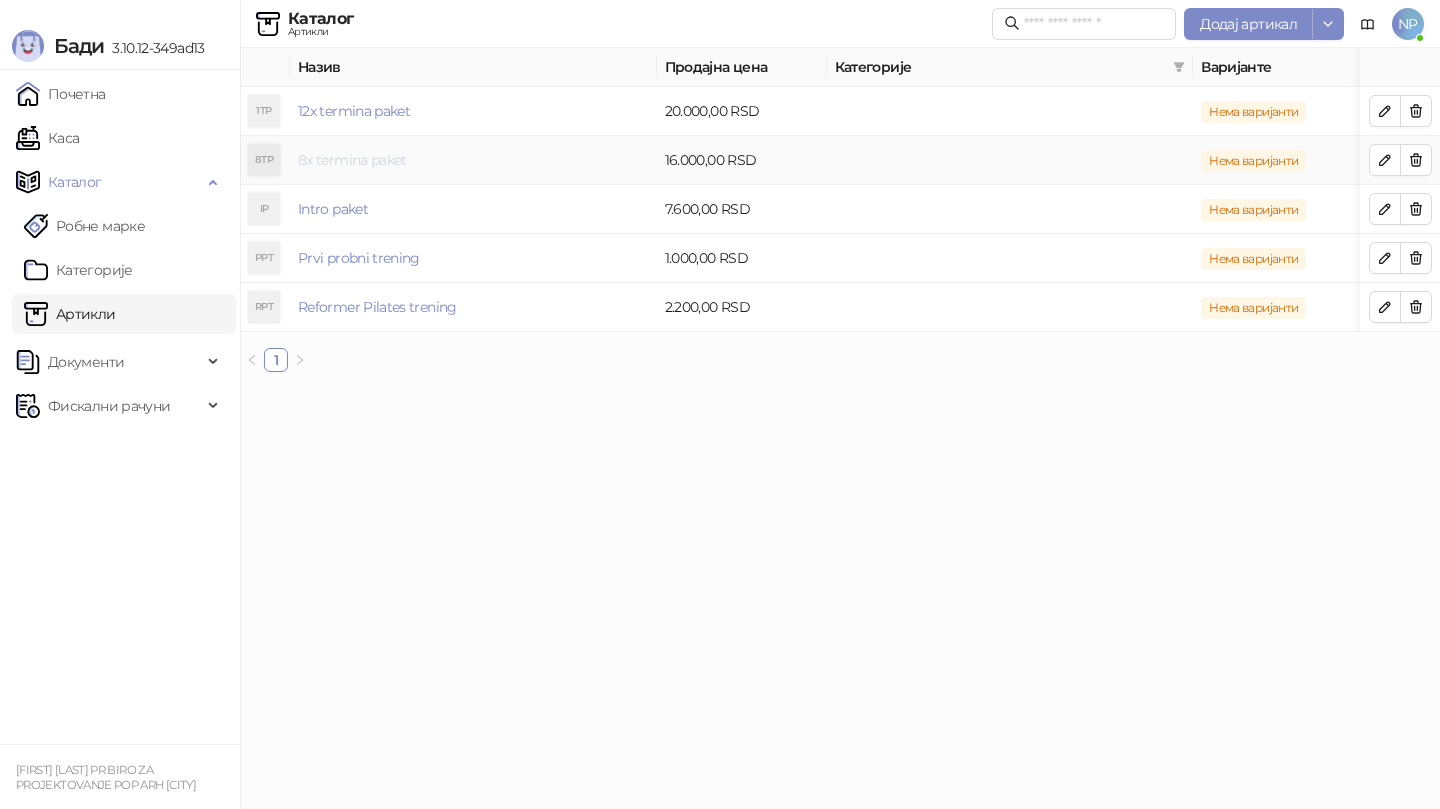 click on "8x termina paket" at bounding box center (352, 160) 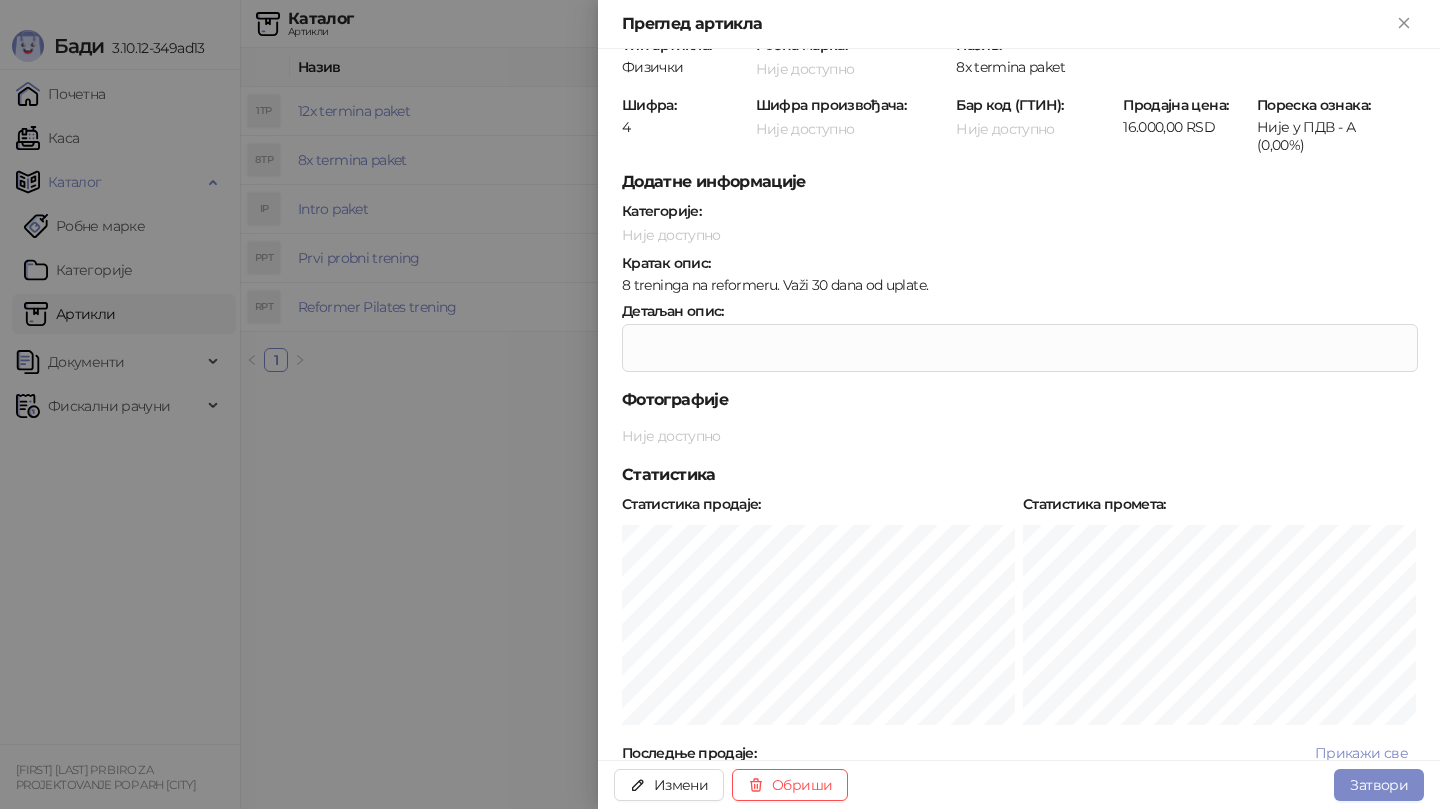 scroll, scrollTop: 0, scrollLeft: 0, axis: both 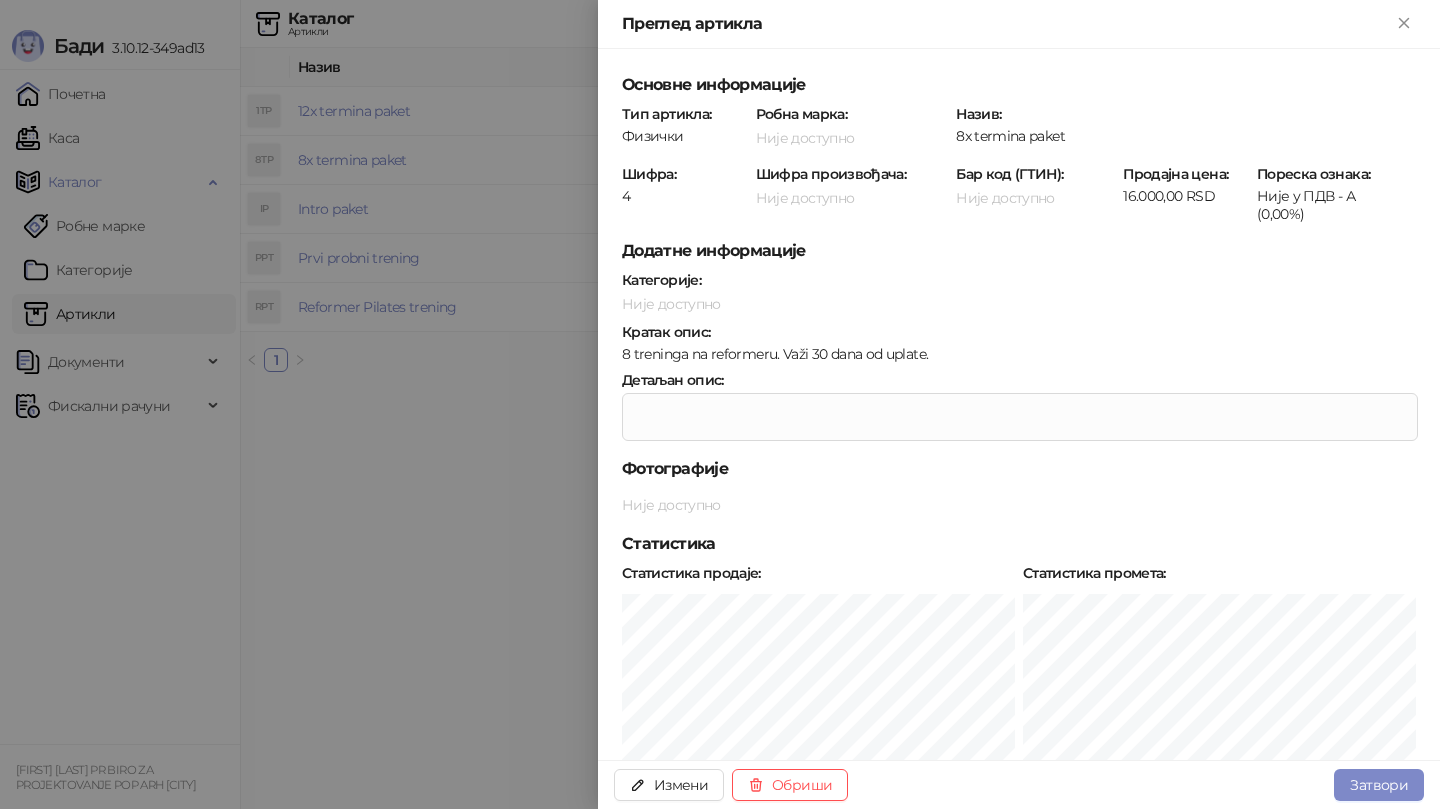 click at bounding box center [720, 404] 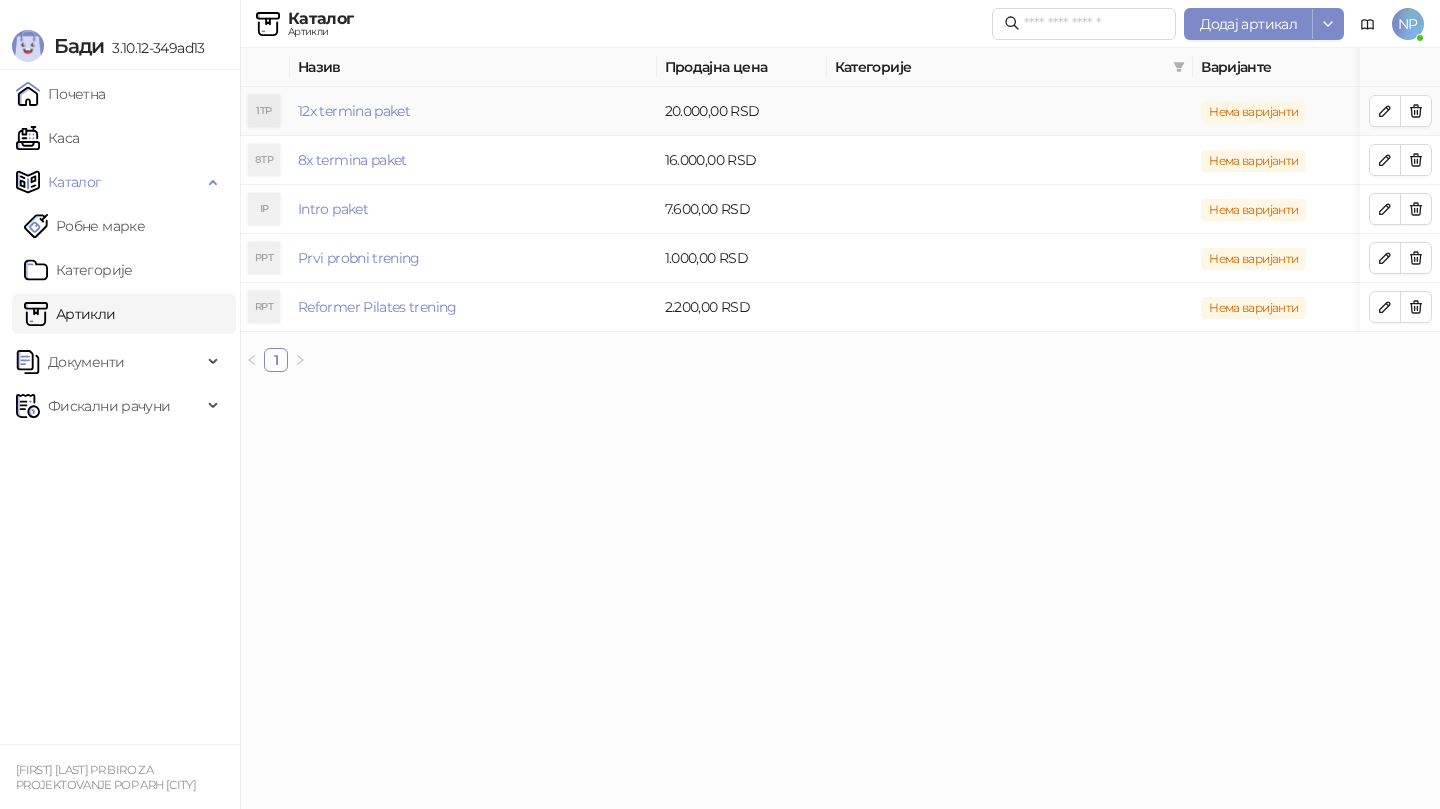 click on "20.000,00 RSD" at bounding box center [742, 111] 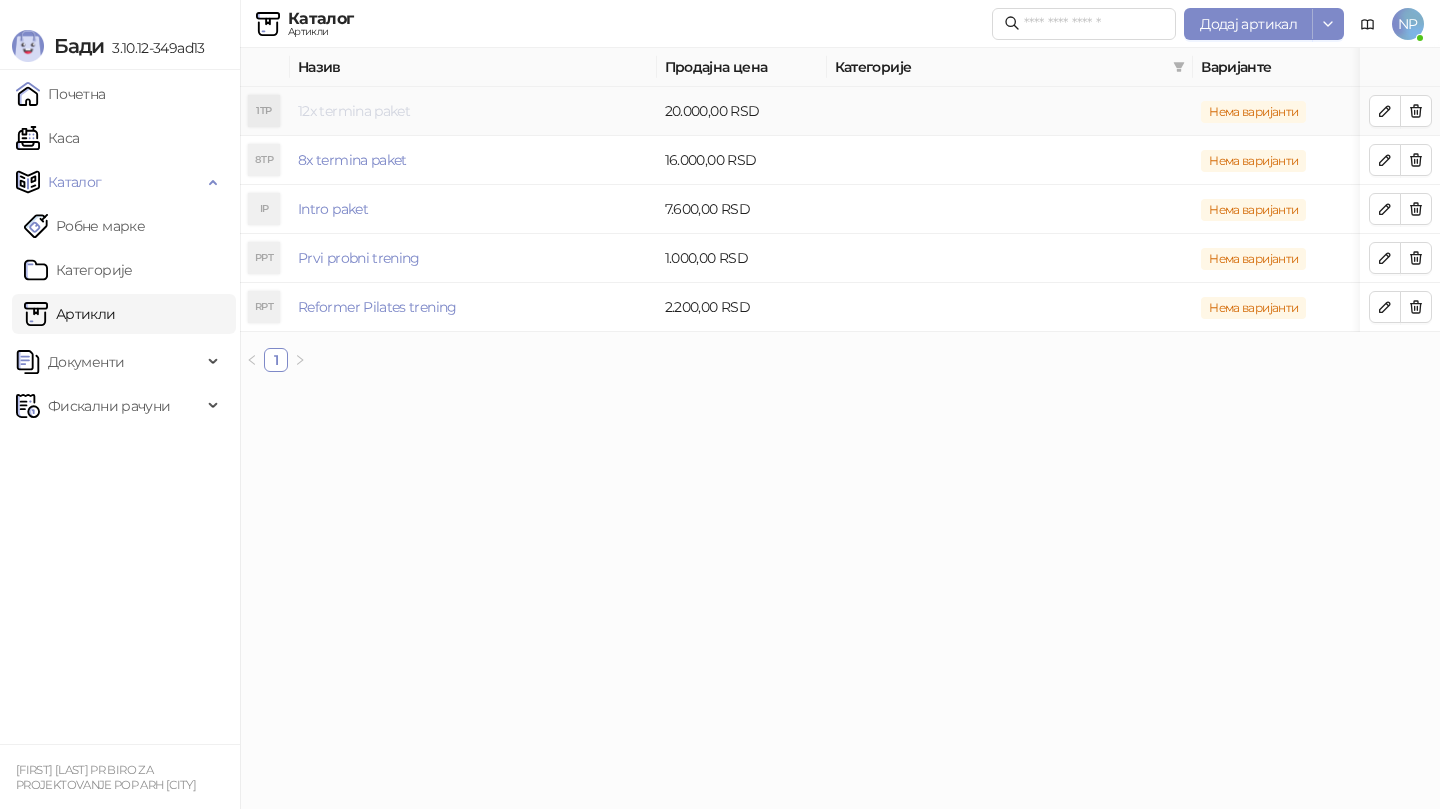 click on "12x termina paket" at bounding box center (354, 111) 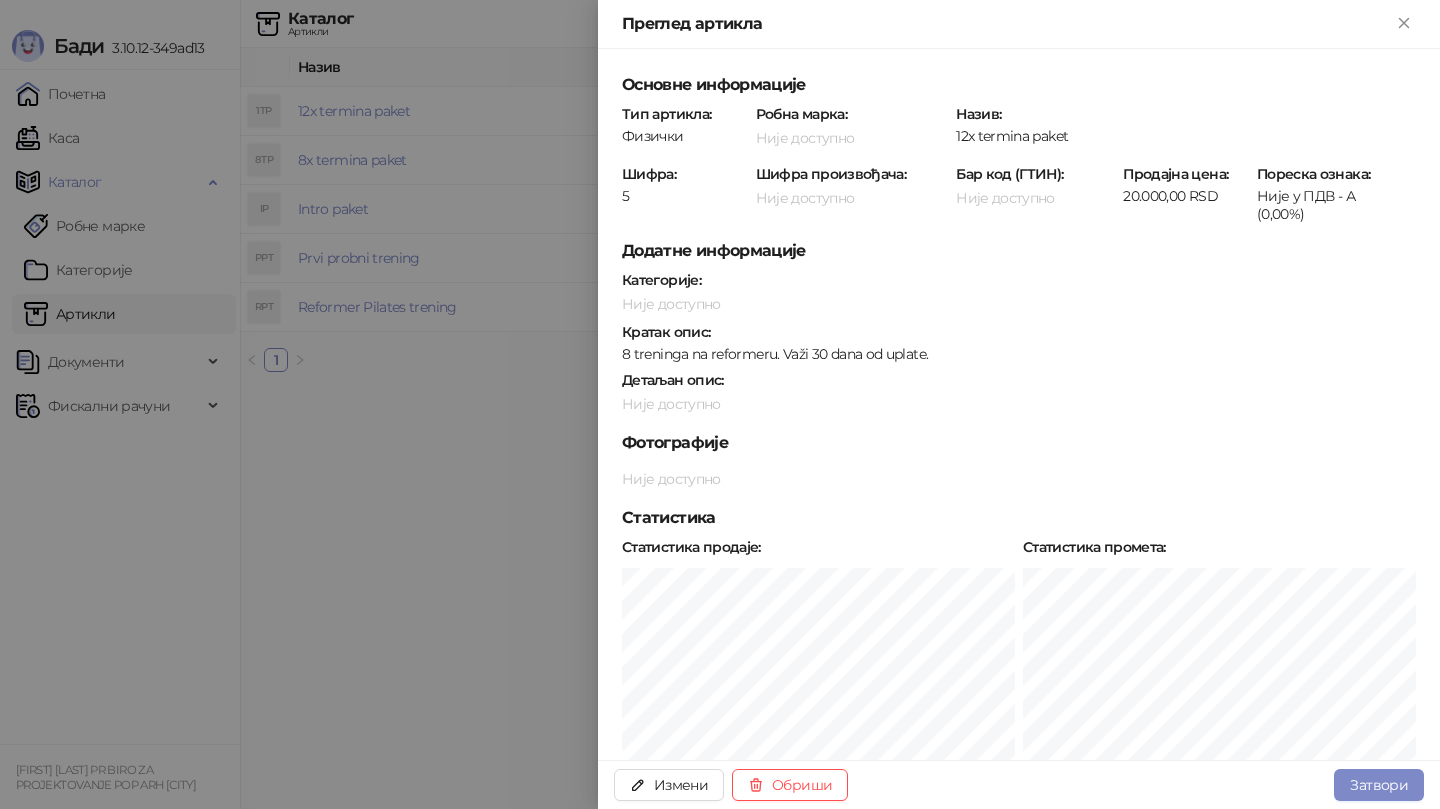 click at bounding box center (720, 404) 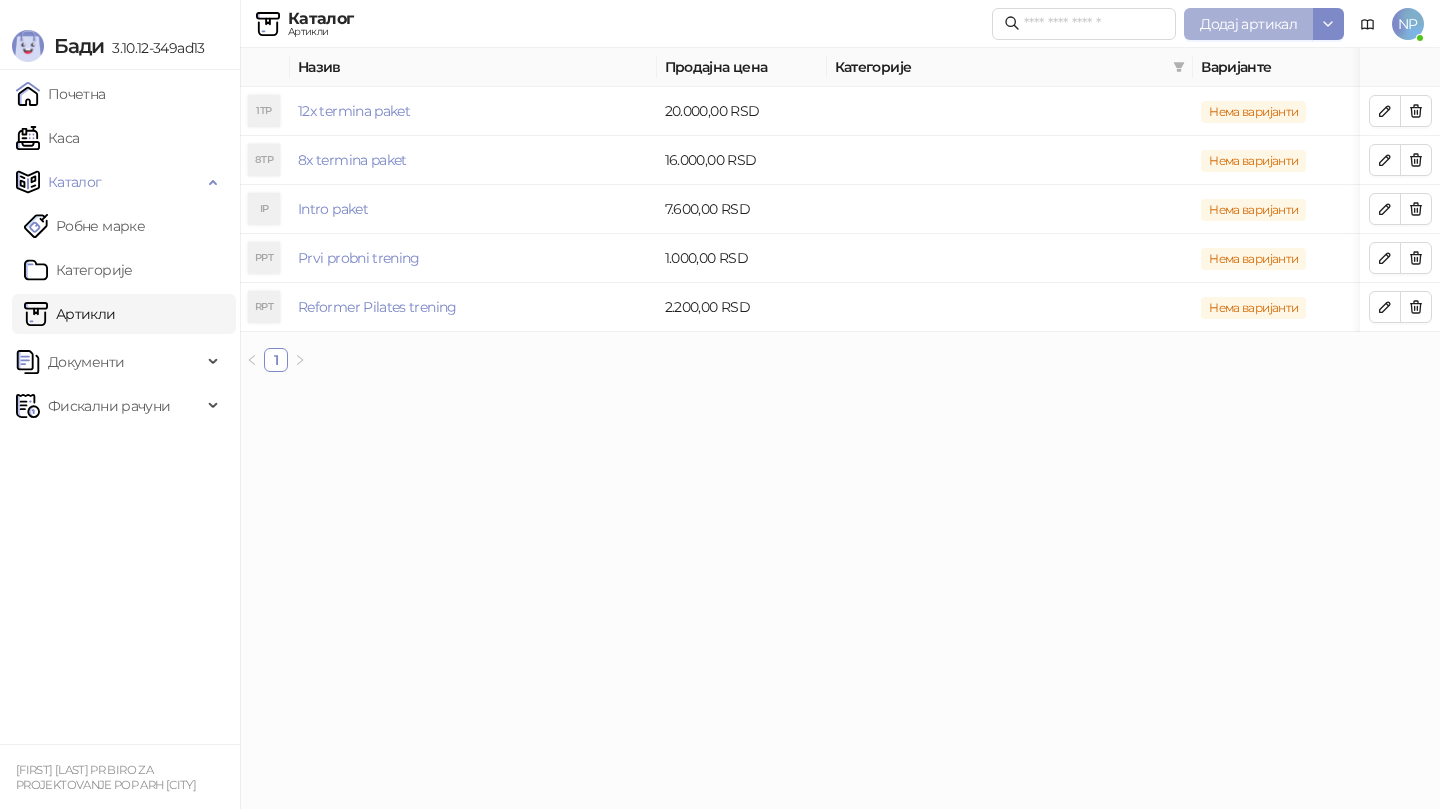 click on "Додај артикал" at bounding box center (1248, 24) 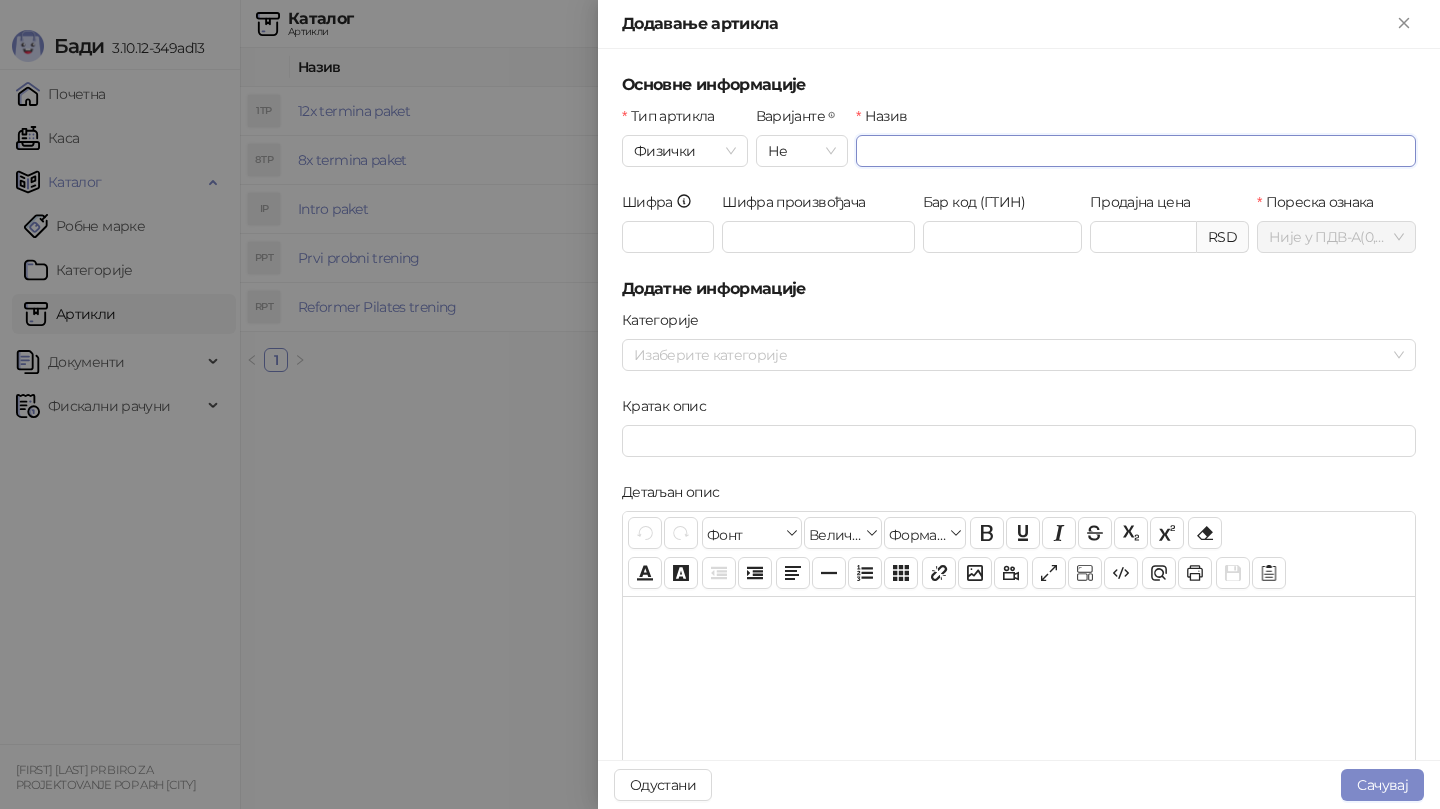 click on "Назив" at bounding box center (1136, 151) 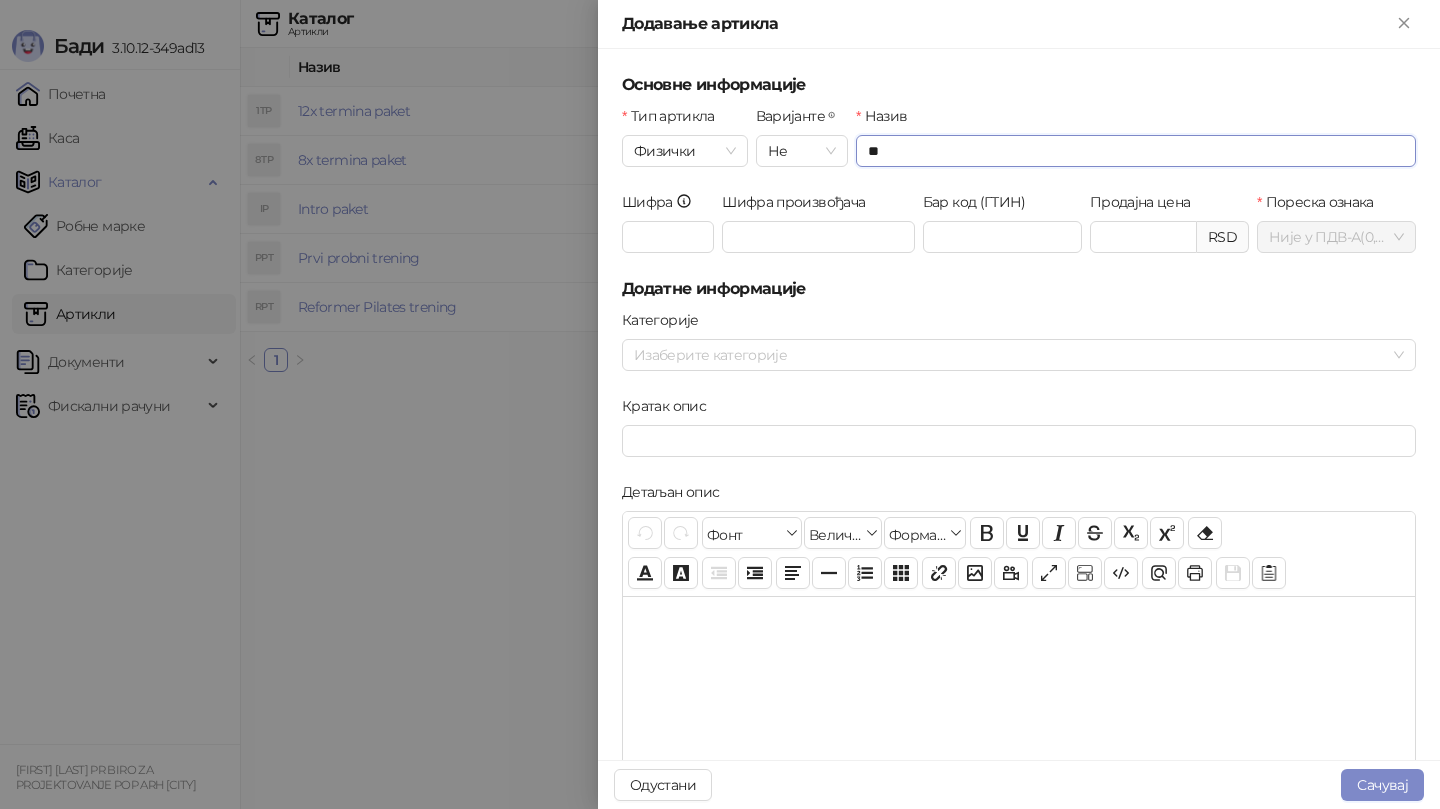 type on "*" 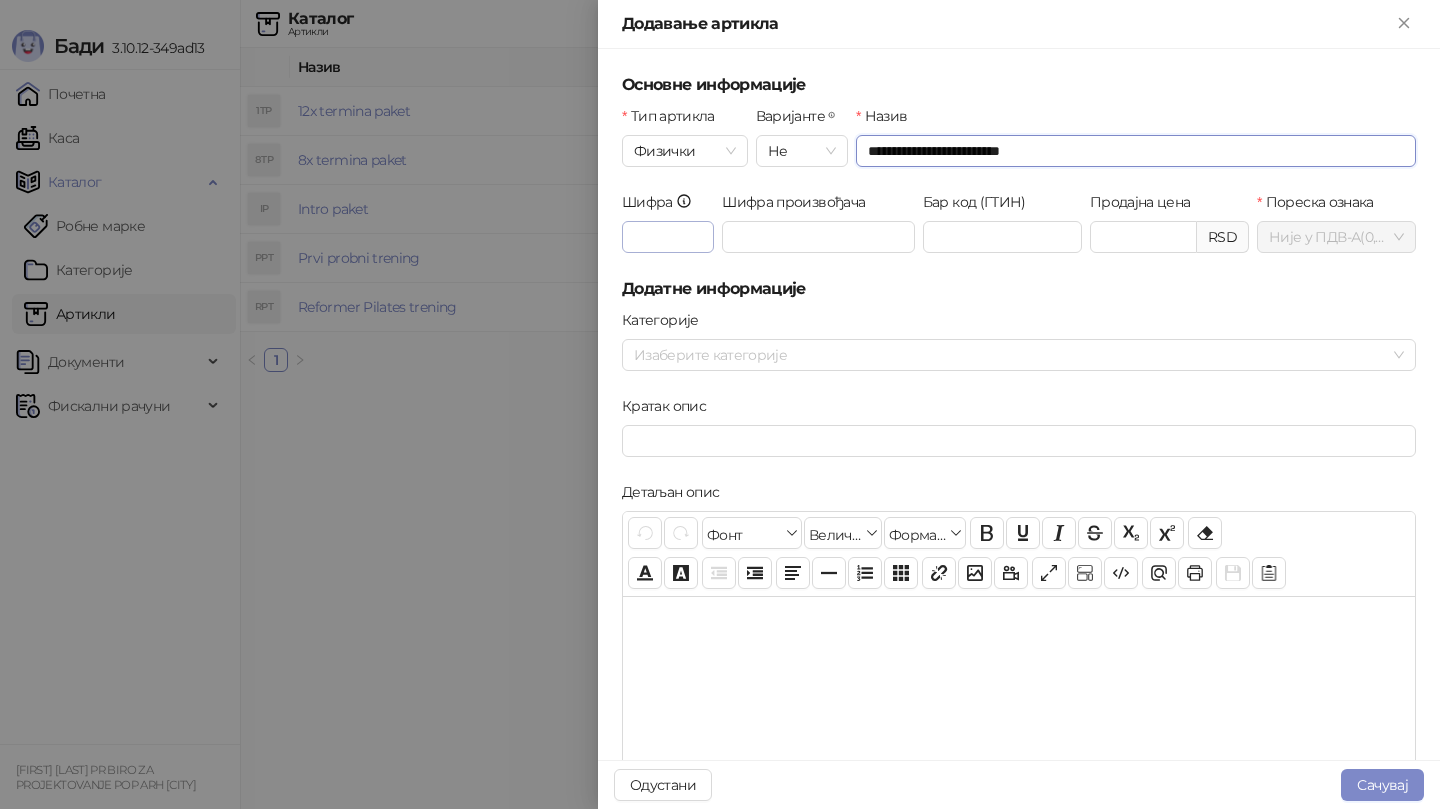 type on "**********" 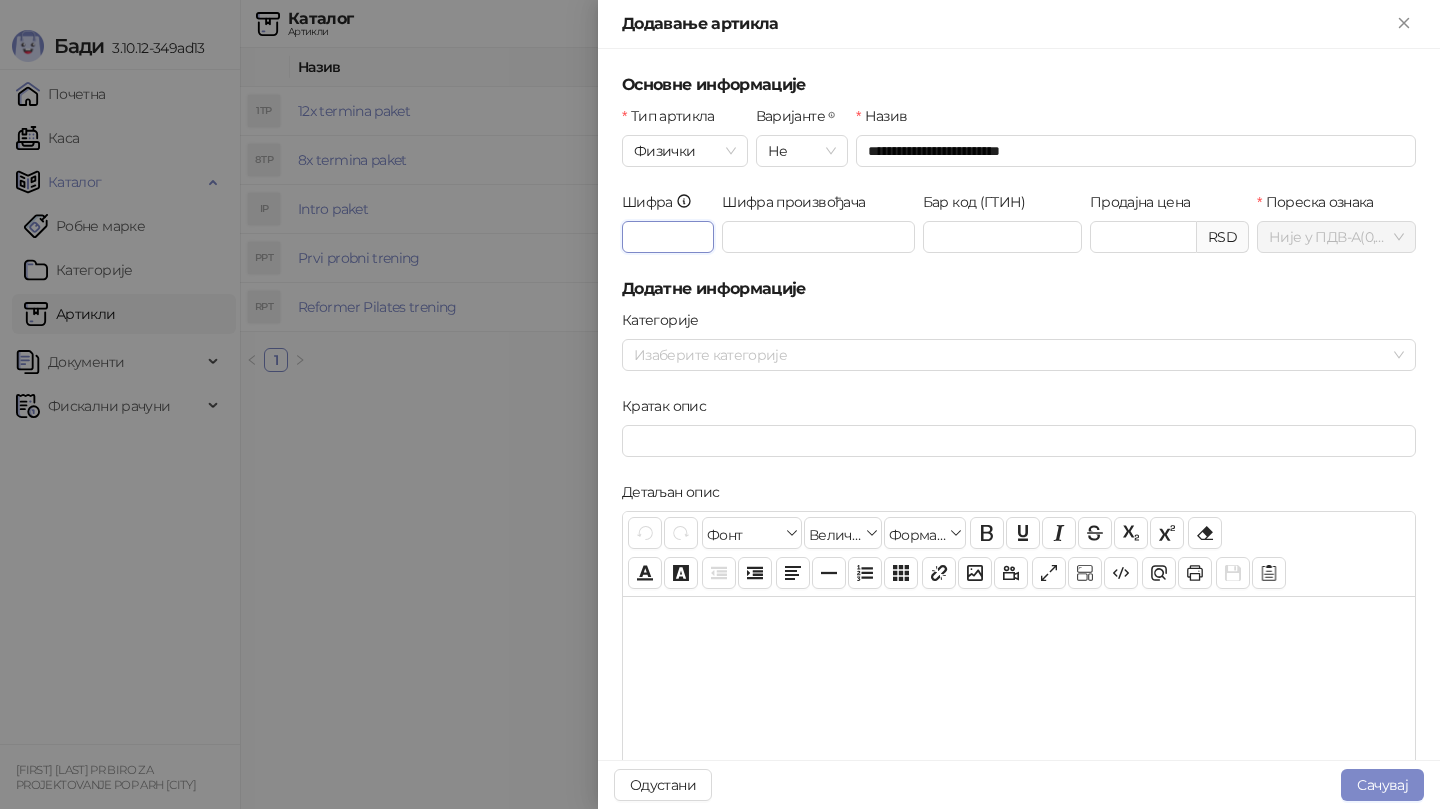 click on "Шифра" at bounding box center [668, 237] 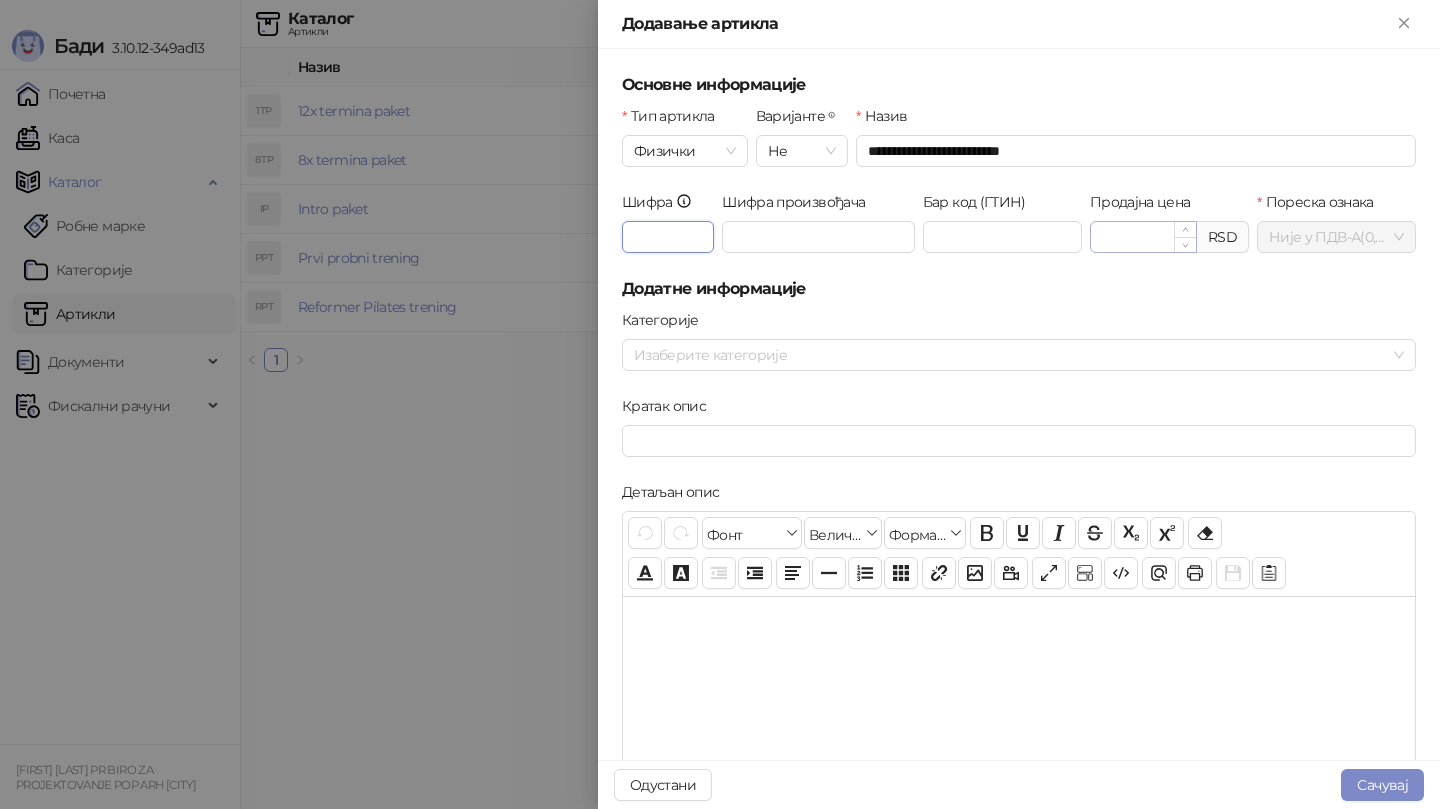 type on "*" 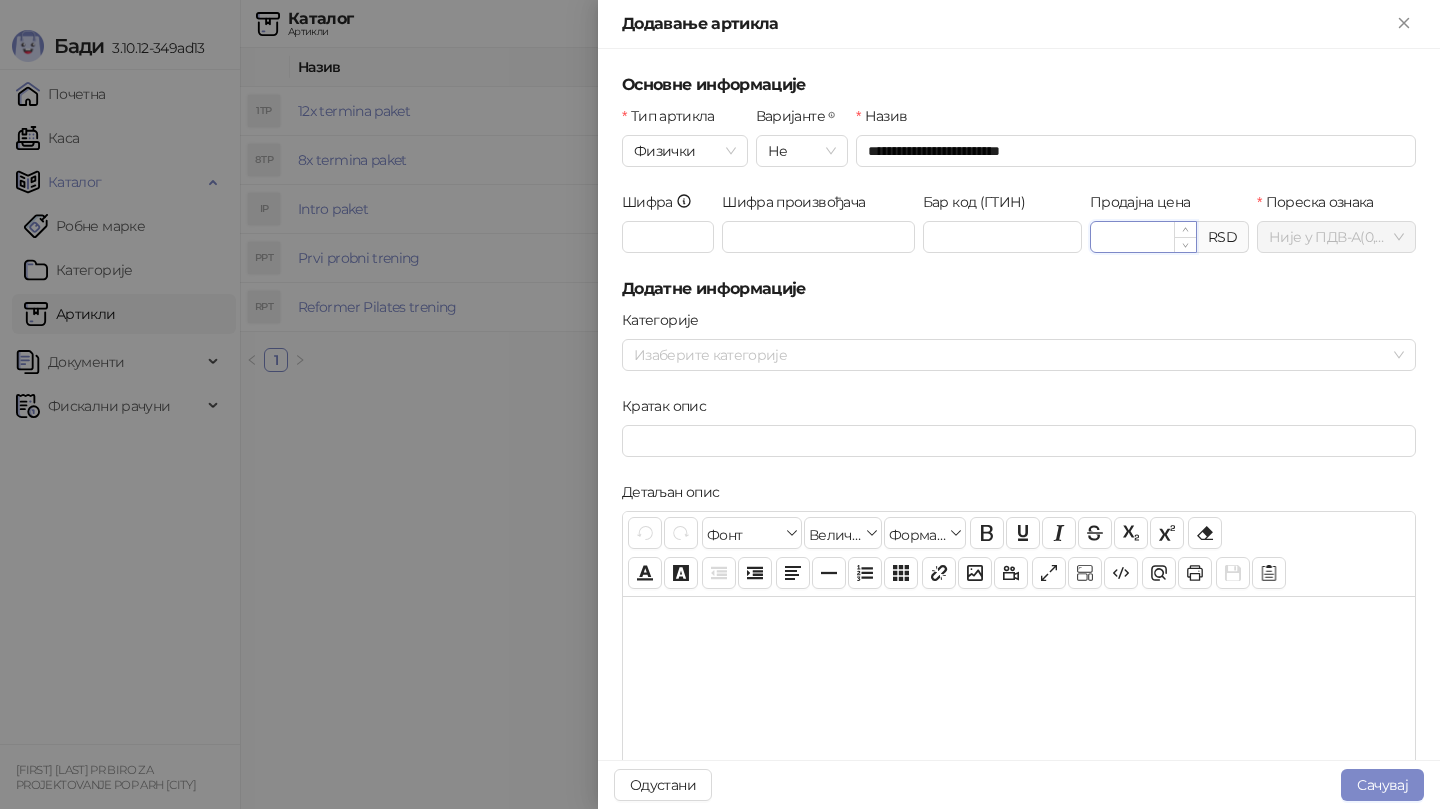 click on "Продајна цена" at bounding box center (1143, 237) 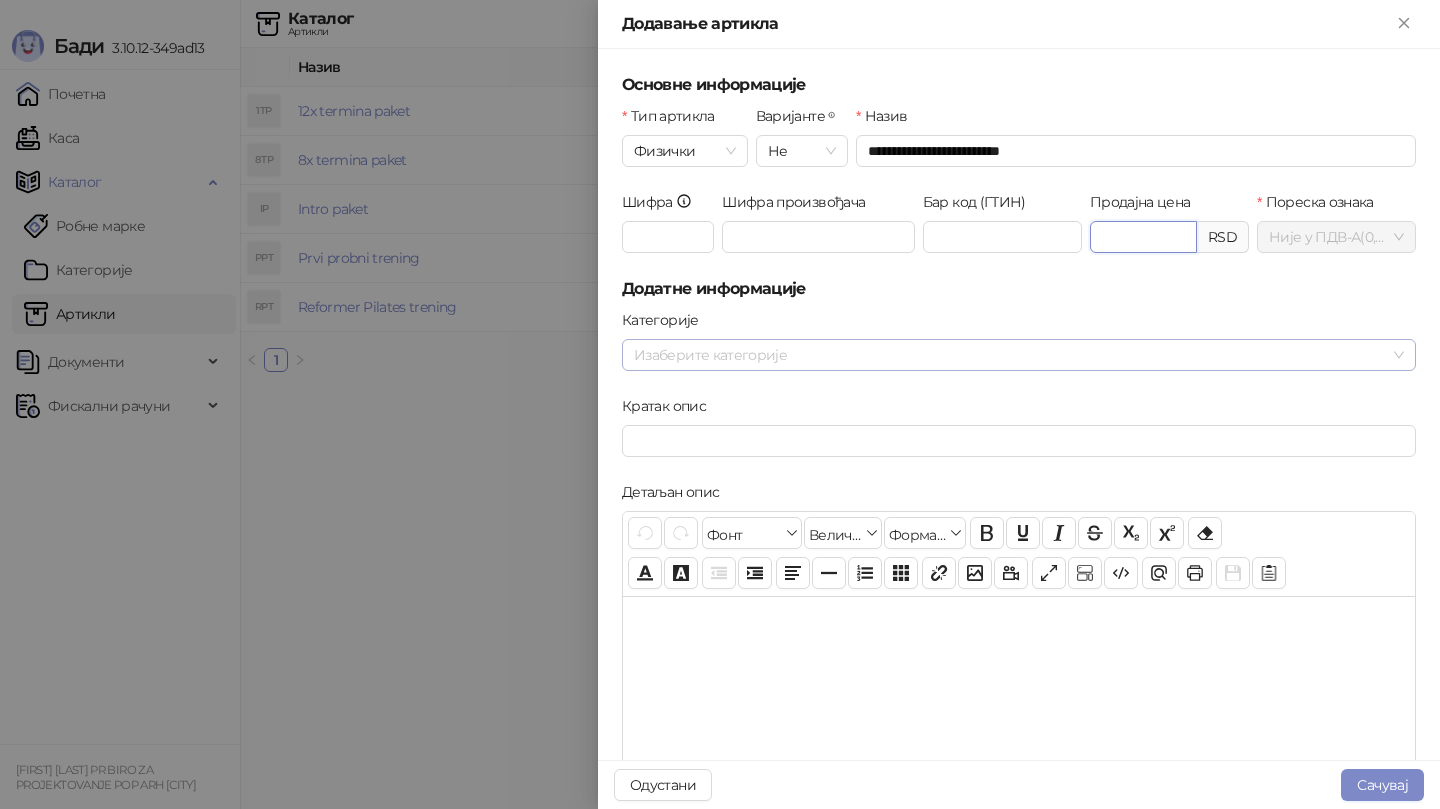 click at bounding box center (1008, 355) 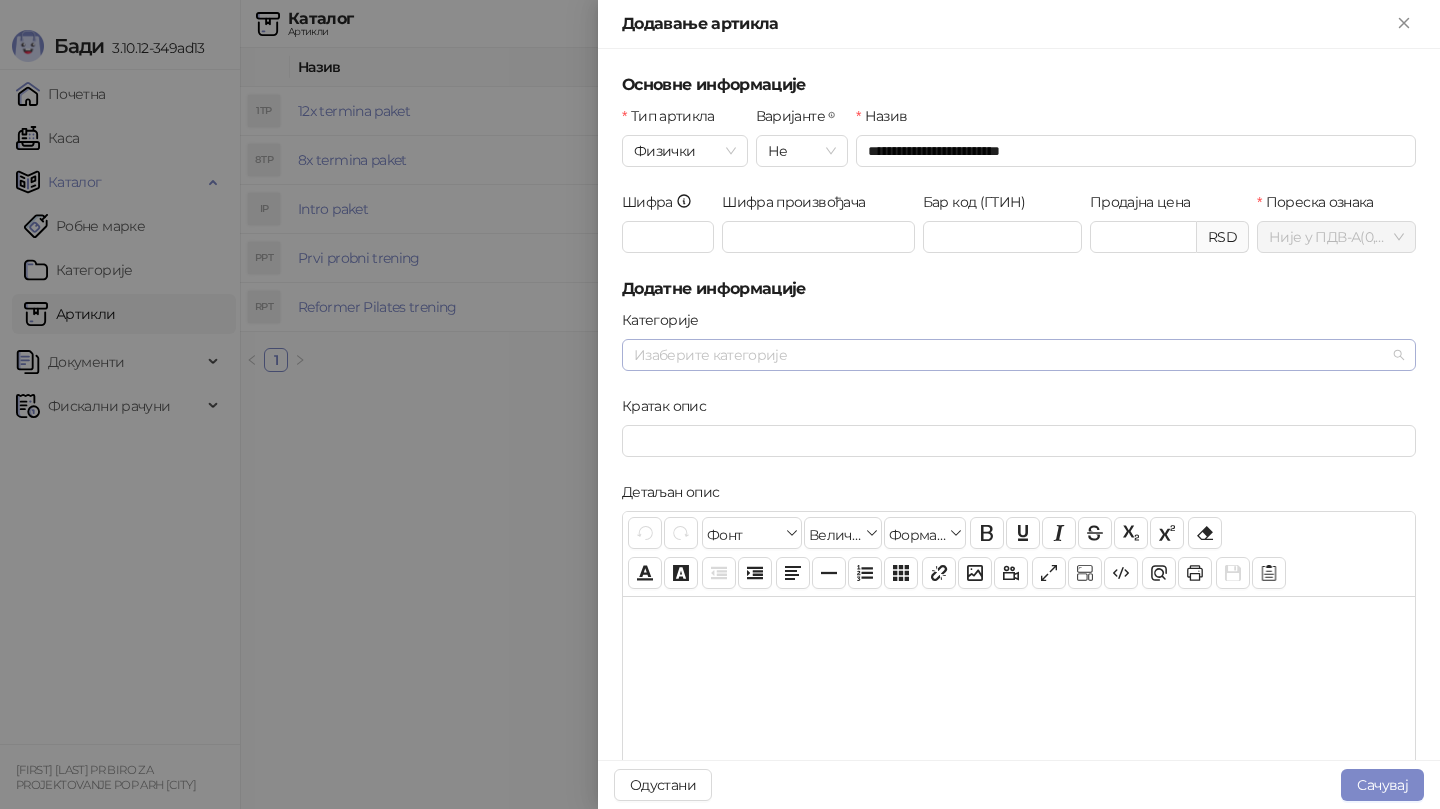 type on "*******" 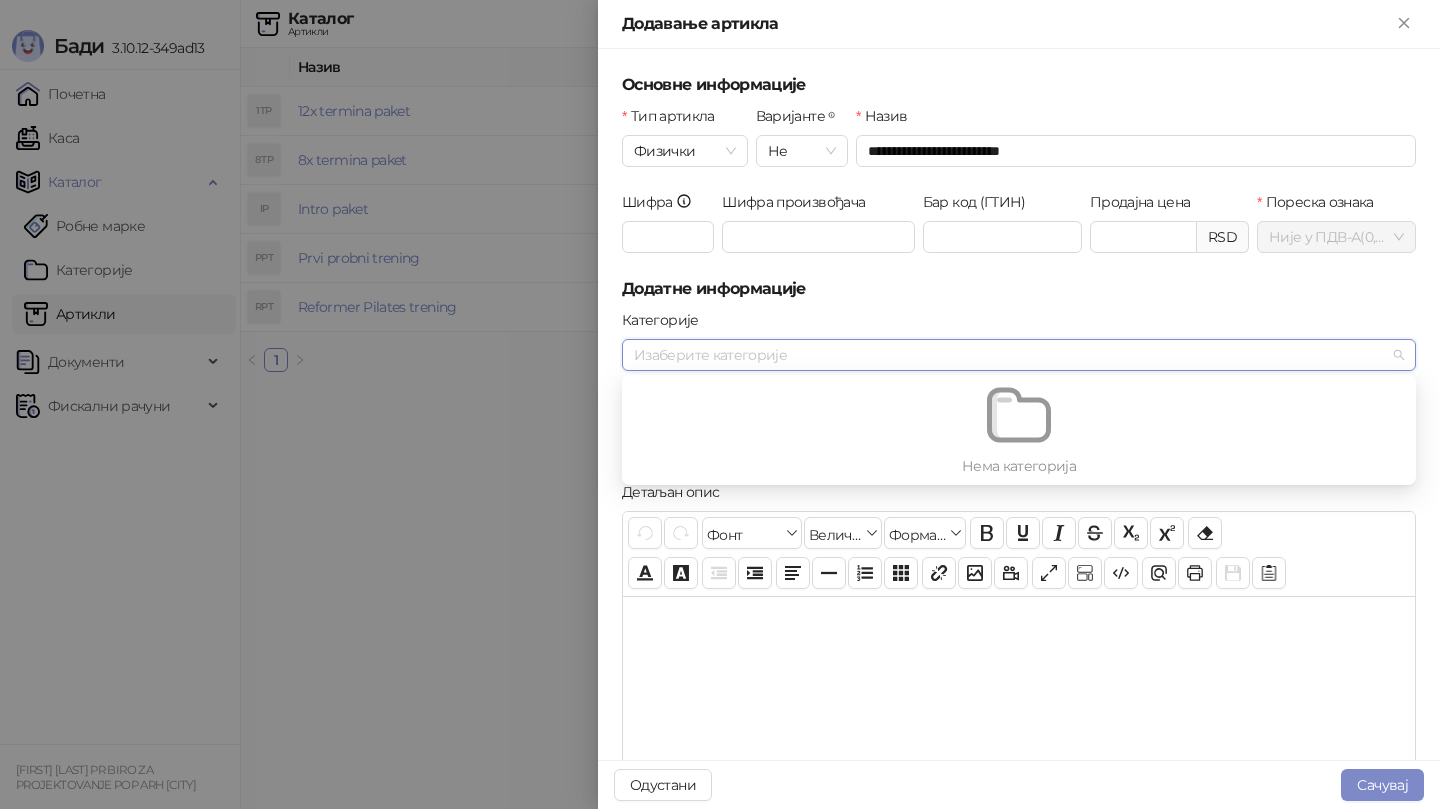 click on "Категорије" at bounding box center (1019, 324) 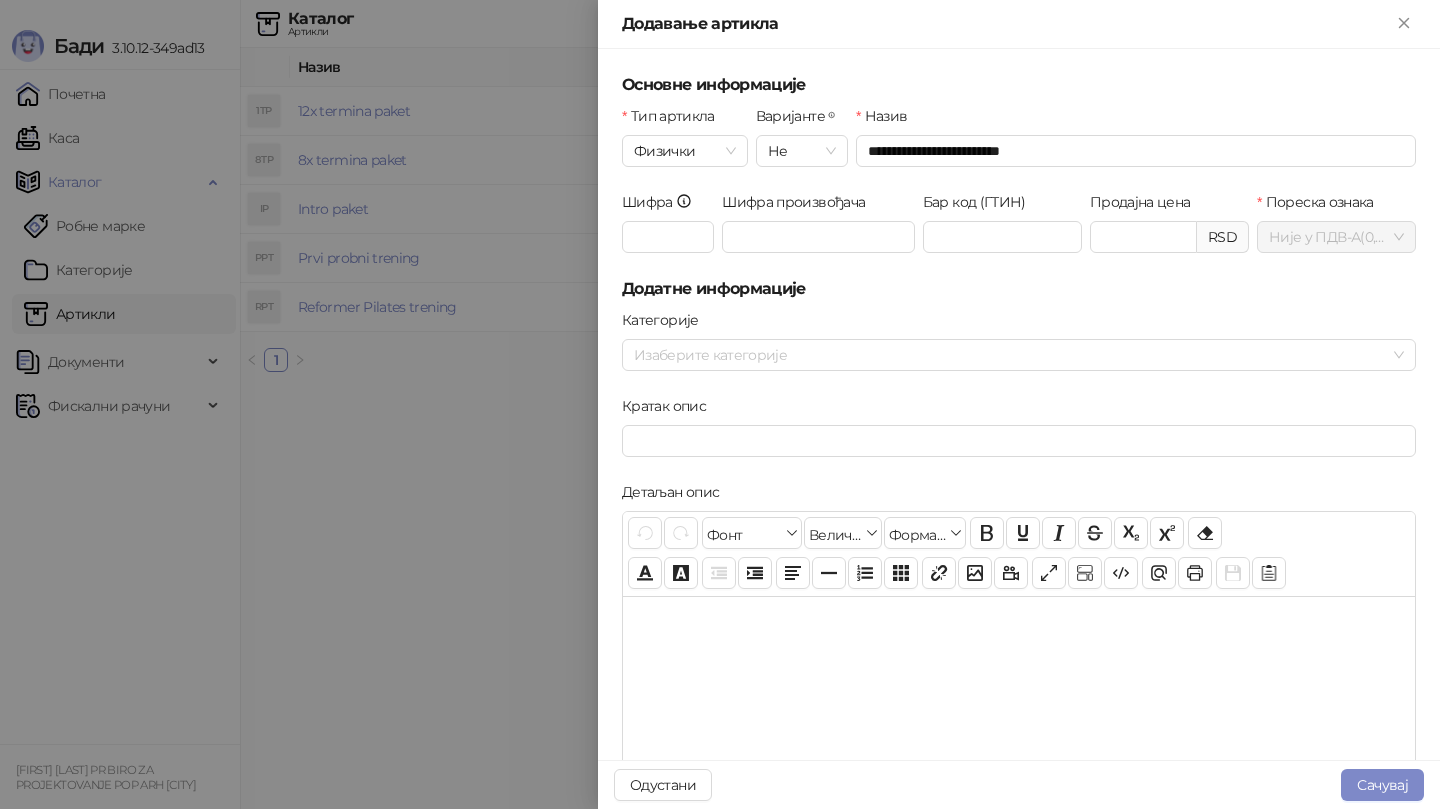 click at bounding box center (1019, 696) 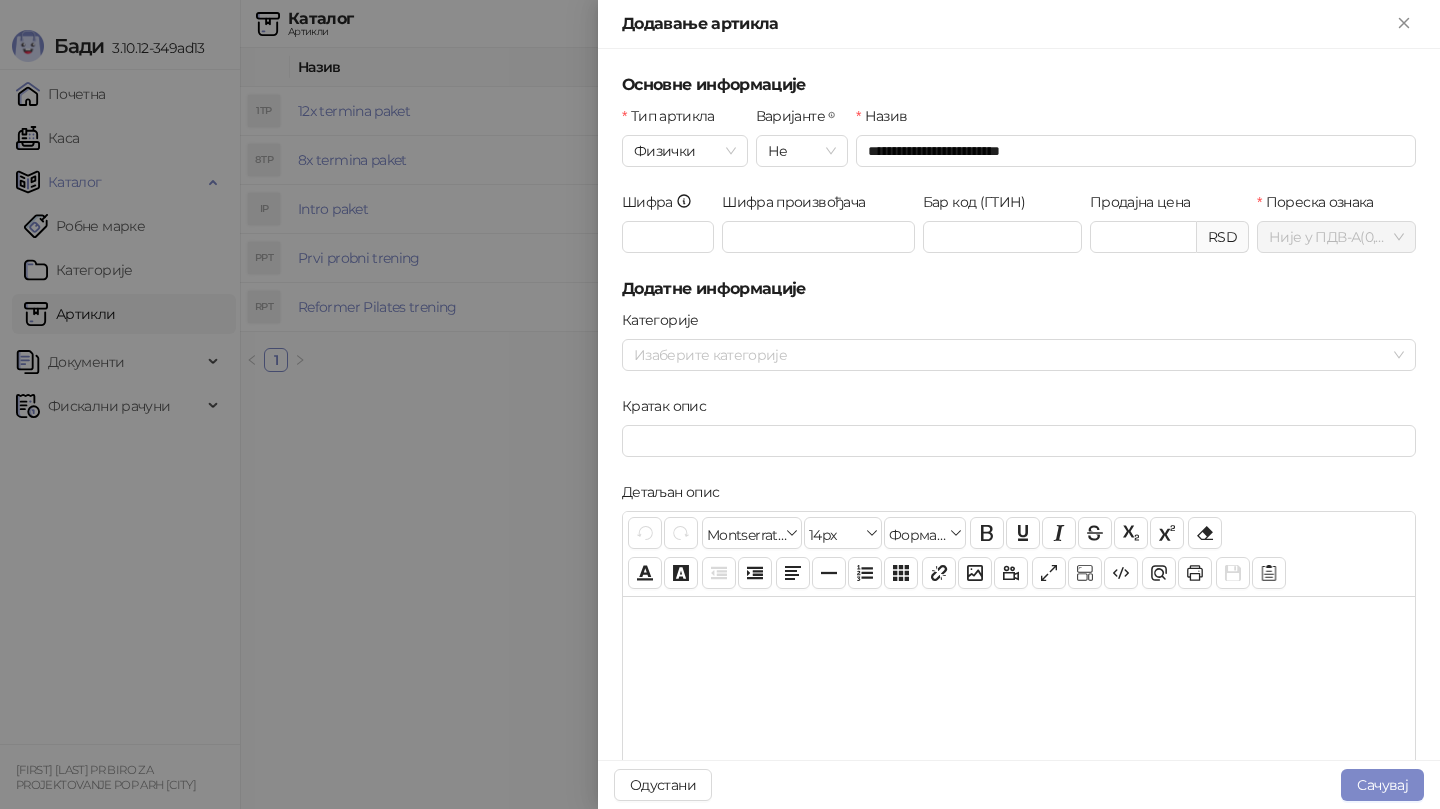 type 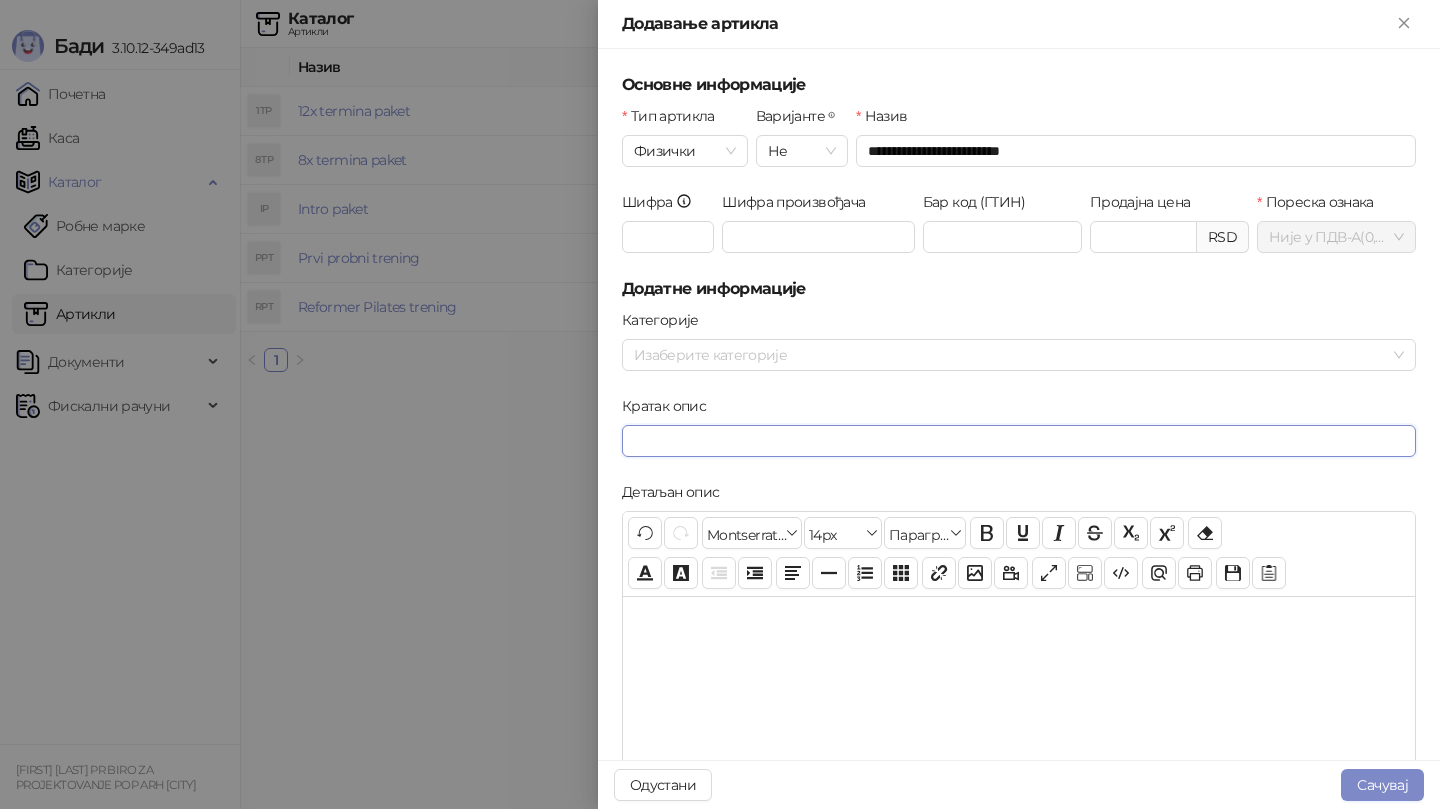 click on "Кратак опис" at bounding box center (1019, 441) 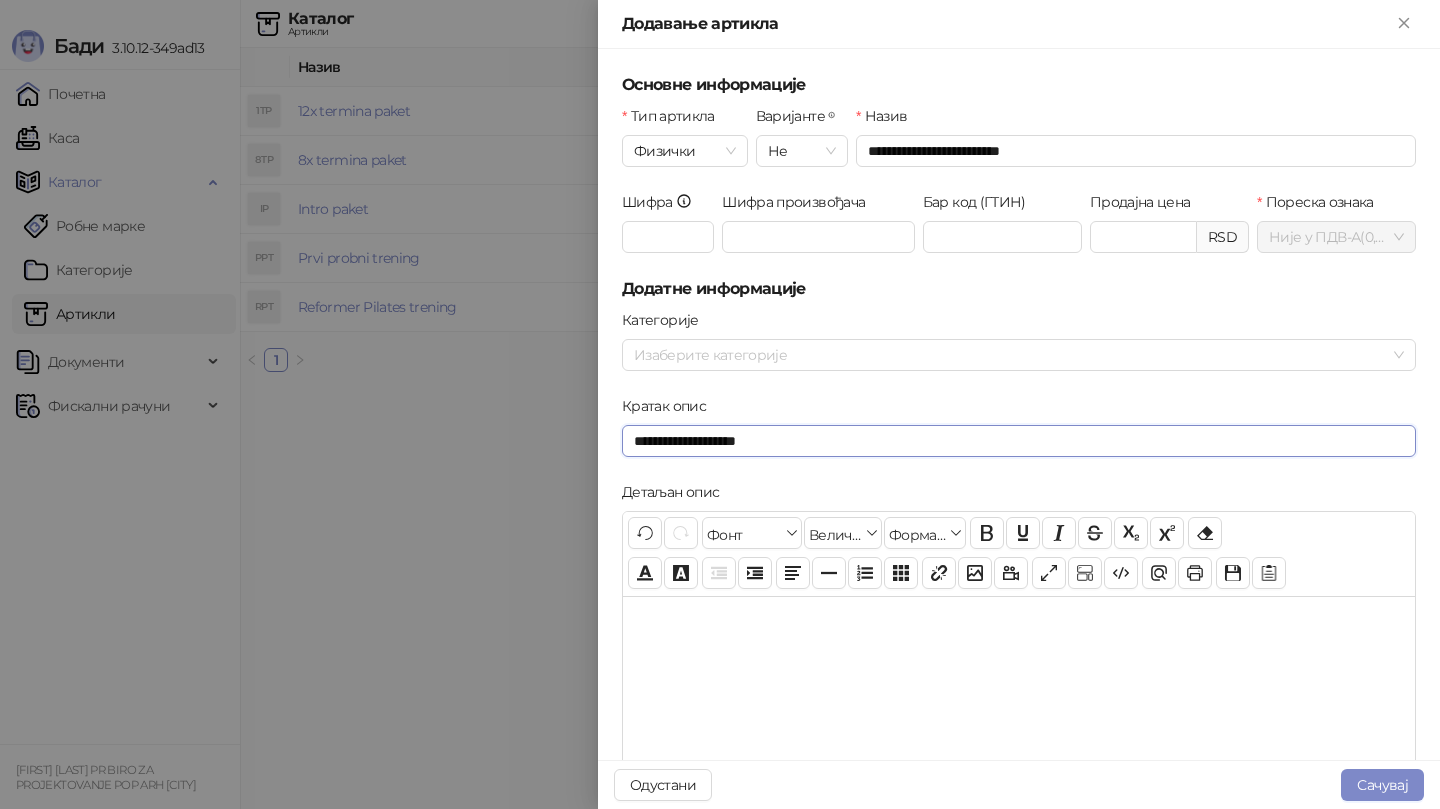 click on "**********" at bounding box center (1019, 441) 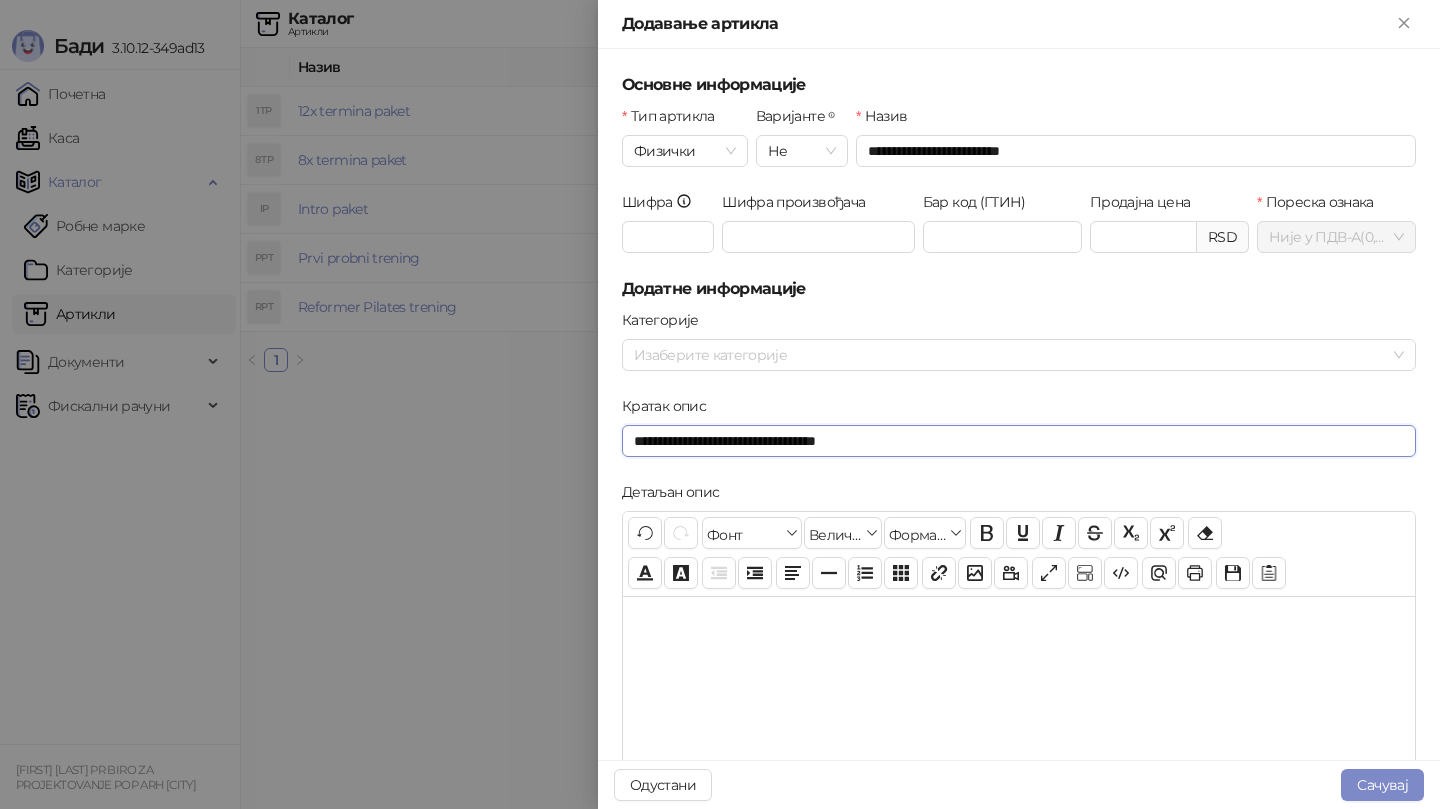 click on "**********" at bounding box center [1019, 441] 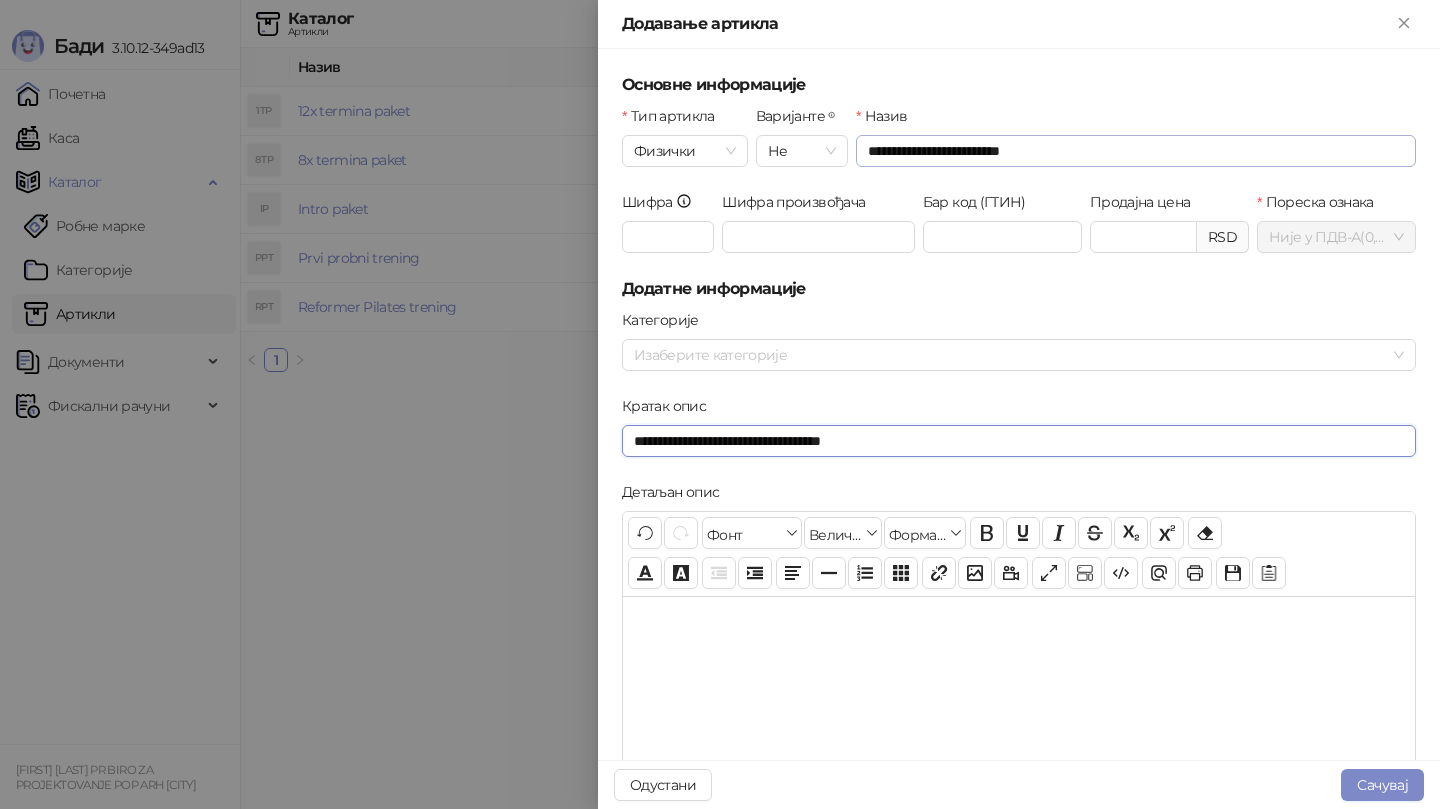 type on "**********" 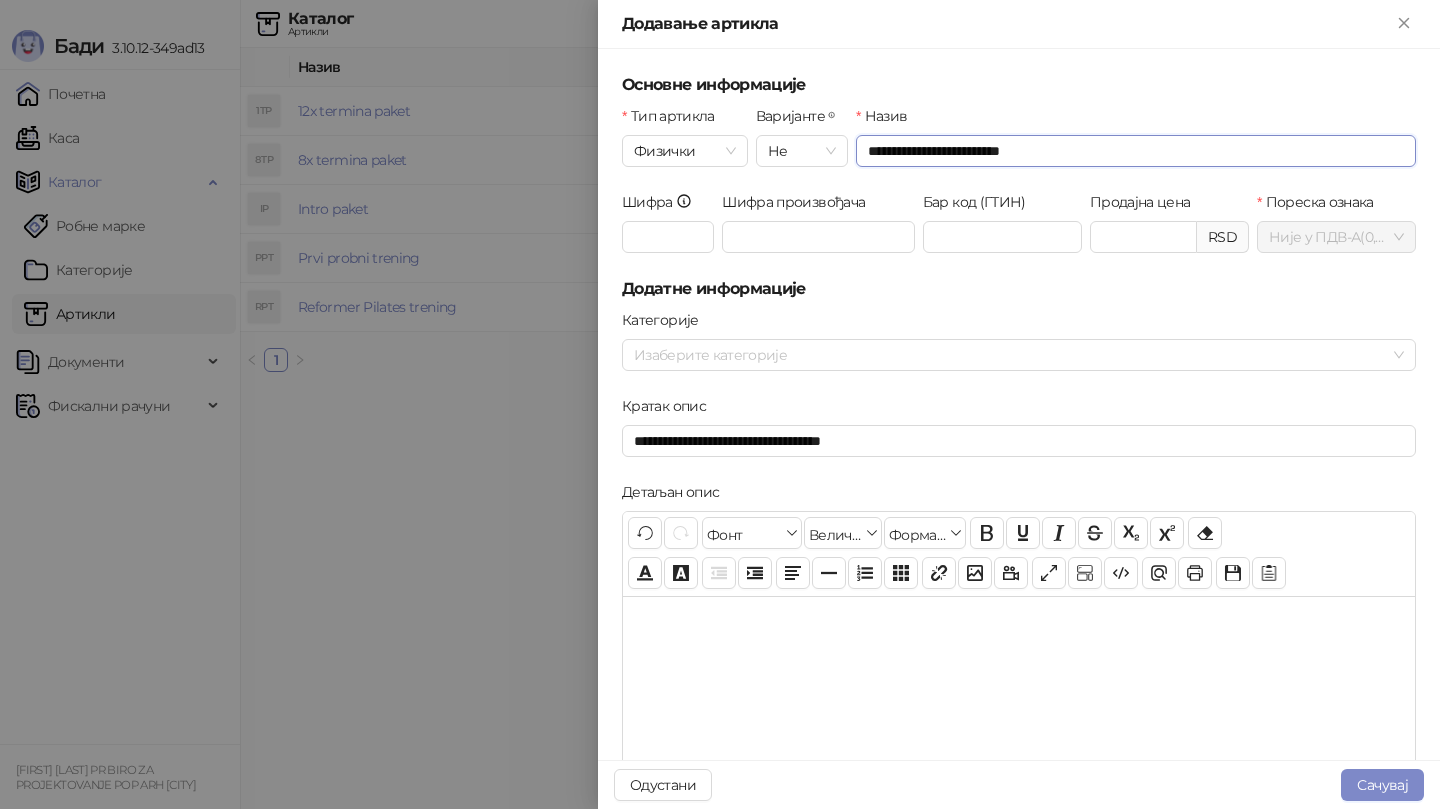 click on "**********" at bounding box center (1136, 151) 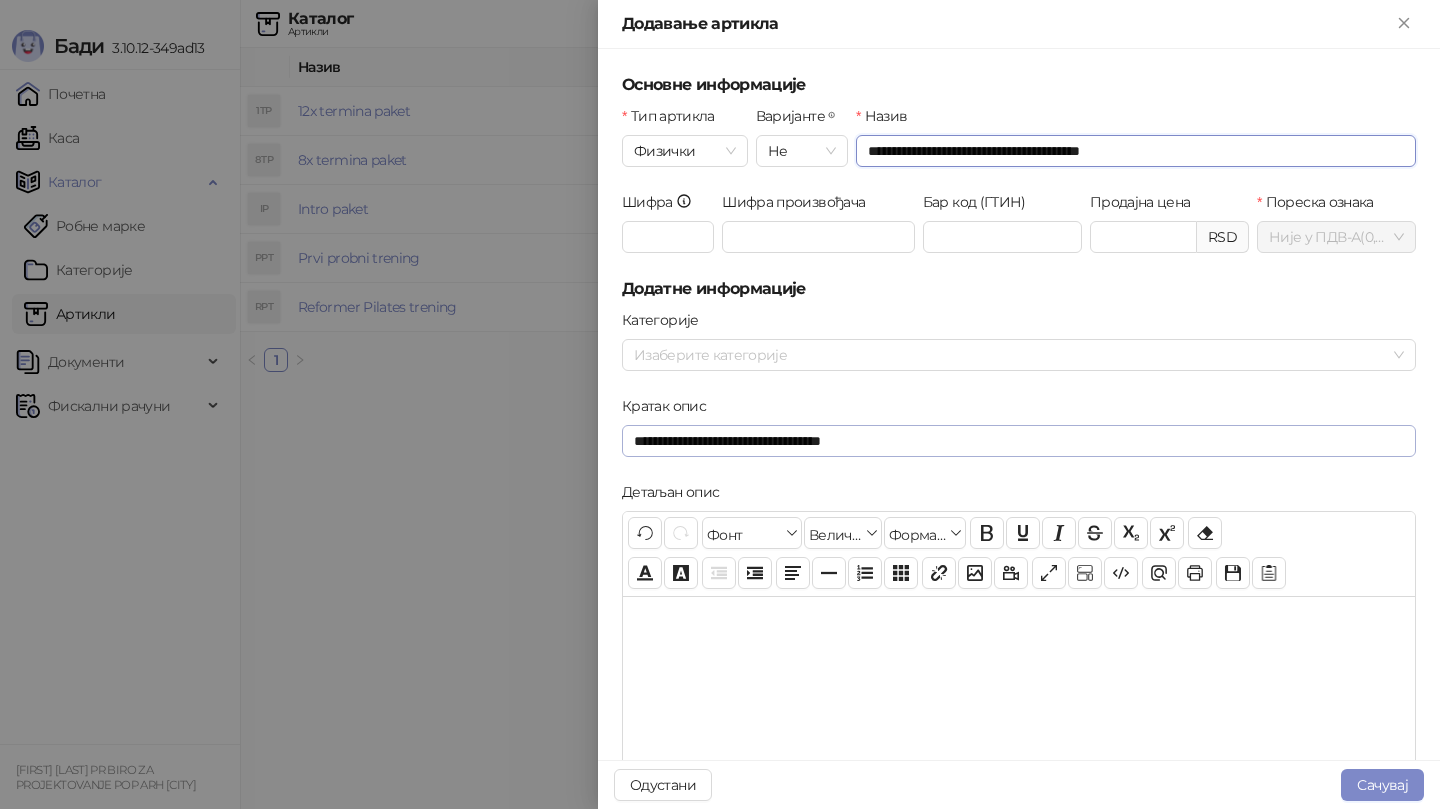 type on "**********" 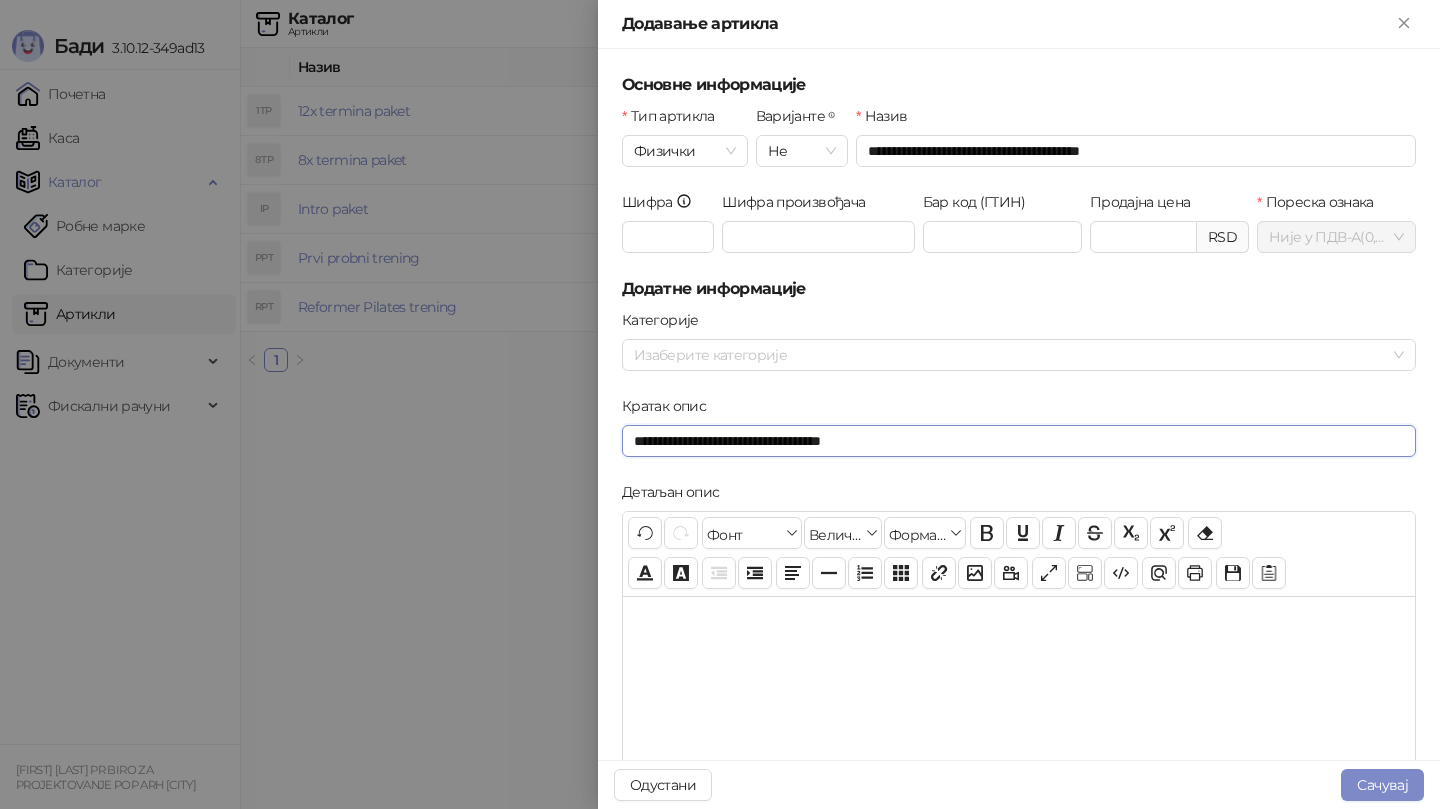 click on "**********" at bounding box center (1019, 441) 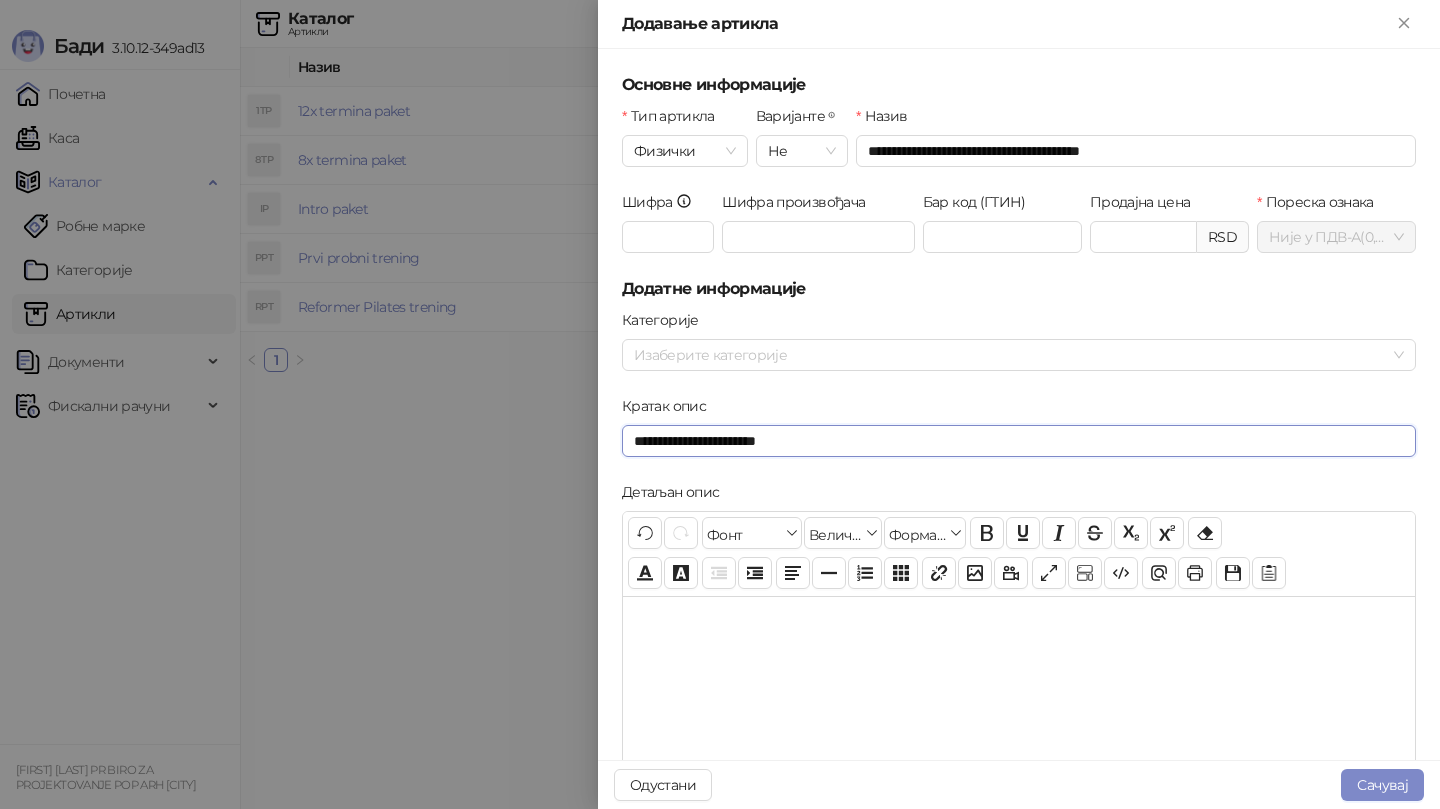 click on "**********" at bounding box center [1019, 441] 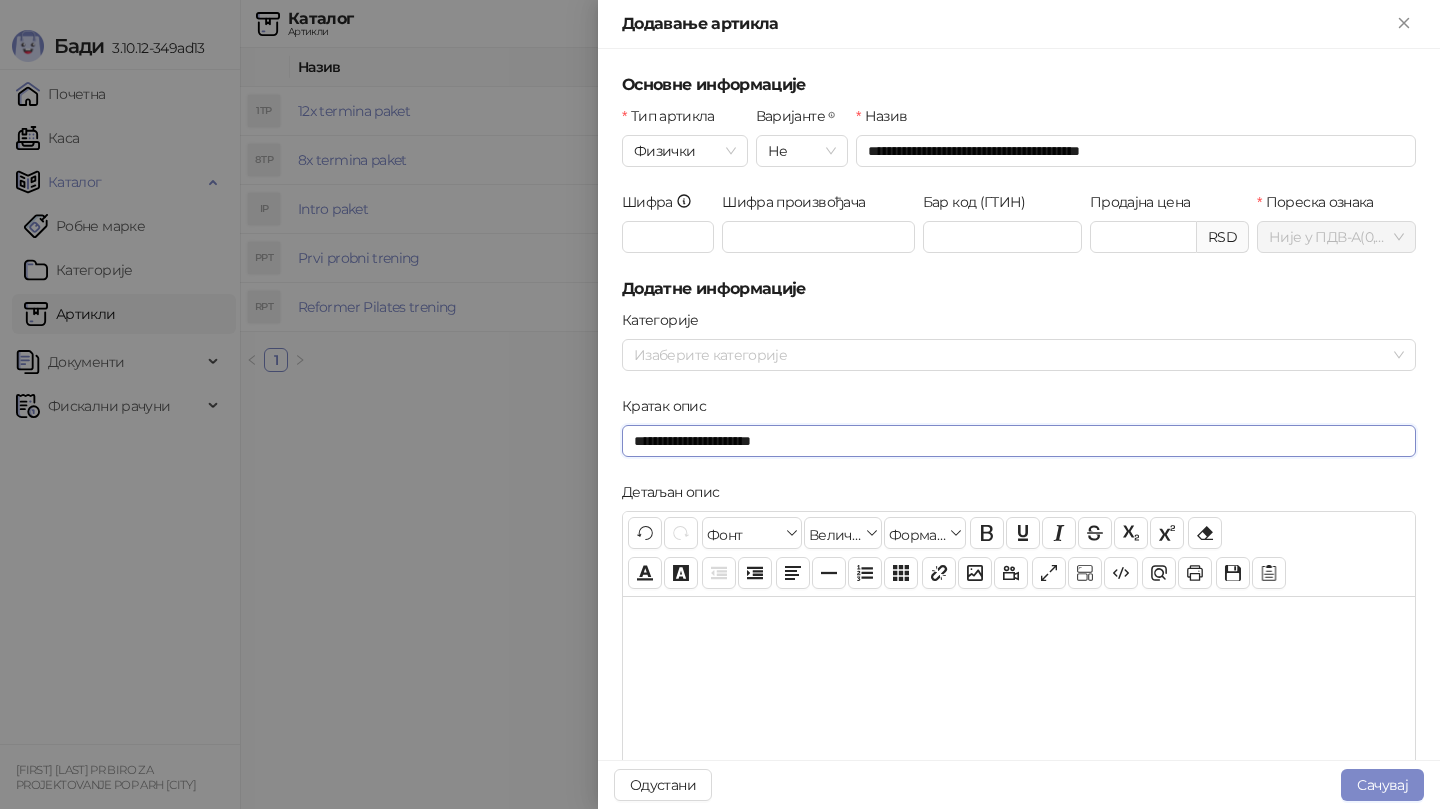 click on "**********" at bounding box center [1019, 441] 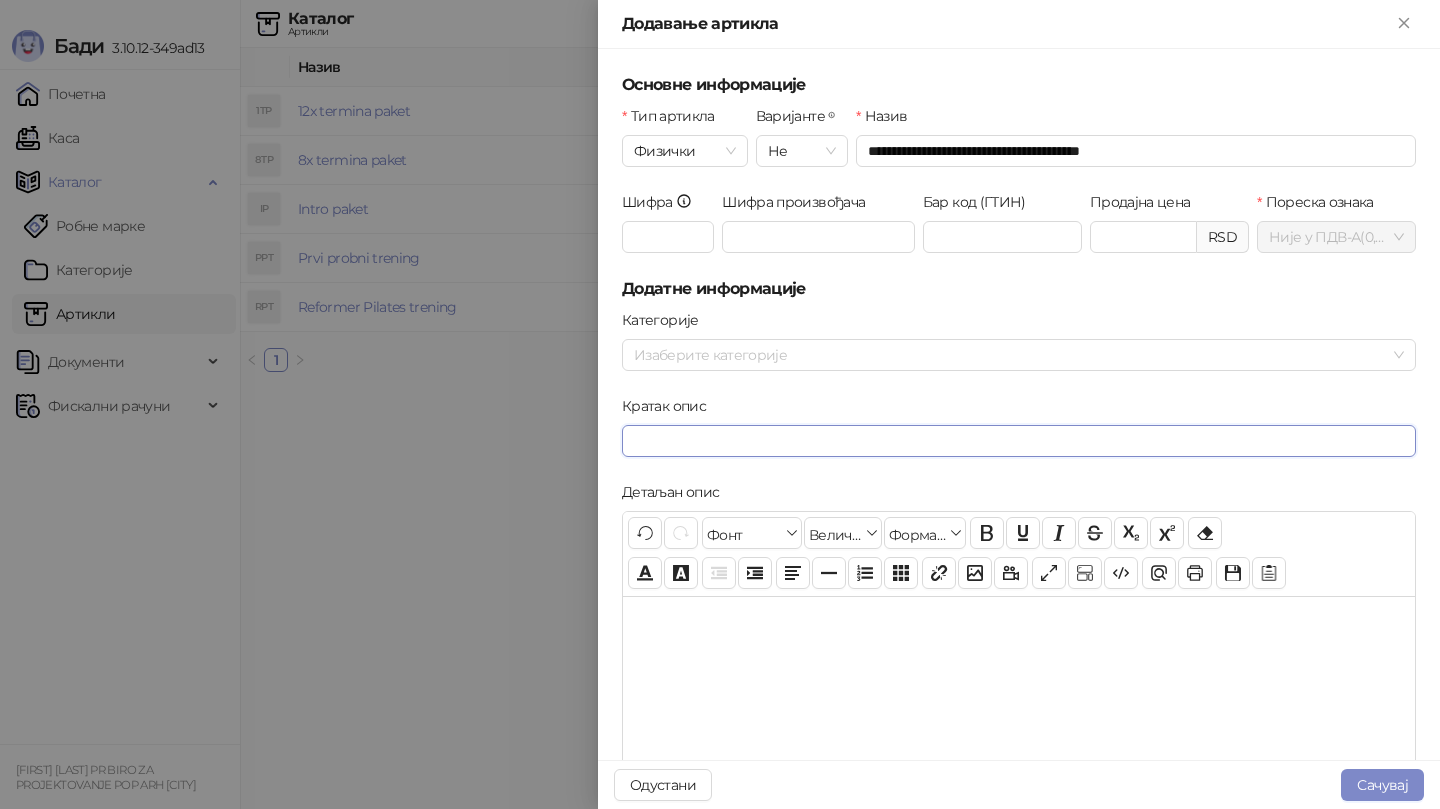 type on "*" 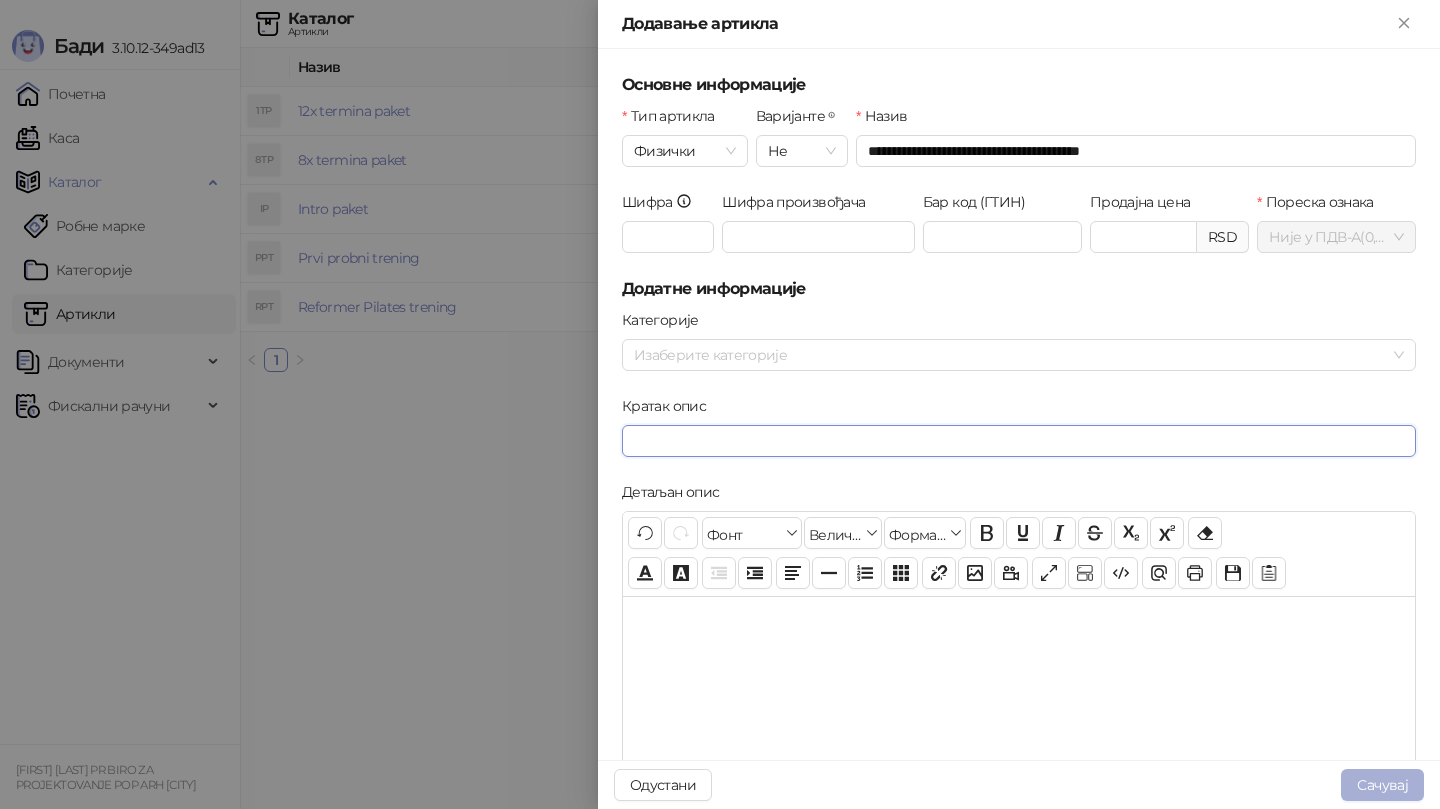 type 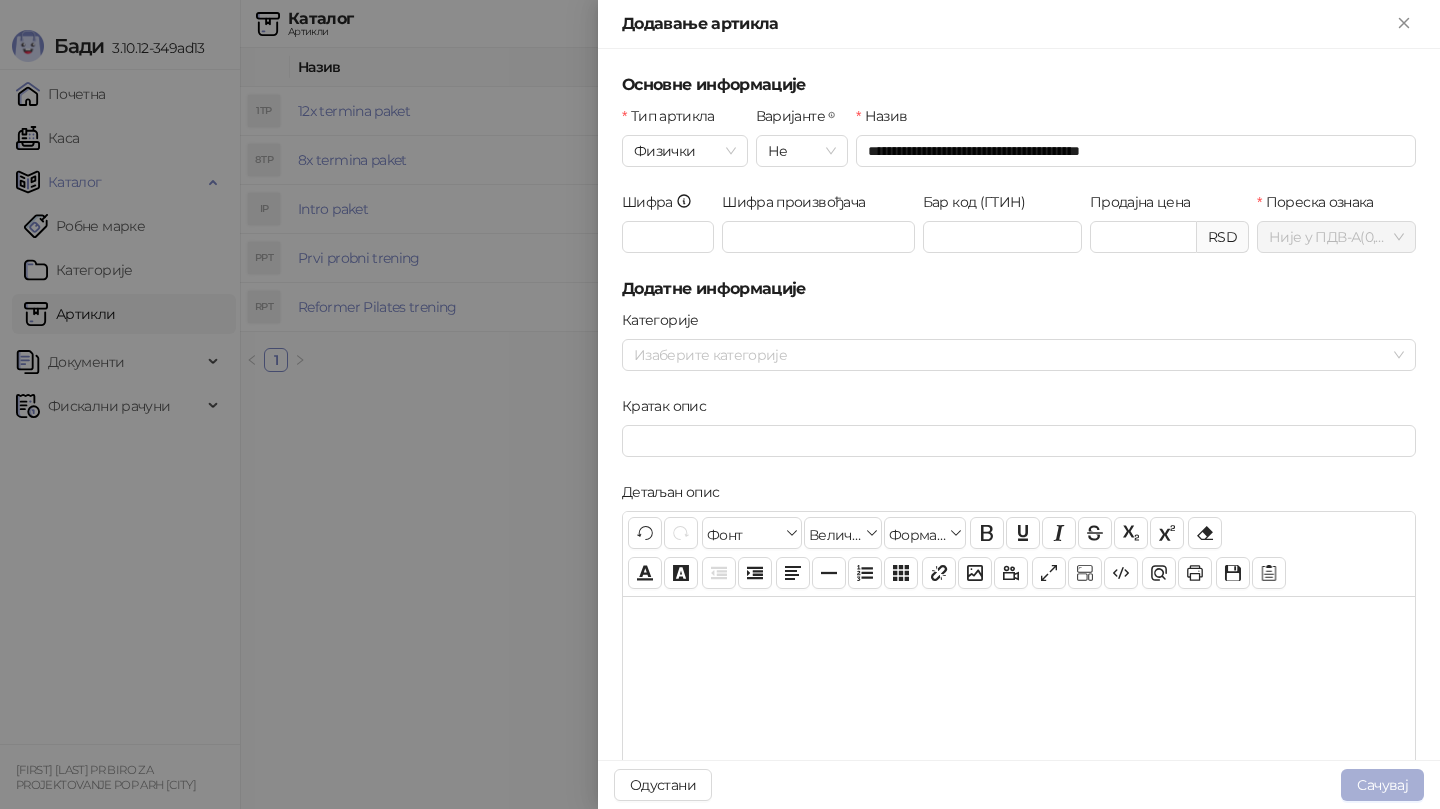 click on "Сачувај" at bounding box center [1382, 785] 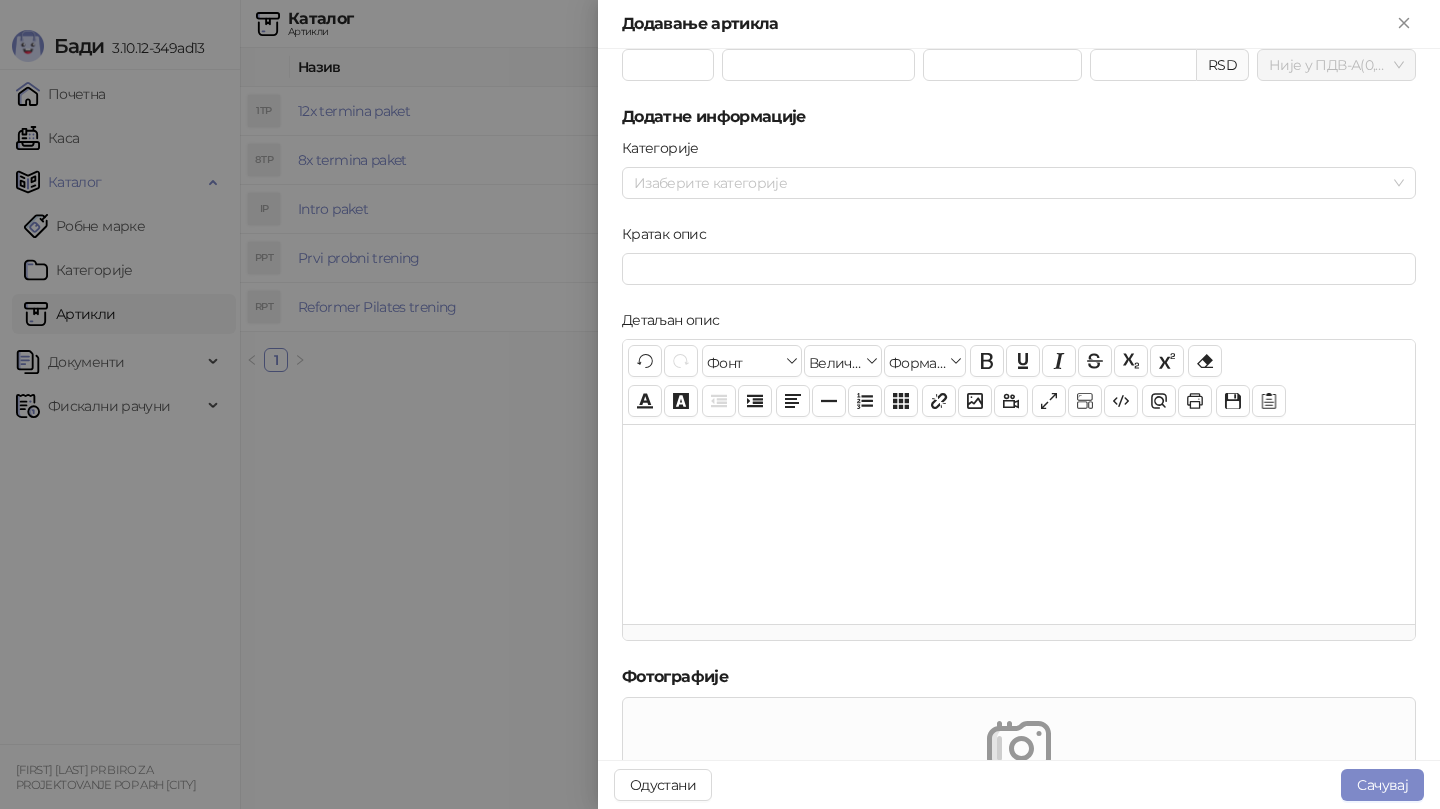 click on "Детаљан опис Поврати ⌘+ Z Понови ⌘+ Y  / ⌘⇧+ Z Фонт Фонт Величина Величина Формати Формати Подебљано ⌘+ B Подвучено ⌘+ U Искошено ⌘+ I Прецртано ⌘⇧+ S Индексирано Експонент Уклони формат Боја текста Боја позадине Извлачење ⌘+ [ Увлачење ⌘+ ] Поравнање Хоризонтална линија Листа Табела Веза Слика Видео Приказ преко целог екрана Прикажи блокове Приказ кода Преглед Штампај Сачувај ⌘+ S Шаблон Поравнај лево Центрирај Поравнај десно Обострано поравнање (Подразимевано) Arial Comic Sans MS Courier New Impact Georgia tahoma Trebuchet MS Verdana (Подразимевано) 8 9 10 11 12 14 16 18 20 22 24 26 28 36 48 72 Параграф Код x" at bounding box center [1019, 487] 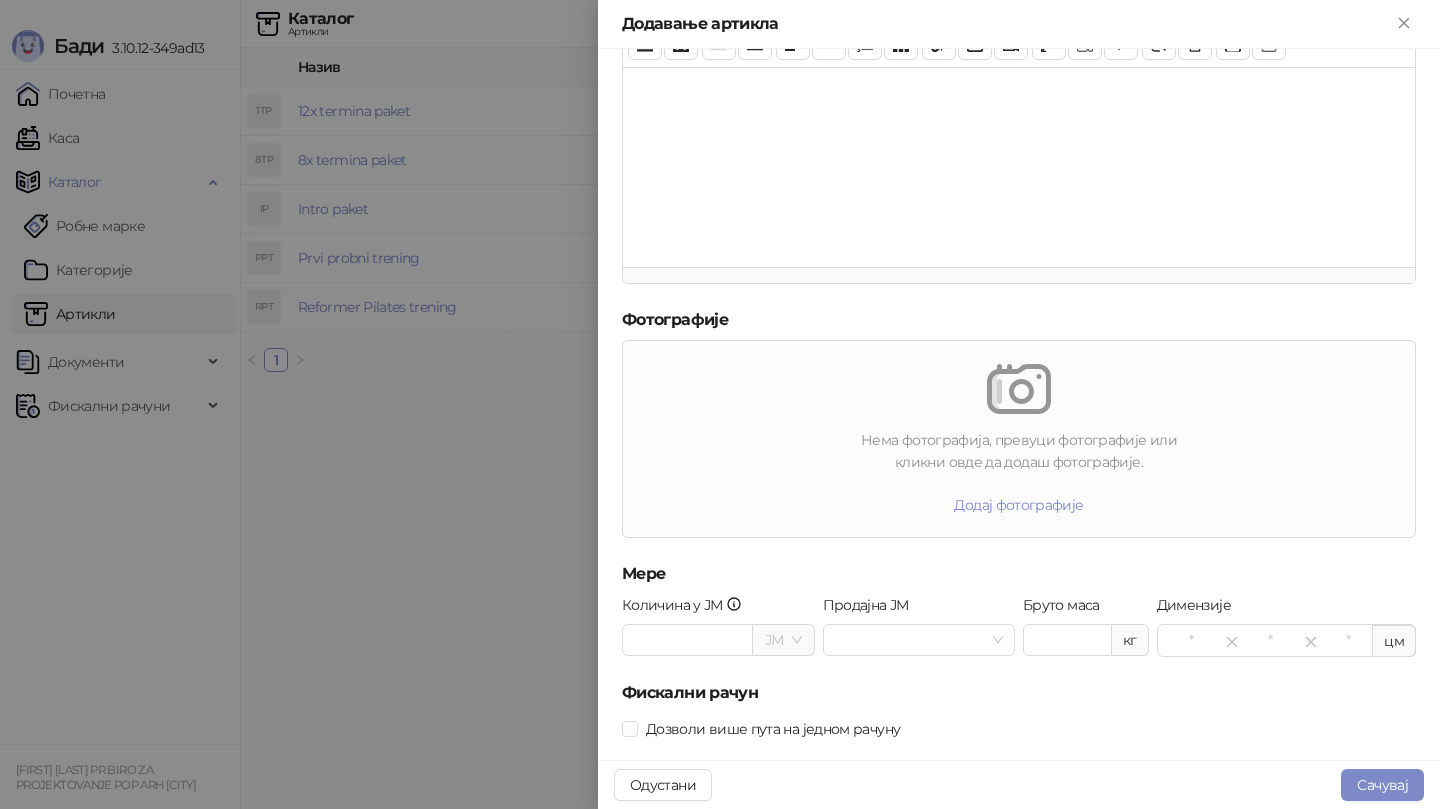 scroll, scrollTop: 561, scrollLeft: 0, axis: vertical 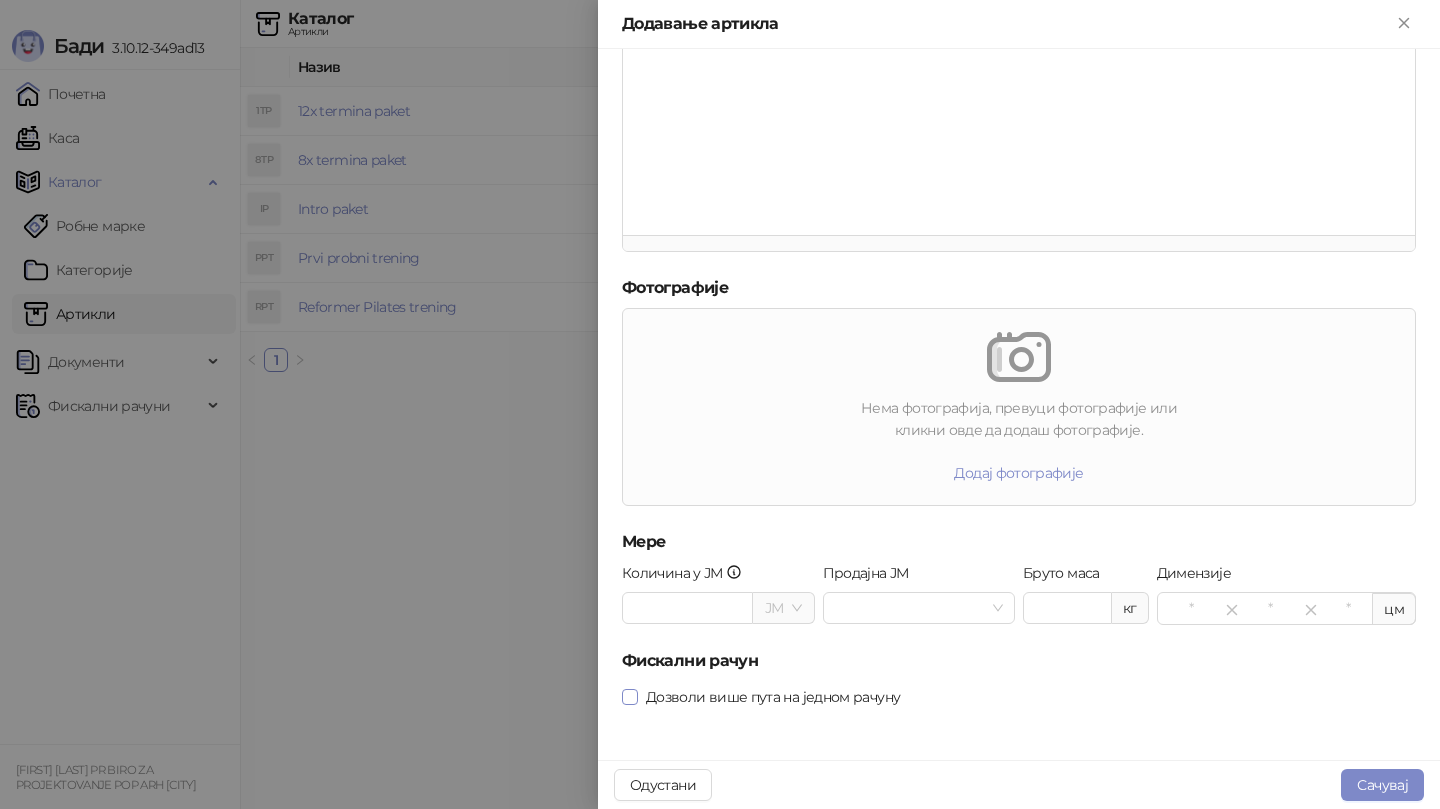click on "Дозволи више пута на једном рачуну" at bounding box center [773, 697] 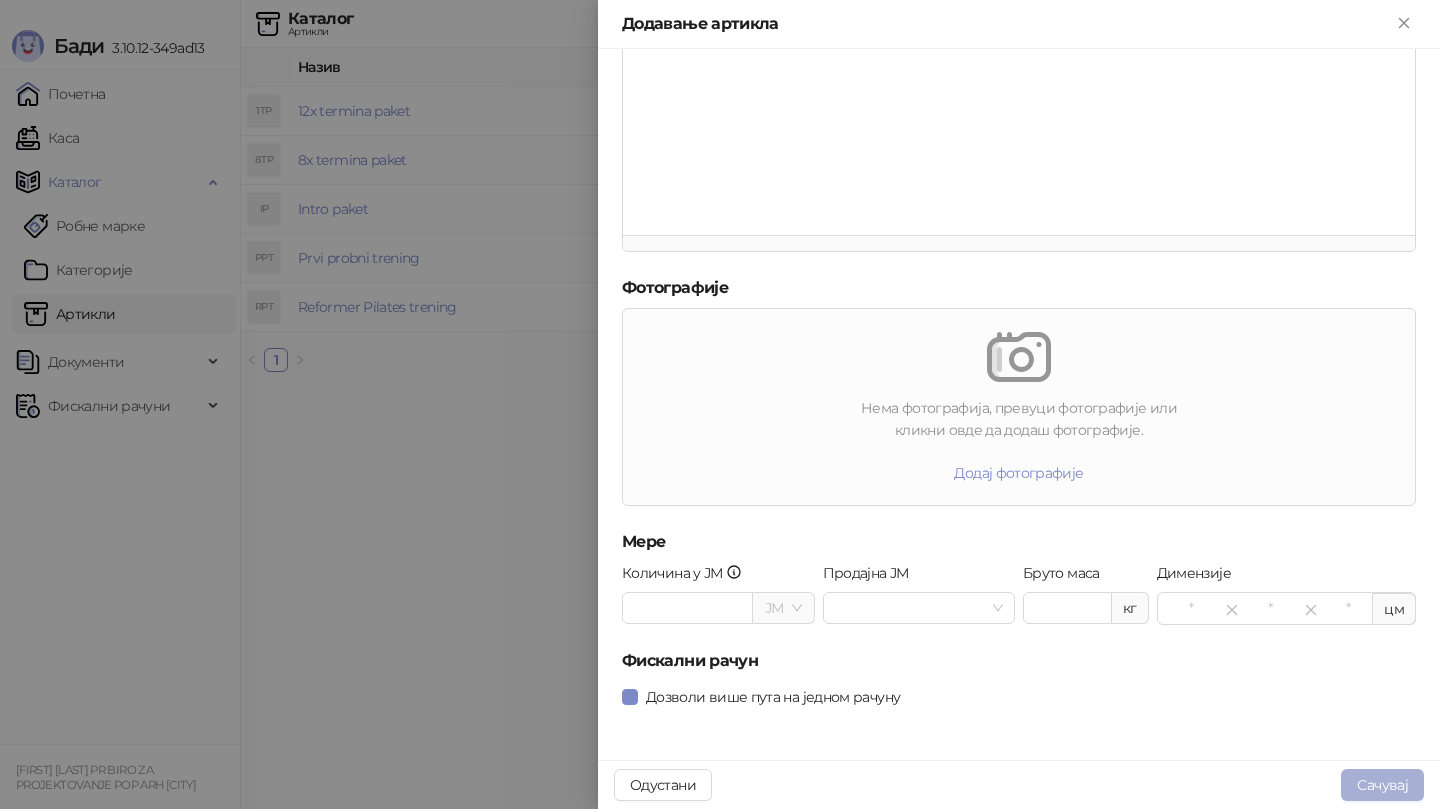 click on "Сачувај" at bounding box center [1382, 785] 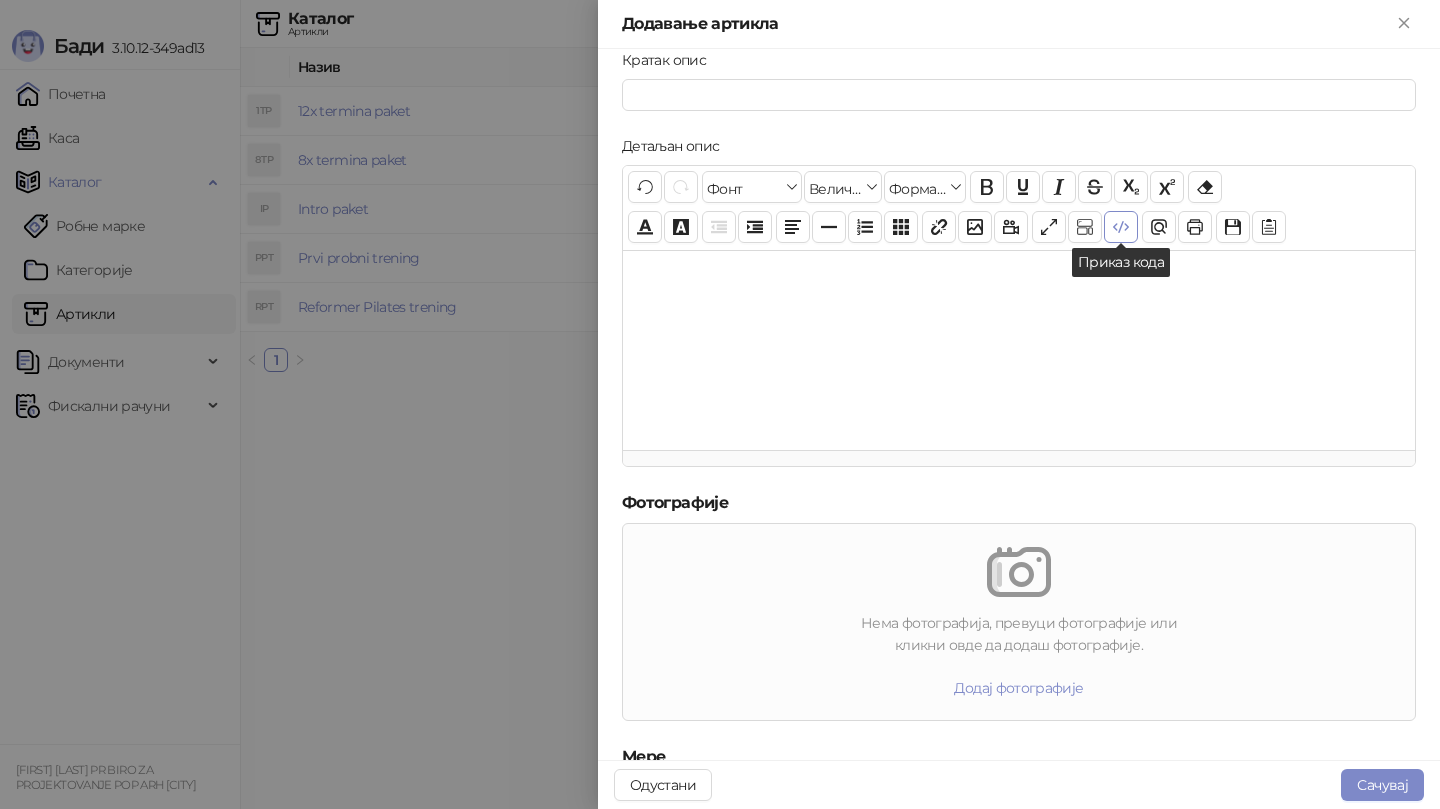 scroll, scrollTop: 400, scrollLeft: 0, axis: vertical 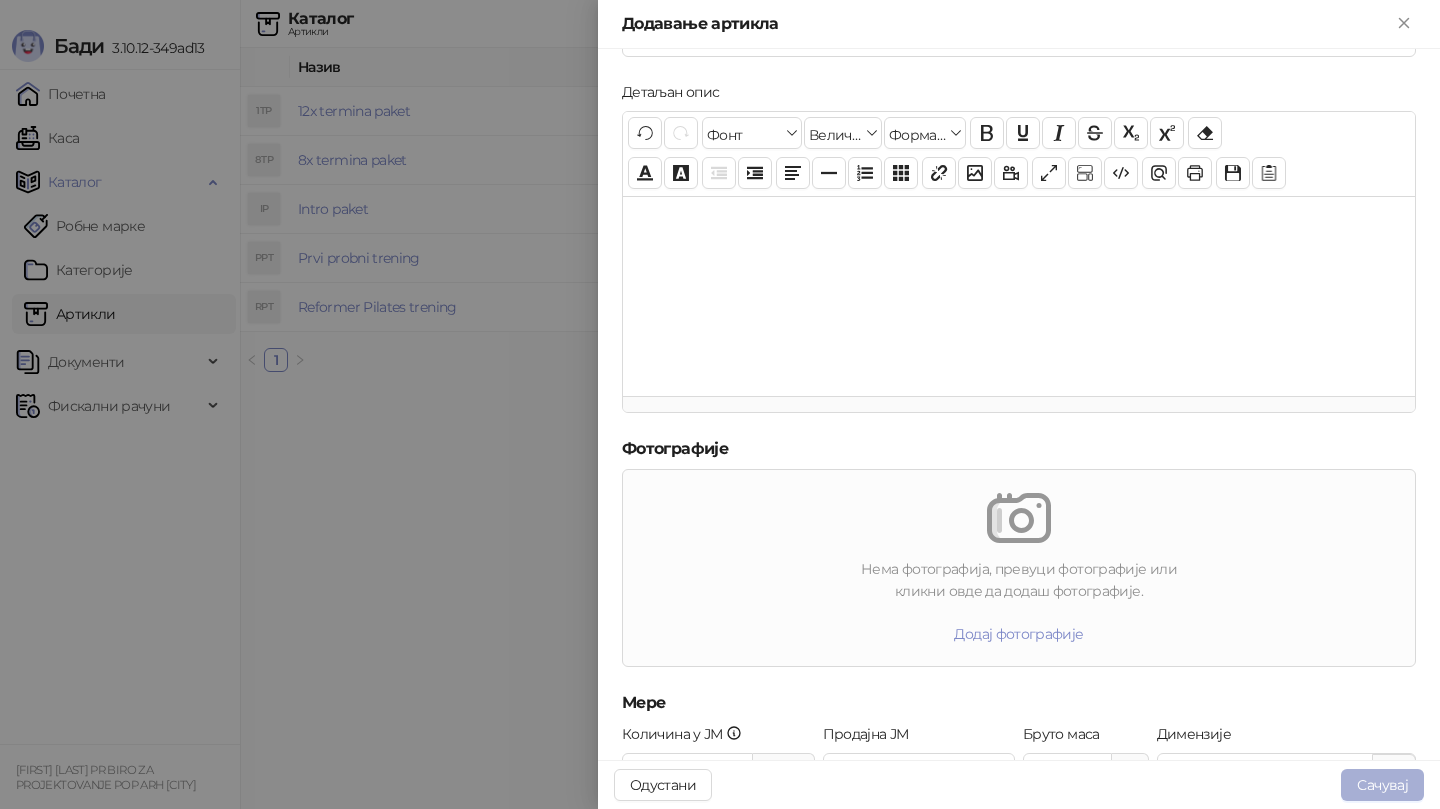 click on "Сачувај" at bounding box center (1382, 785) 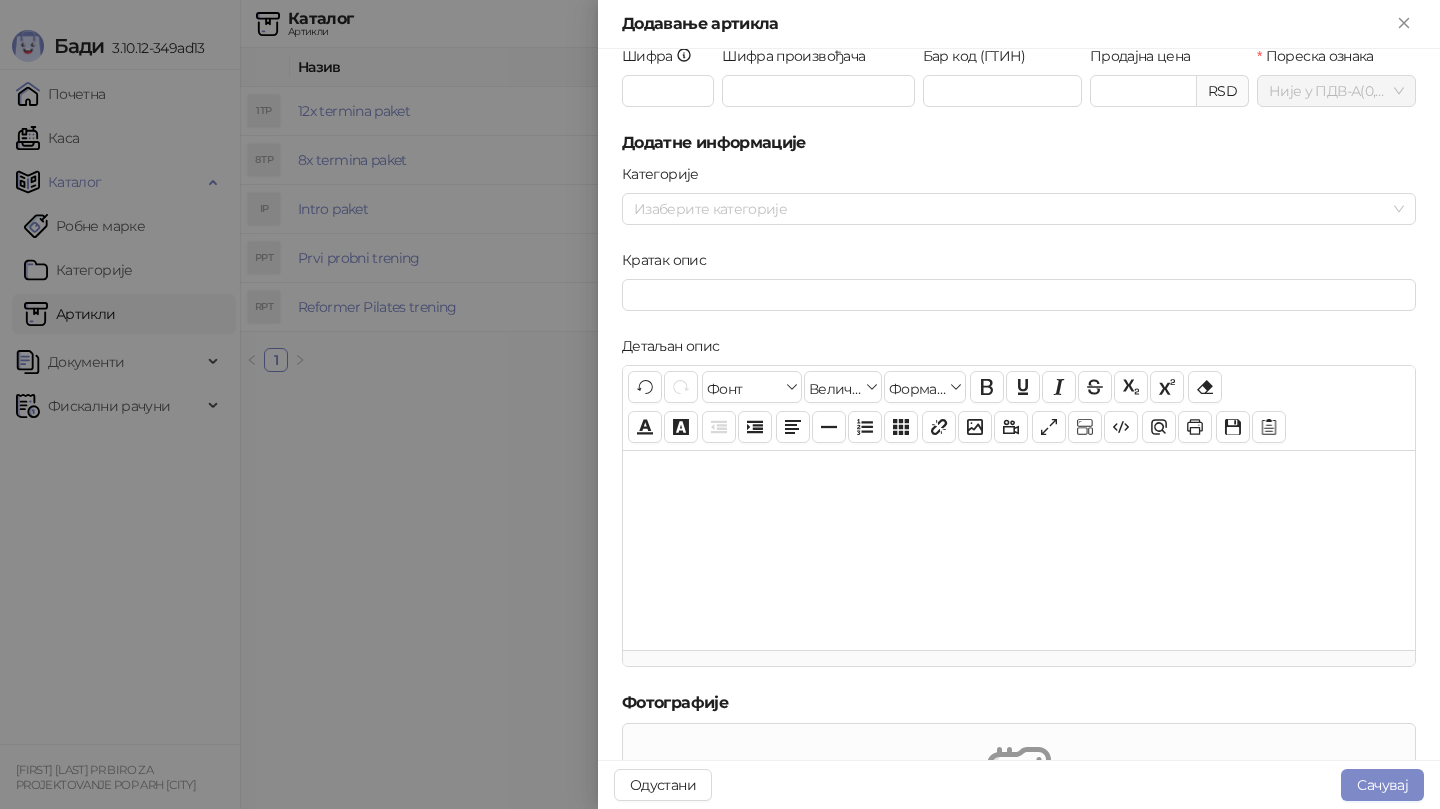scroll, scrollTop: 0, scrollLeft: 0, axis: both 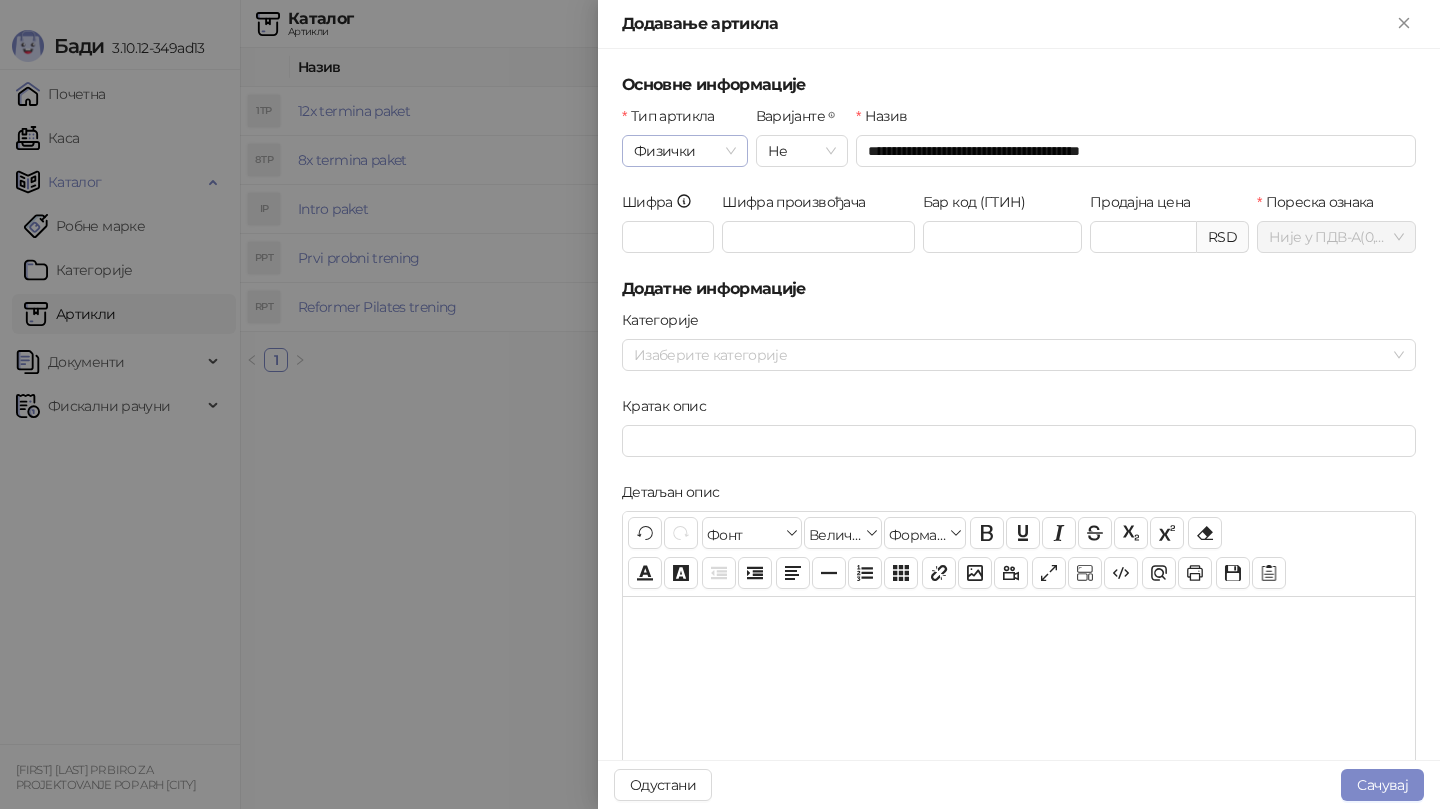 click on "Физички" at bounding box center (685, 151) 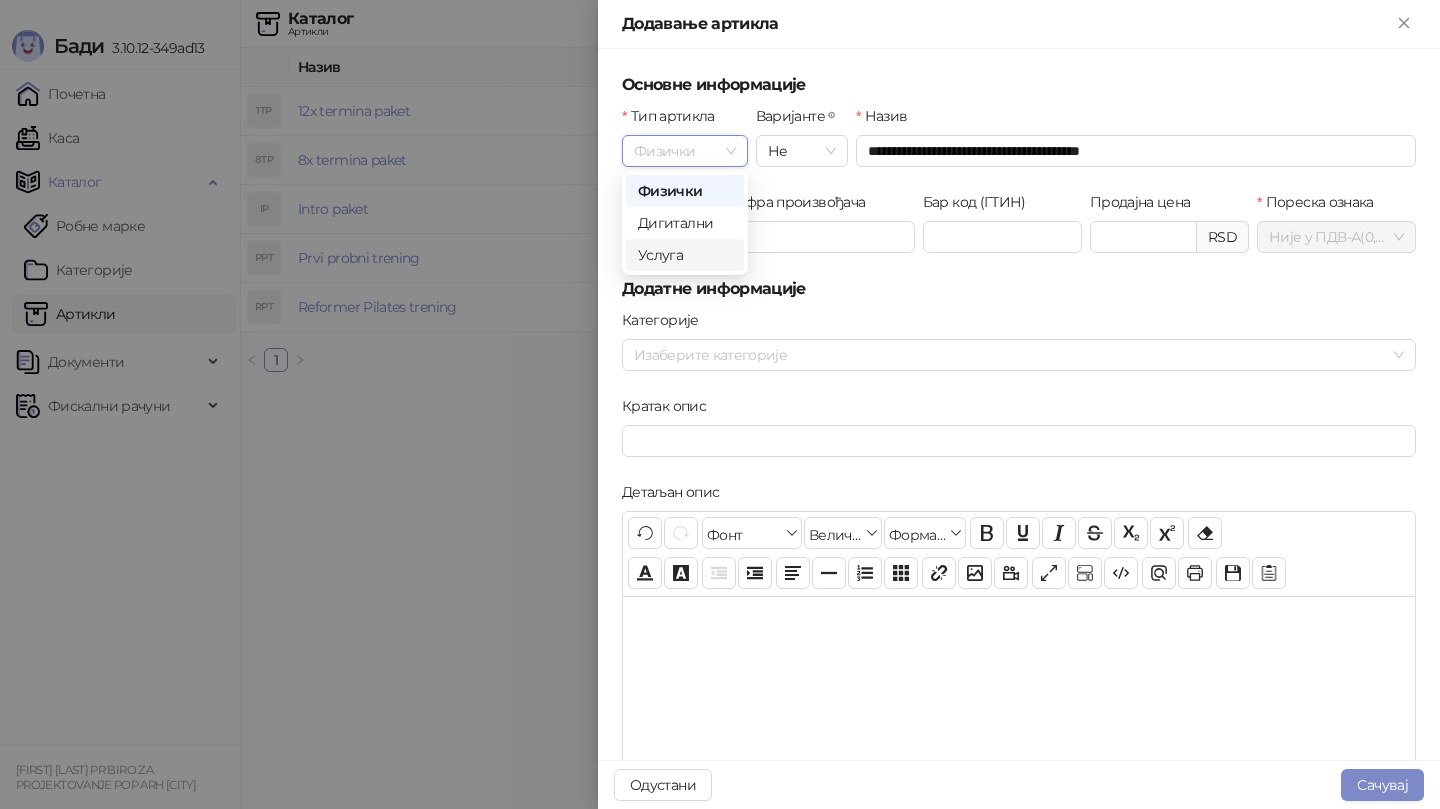 click on "Услуга" at bounding box center (685, 255) 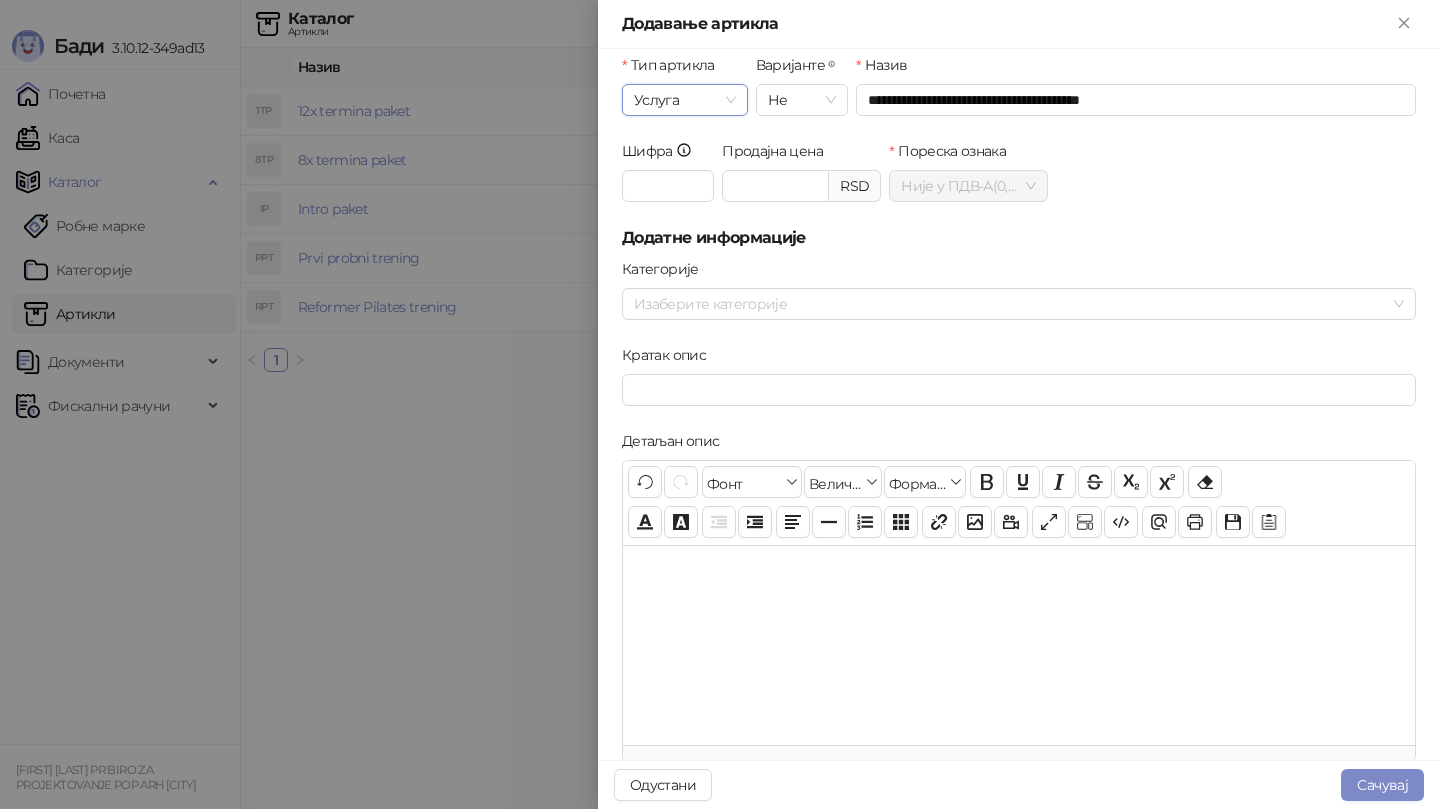 scroll, scrollTop: 0, scrollLeft: 0, axis: both 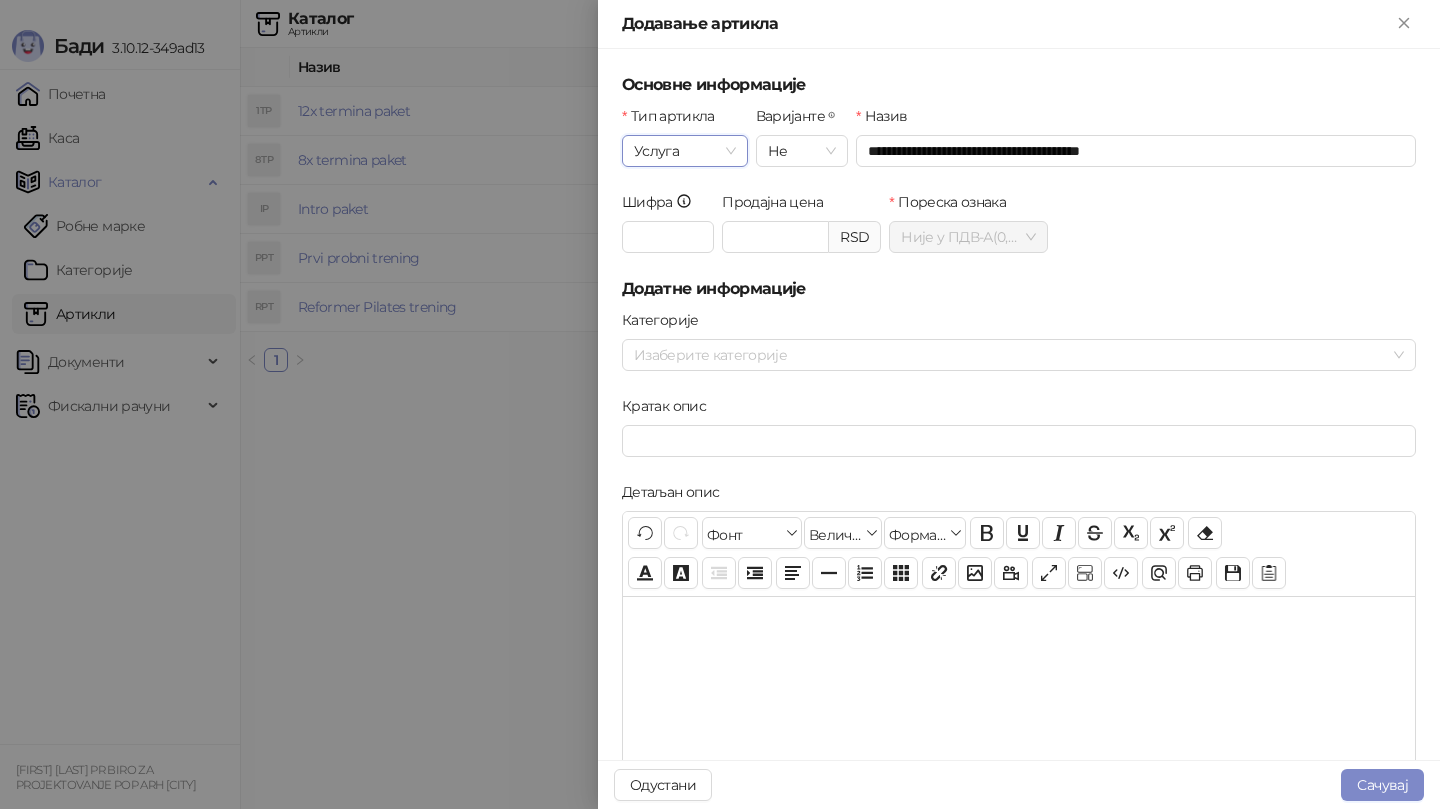 click on "Услуга" at bounding box center [685, 151] 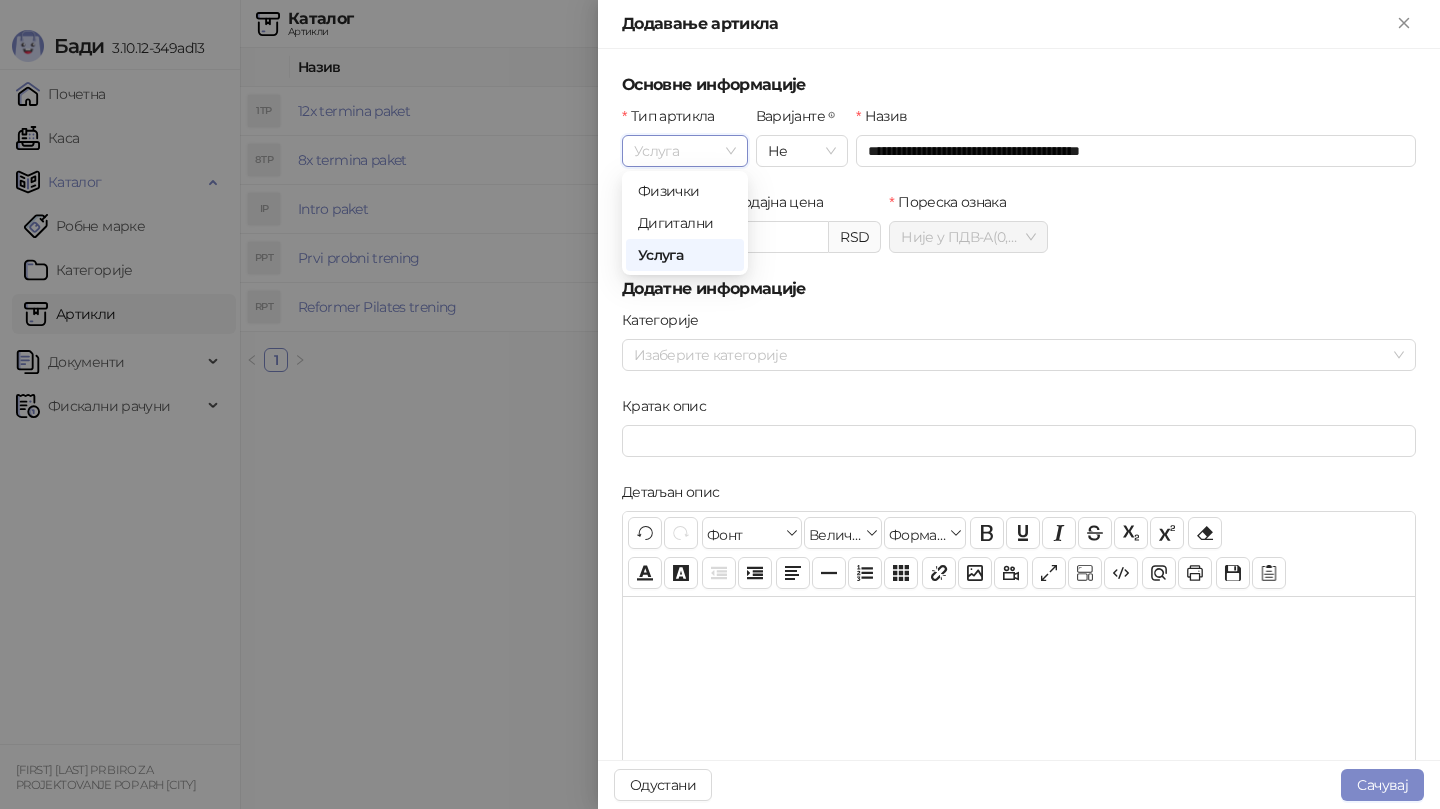 click at bounding box center [720, 404] 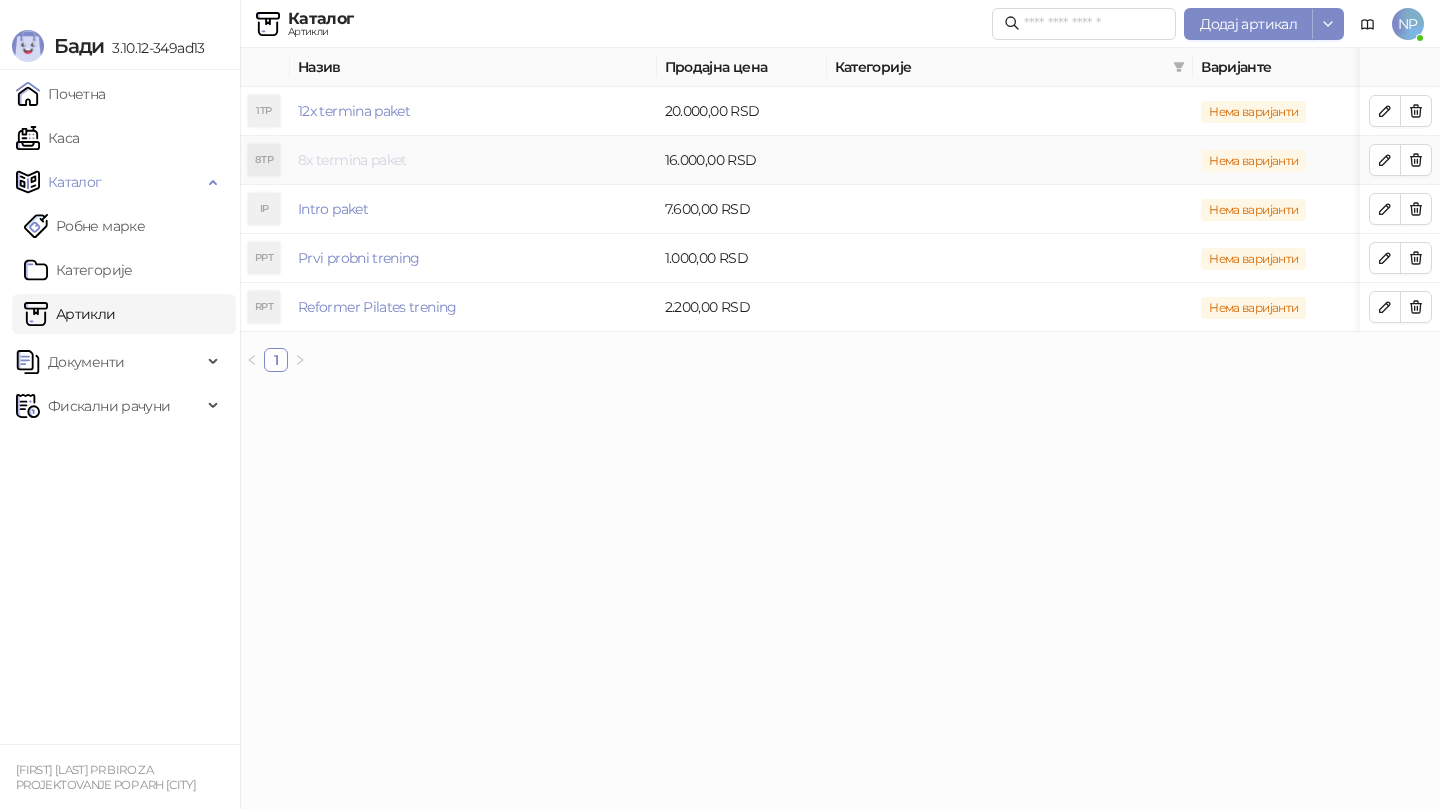 click on "8x termina paket" at bounding box center [352, 160] 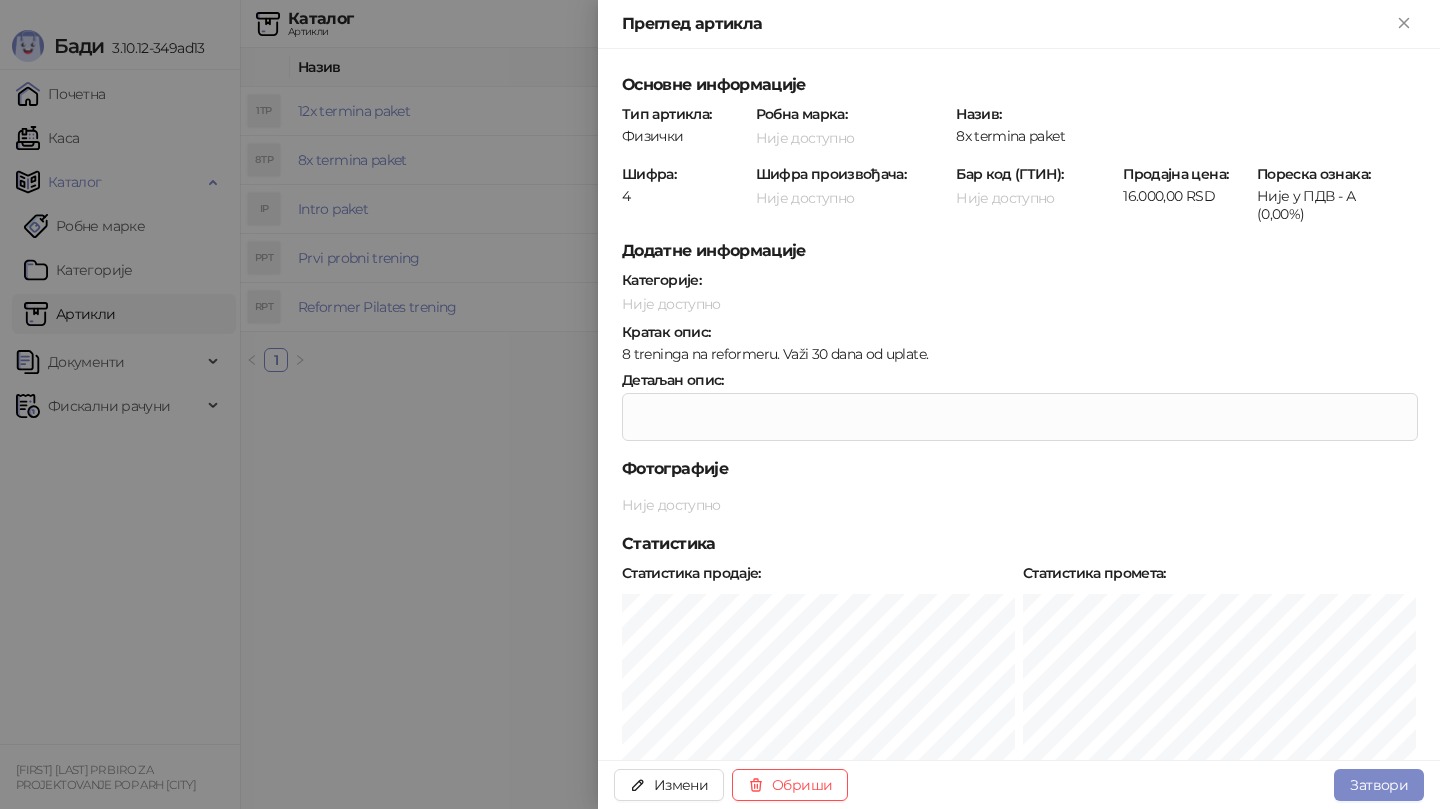 click on "Физички" at bounding box center (685, 136) 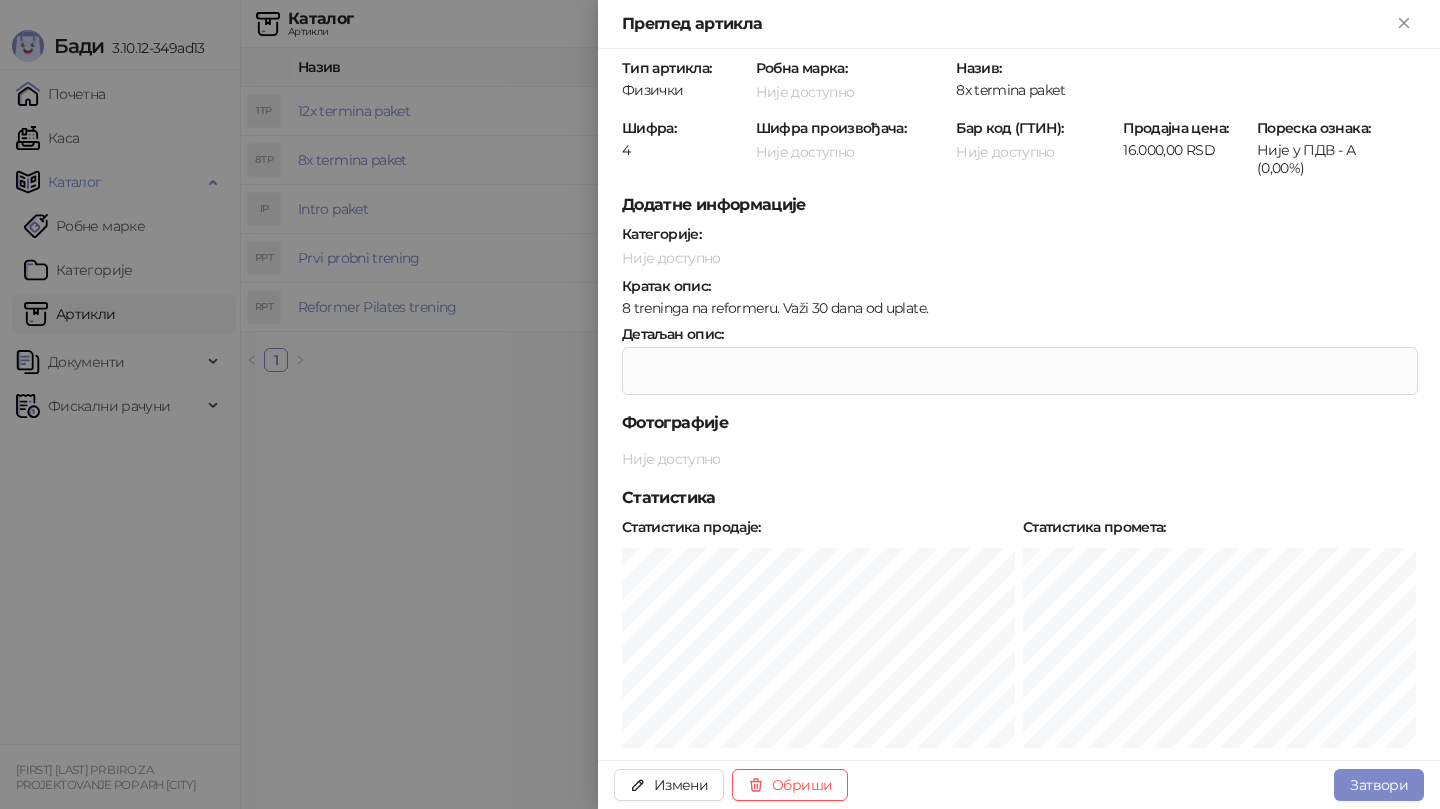 scroll, scrollTop: 0, scrollLeft: 0, axis: both 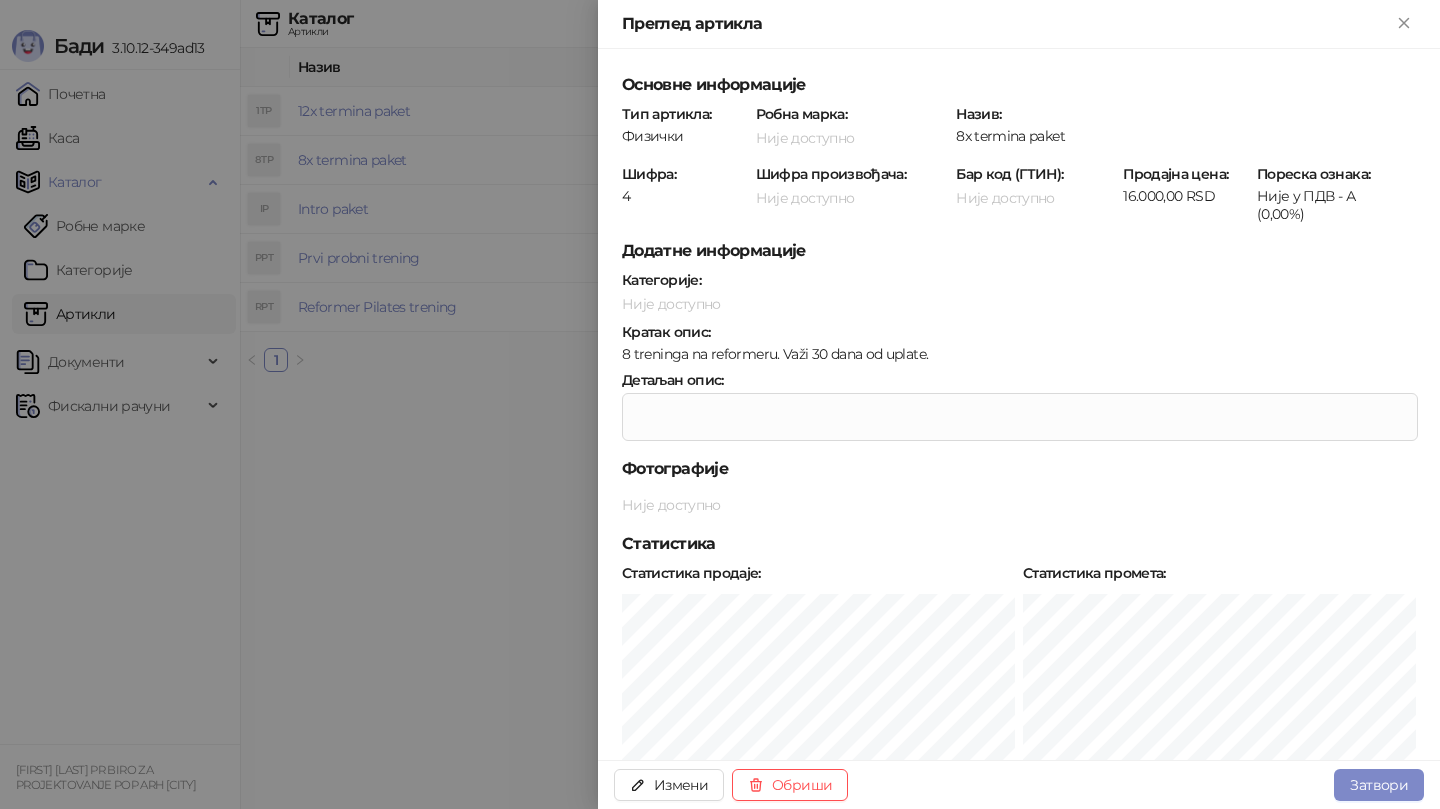 click on "Тип артикла : Физички" at bounding box center (685, 125) 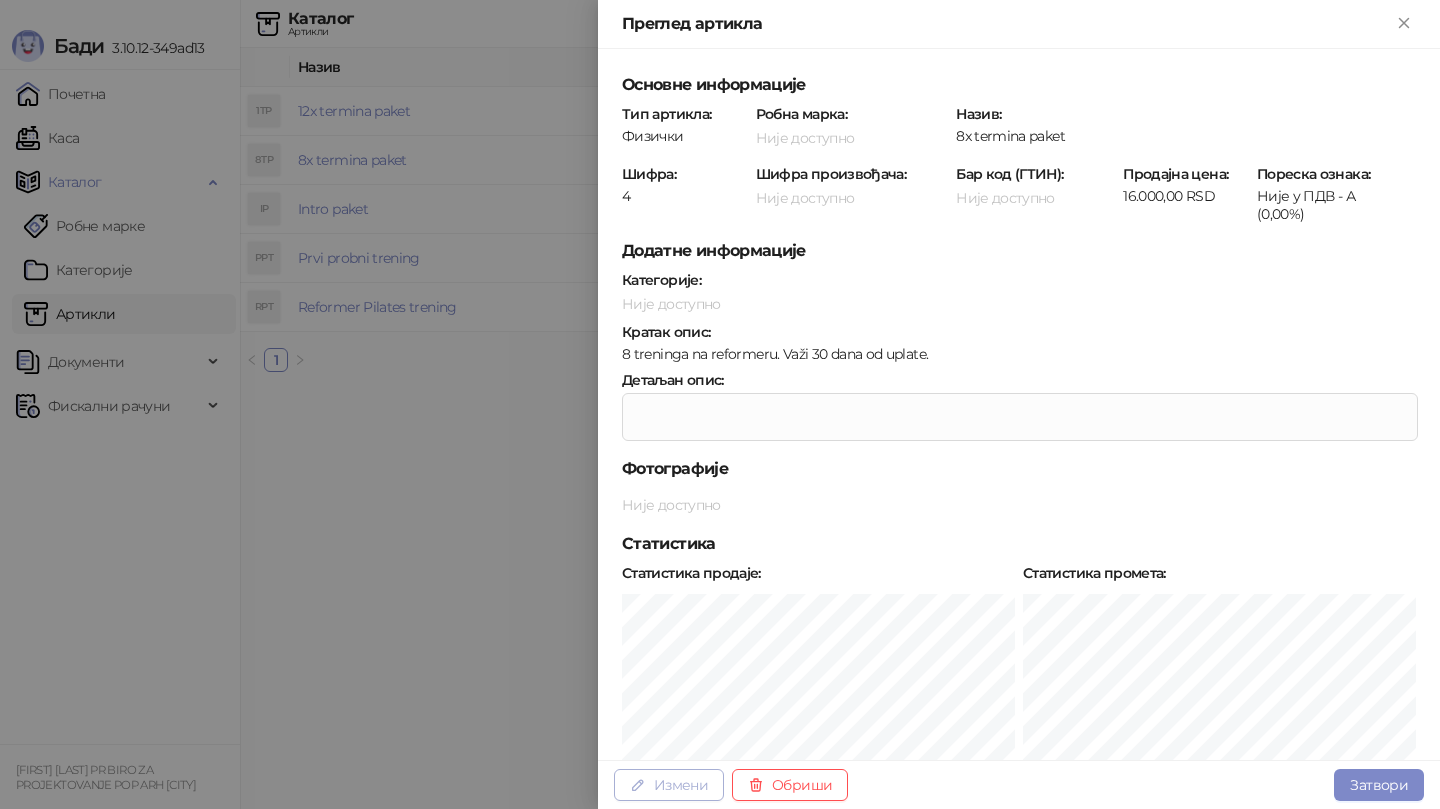 click on "Измени" at bounding box center (669, 785) 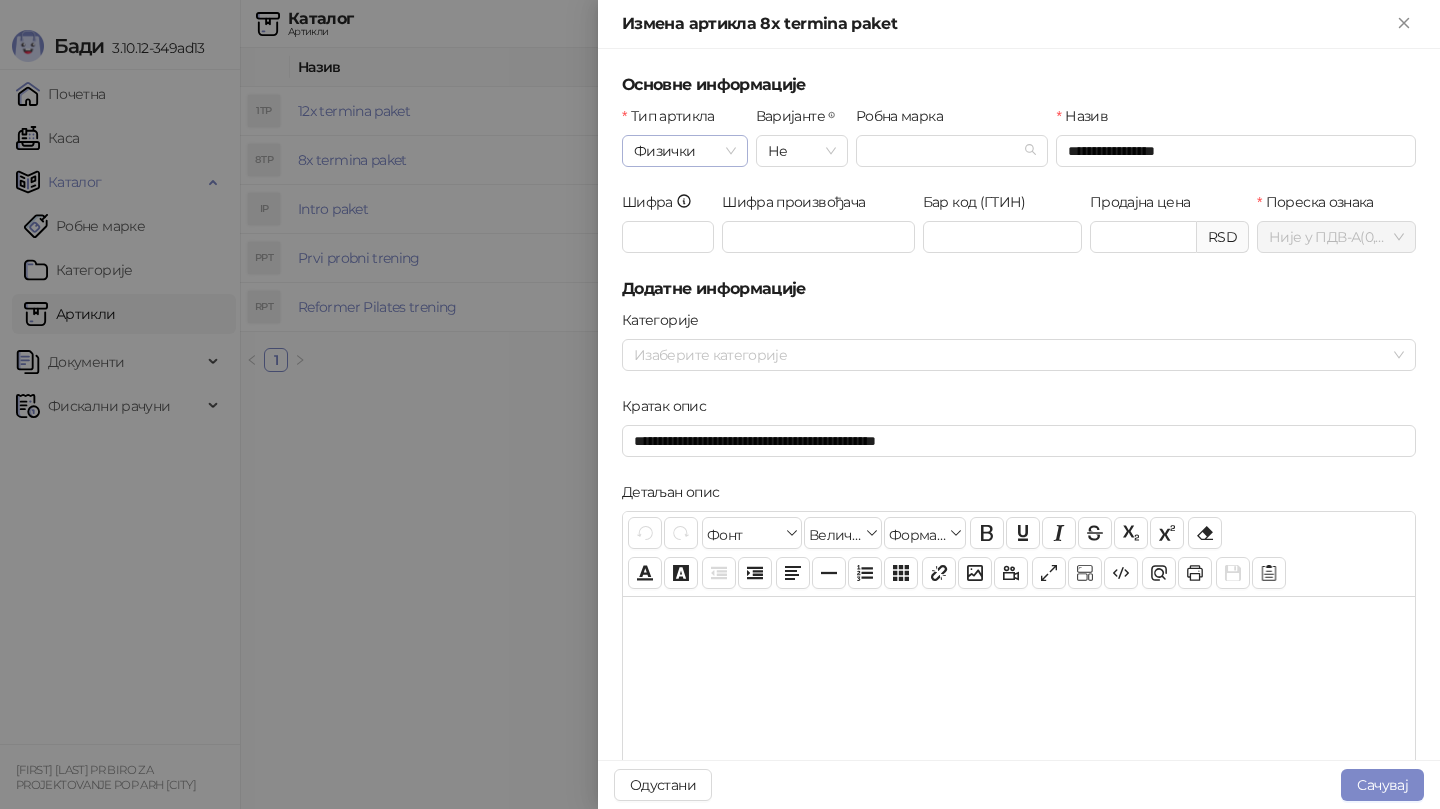 click on "Физички" at bounding box center (685, 151) 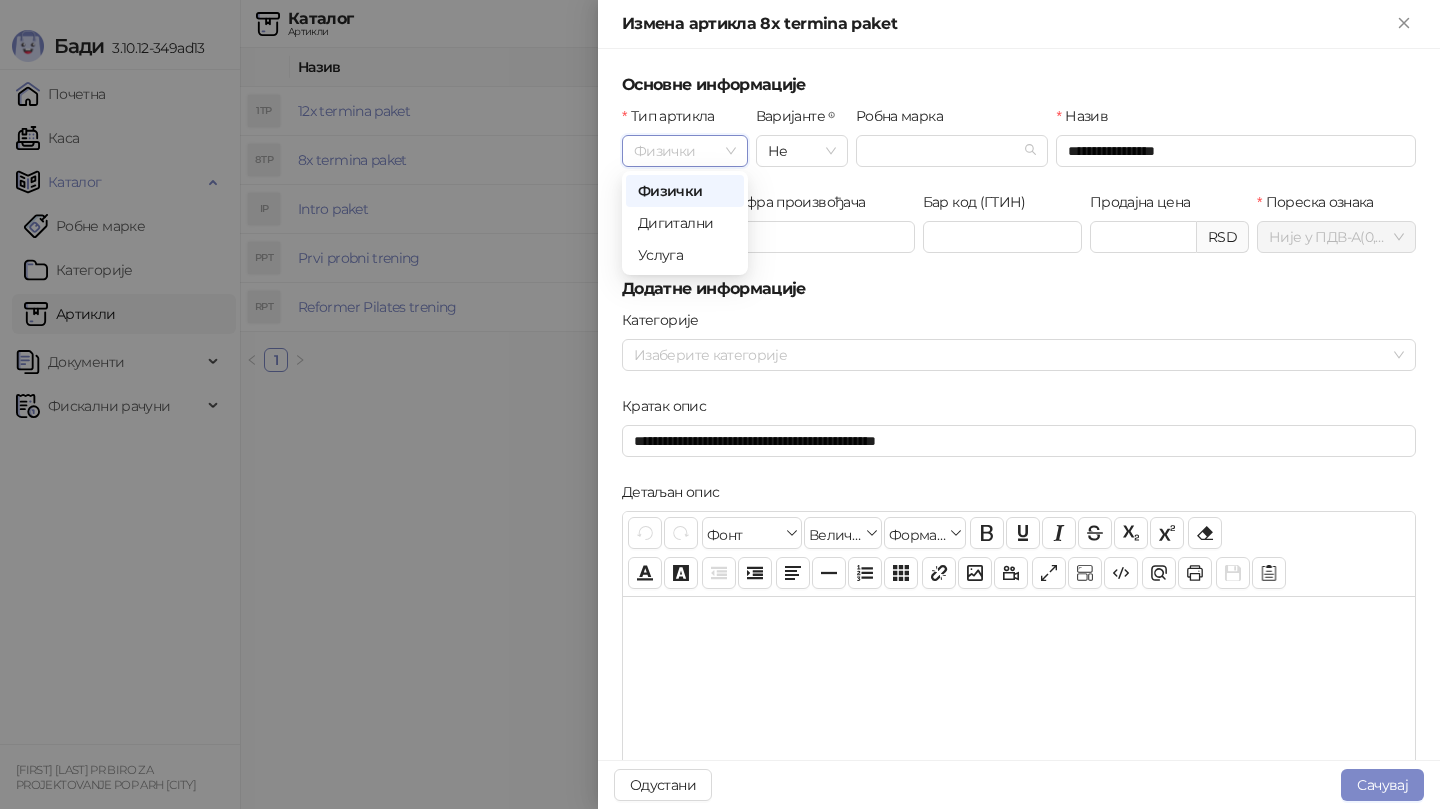 click at bounding box center (720, 404) 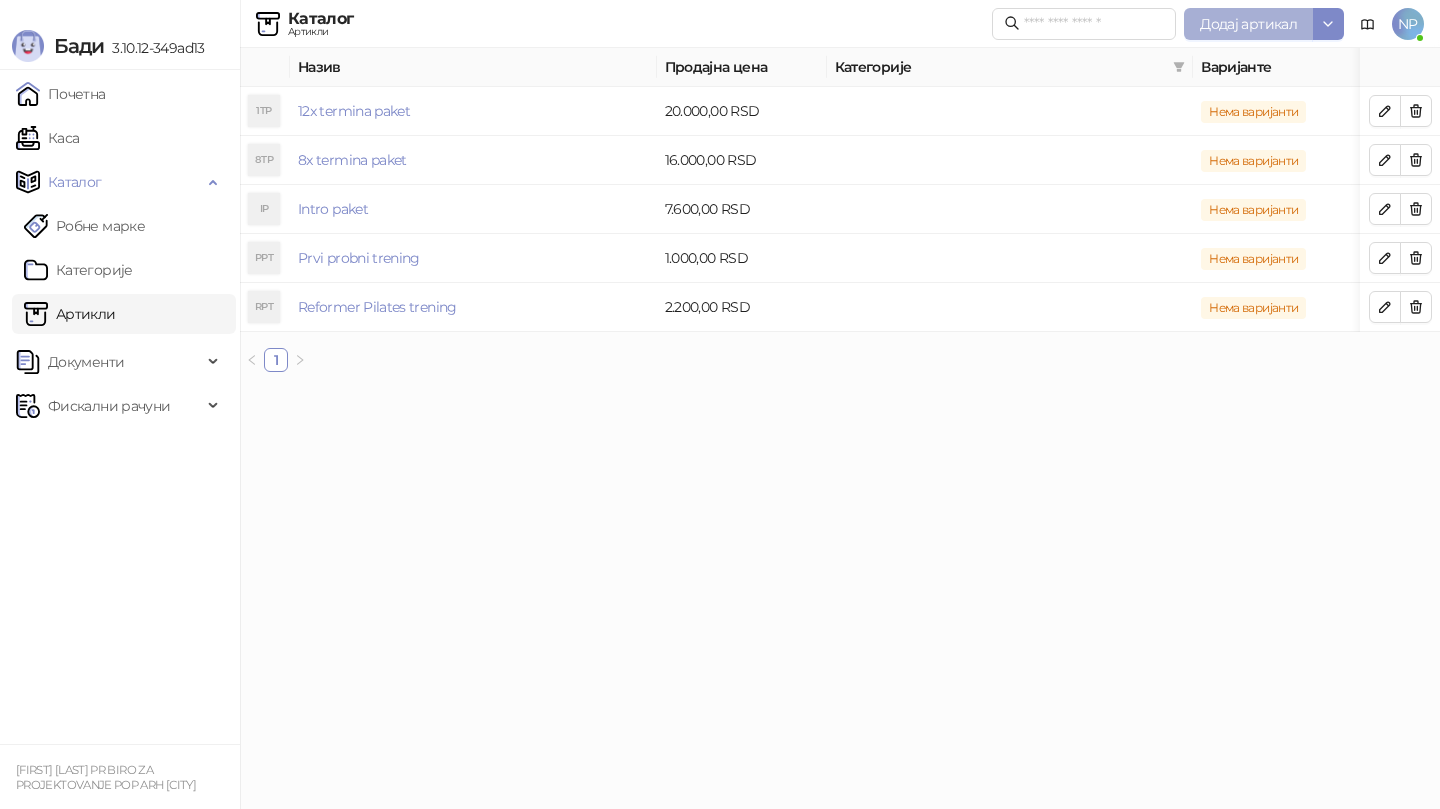 click on "Додај артикал" at bounding box center [1248, 24] 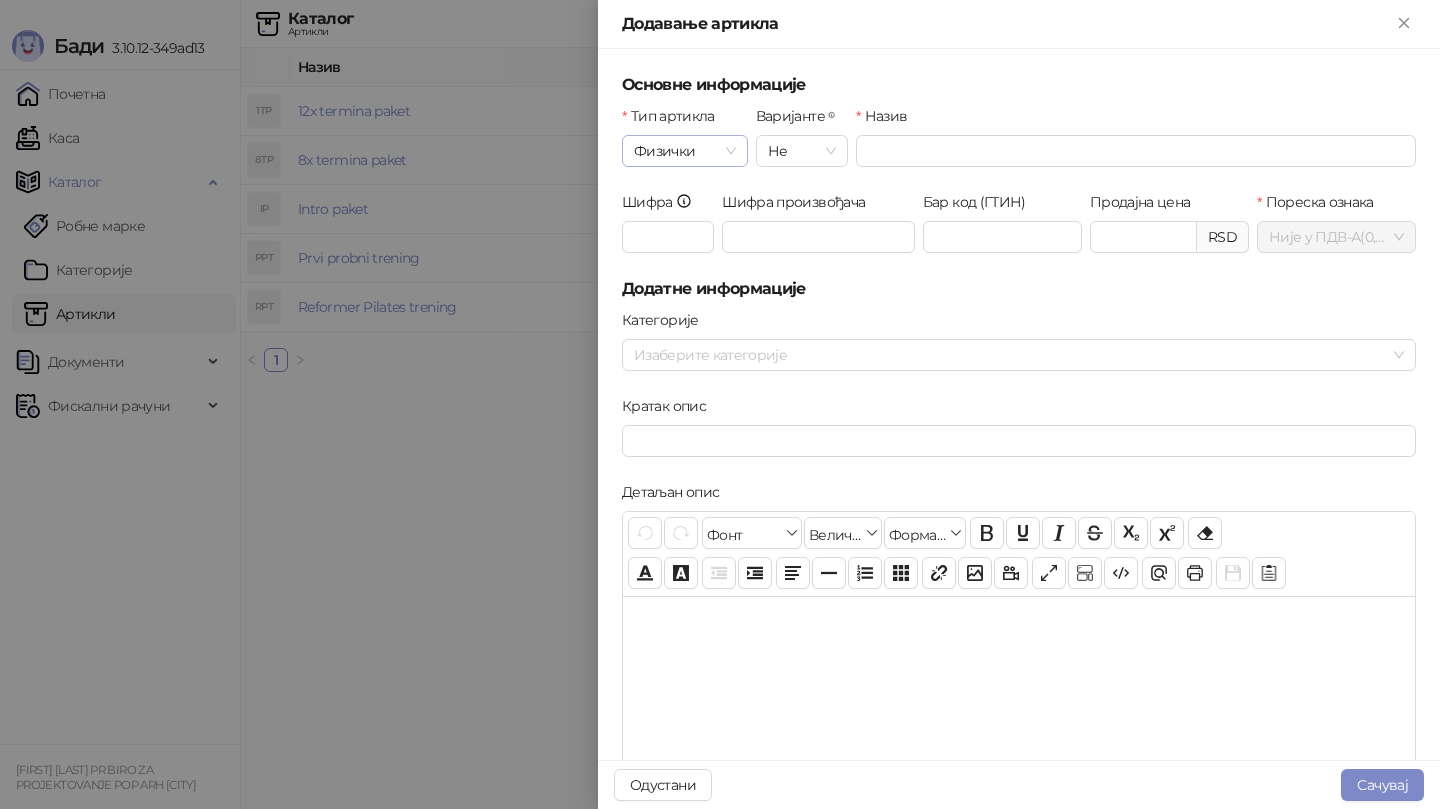 click on "Физички" at bounding box center [685, 151] 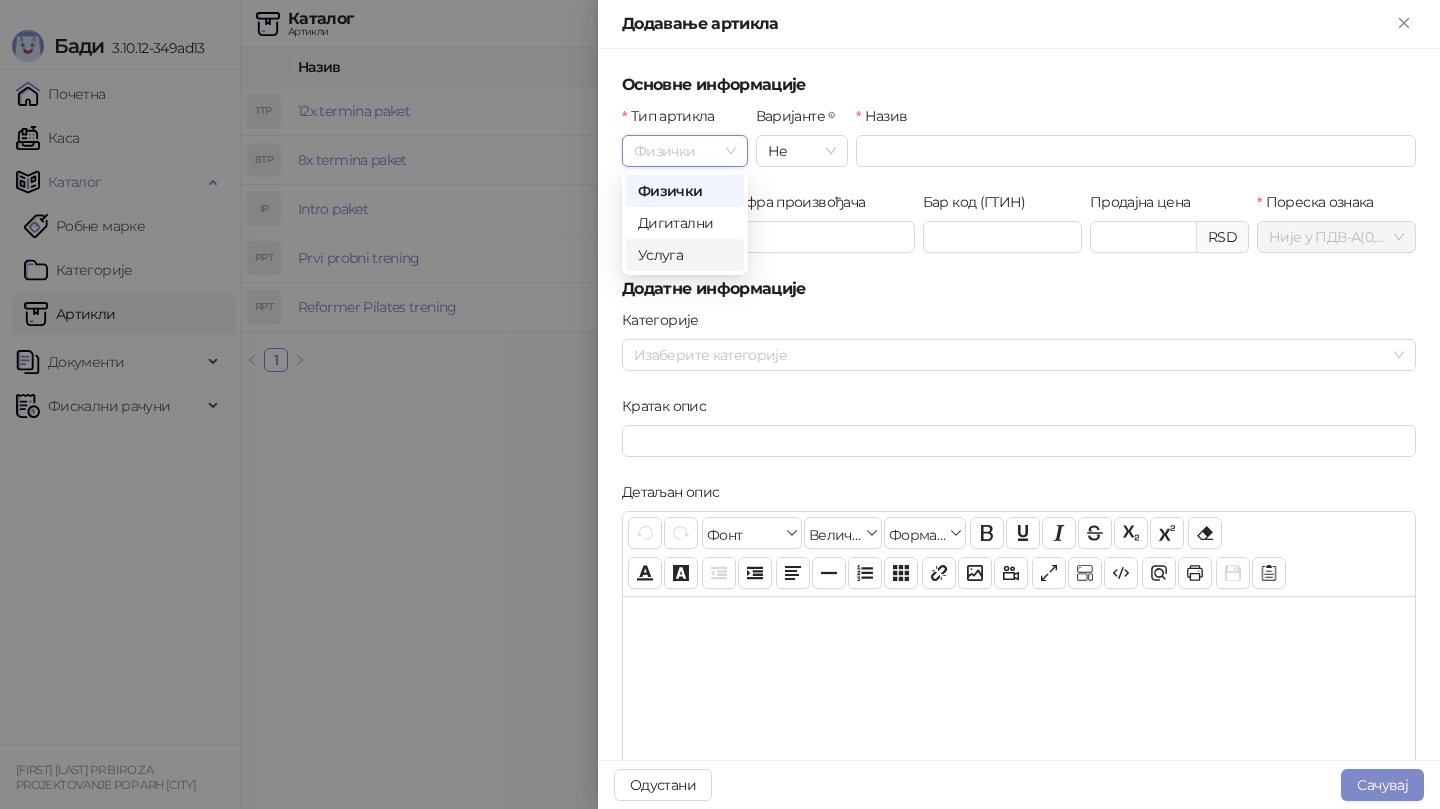 click on "Услуга" at bounding box center [685, 255] 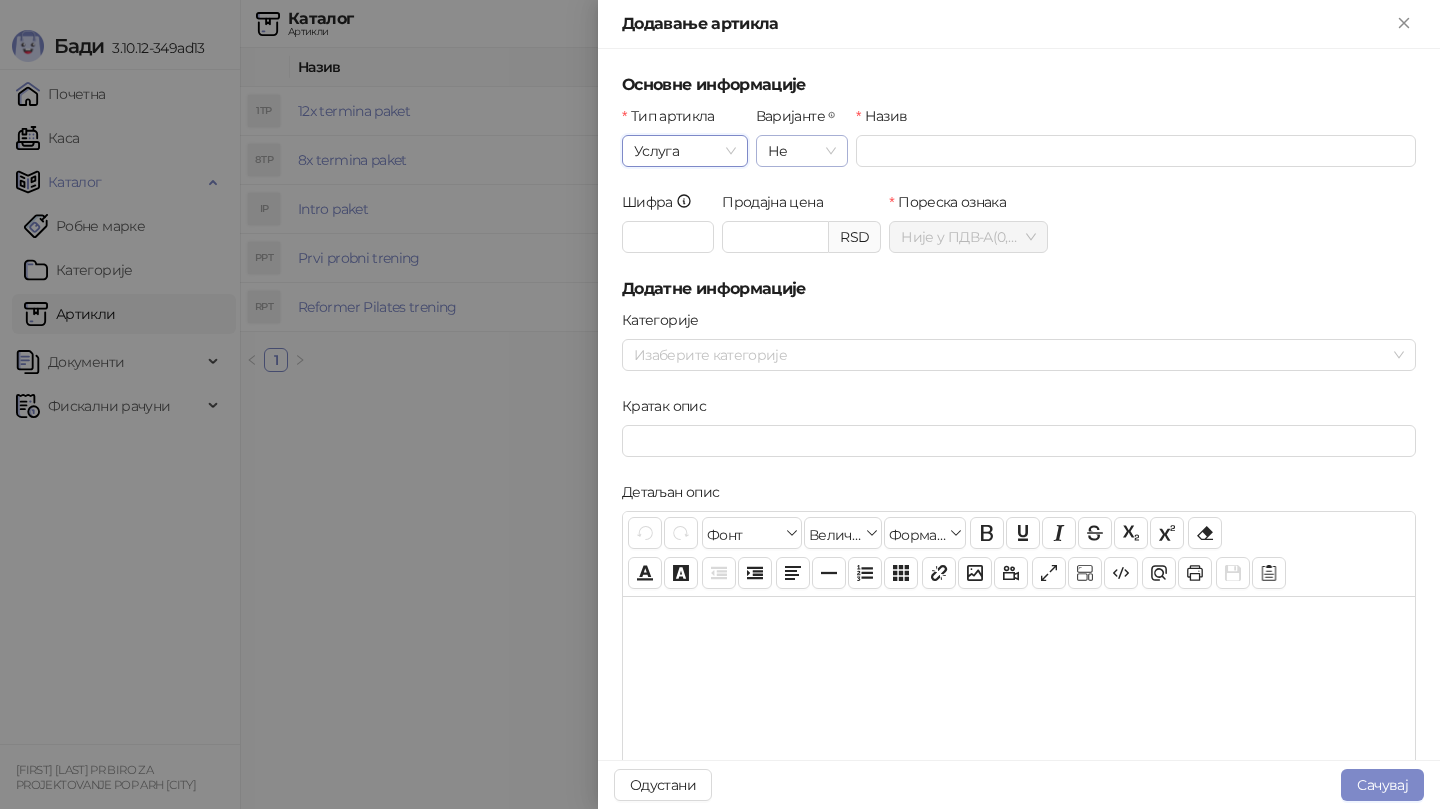 click on "Не" at bounding box center [802, 151] 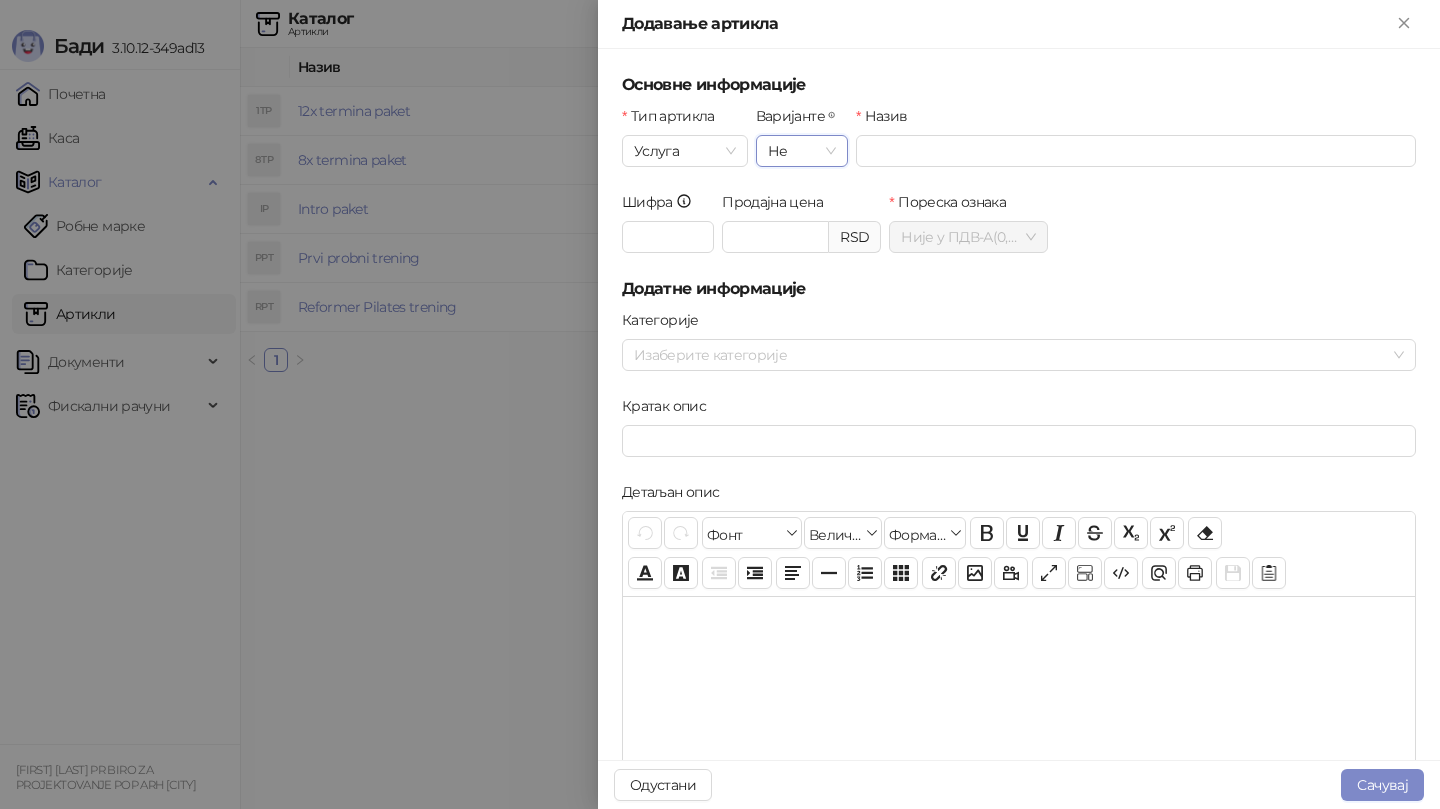 click on "Не" at bounding box center [802, 151] 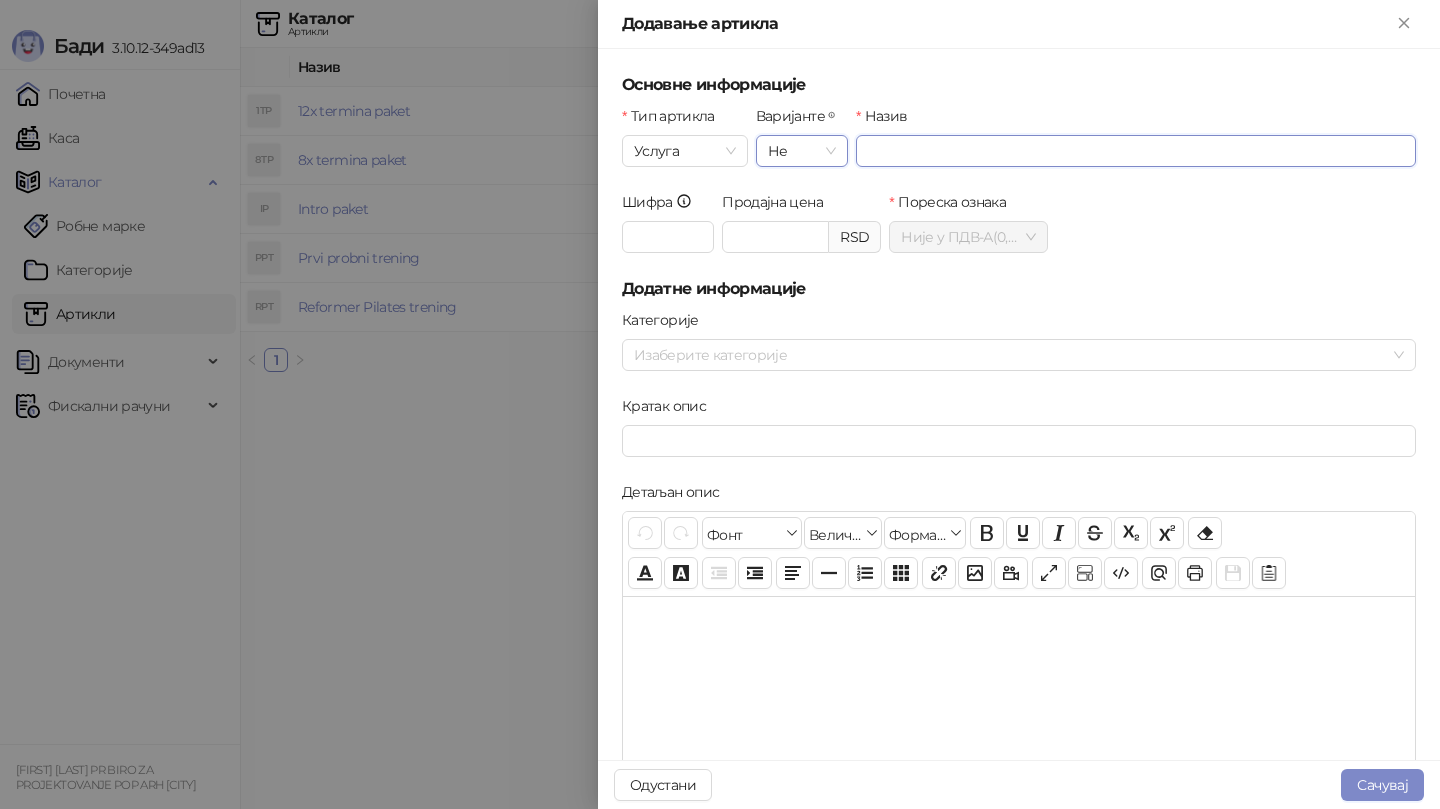 click on "Назив" at bounding box center [1136, 151] 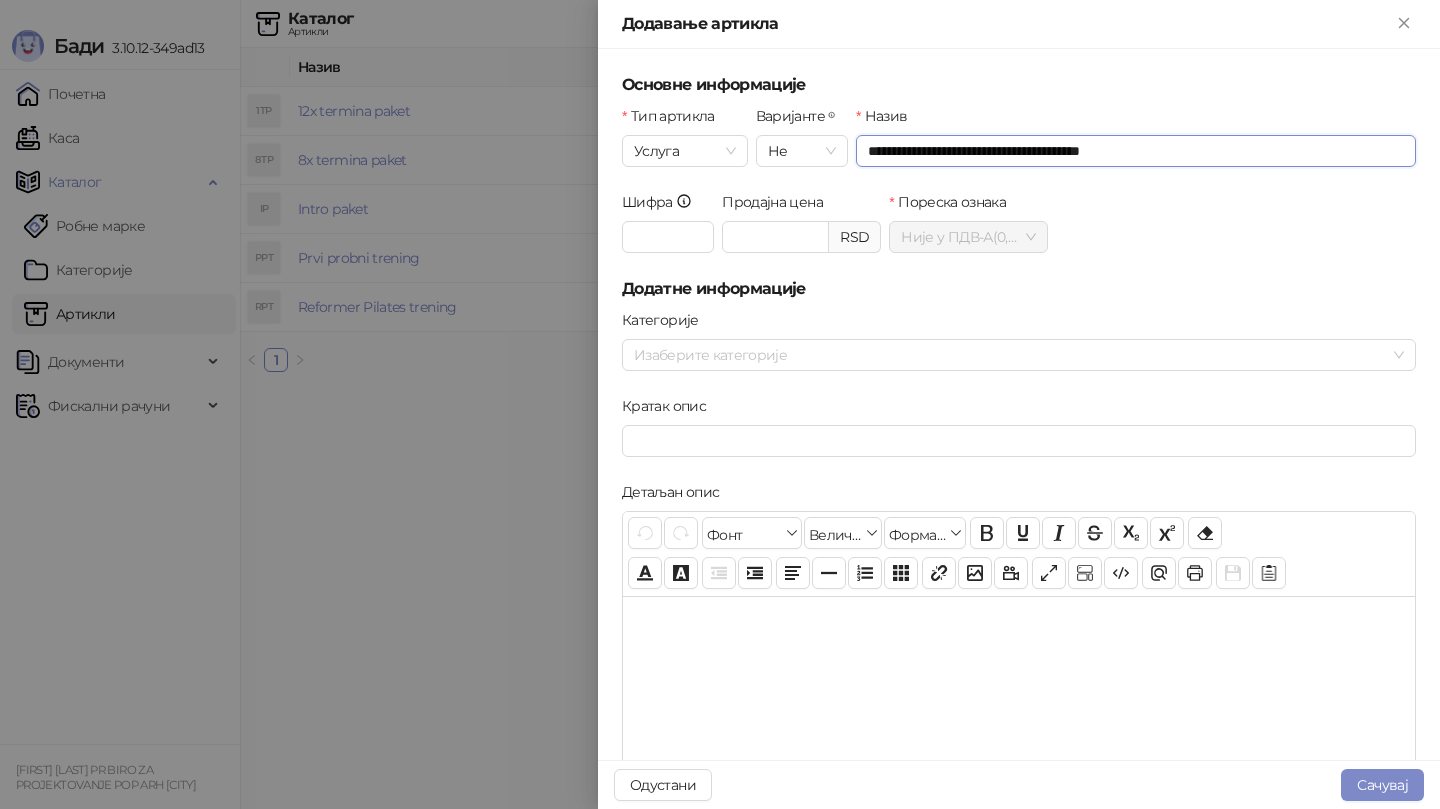 click on "**********" at bounding box center [1136, 151] 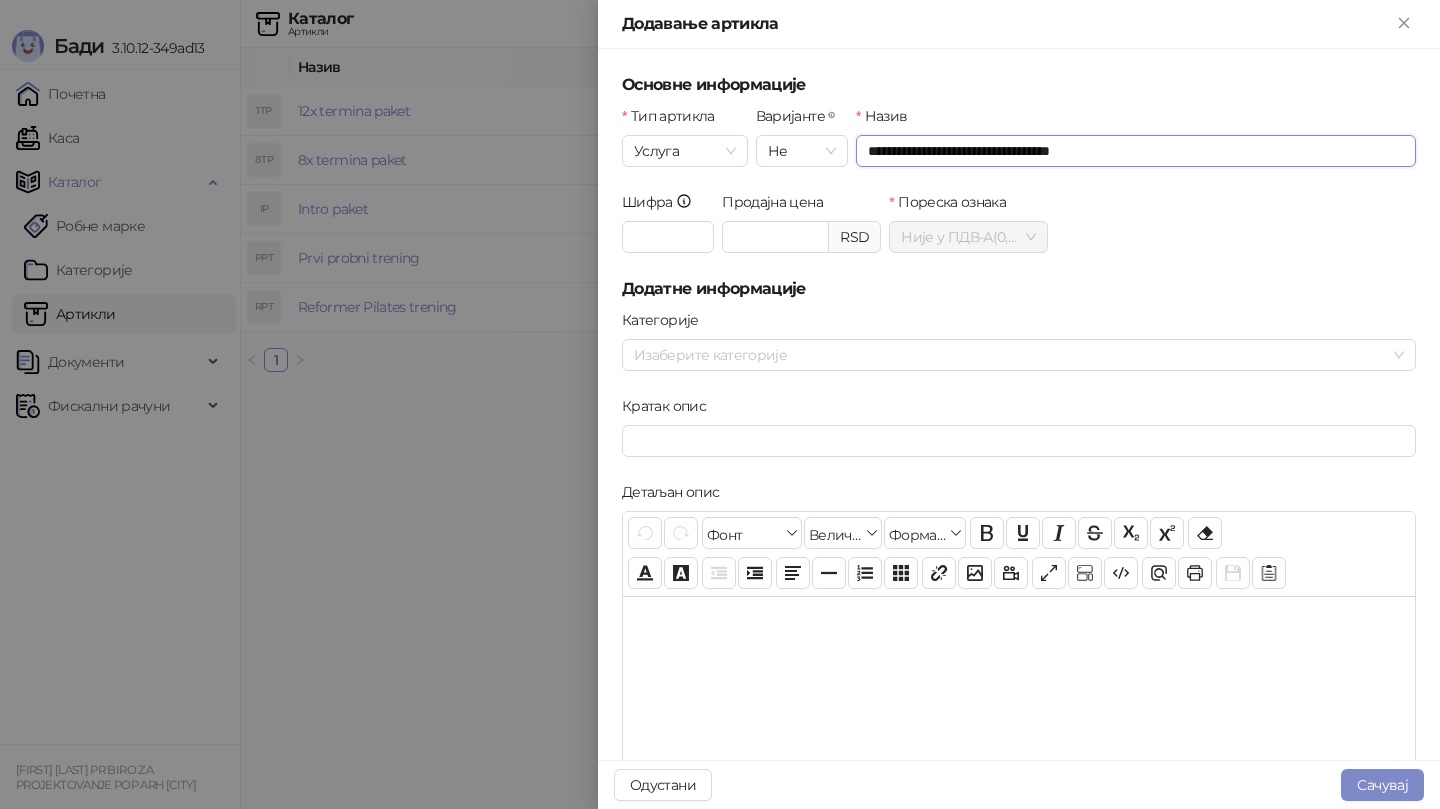 click on "**********" at bounding box center (1136, 151) 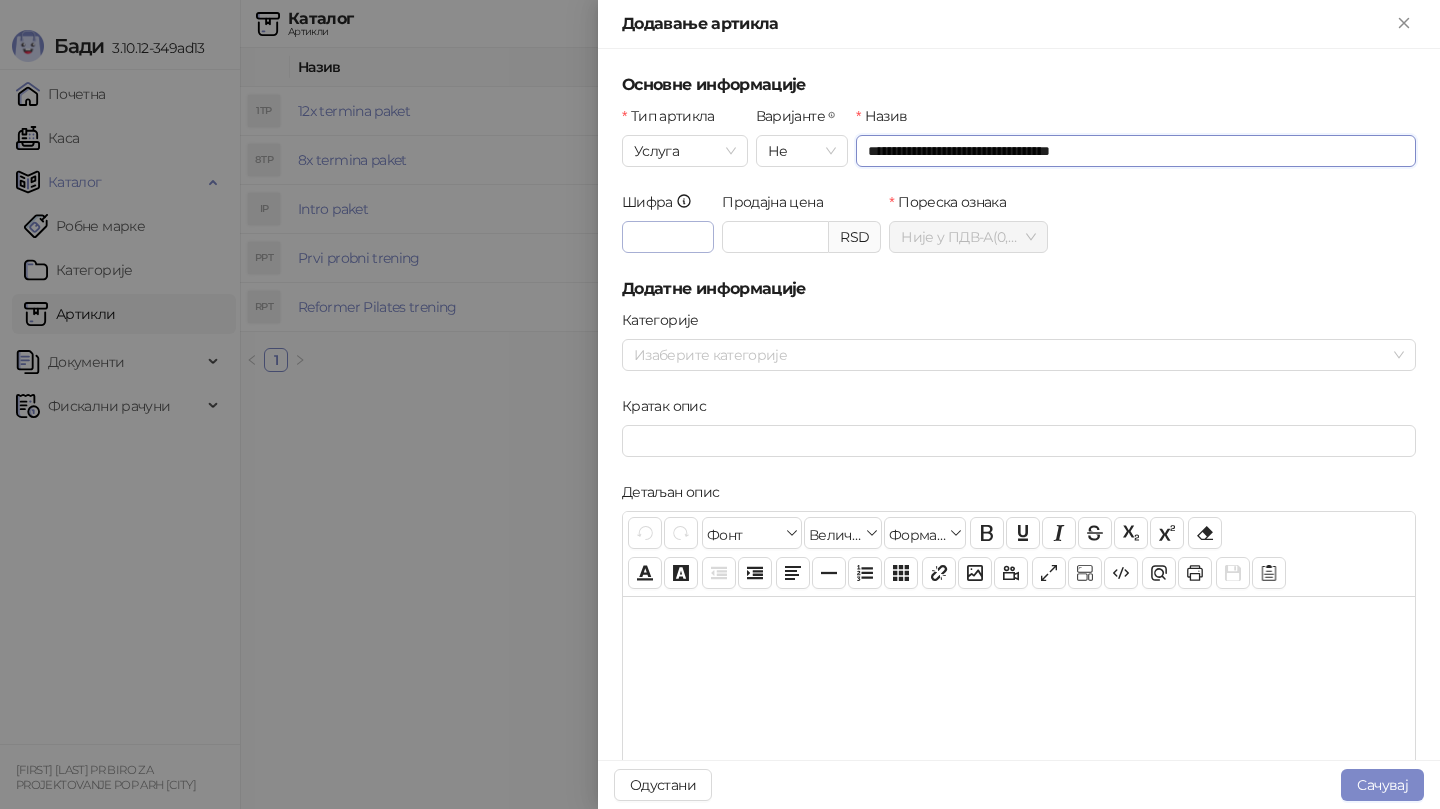 type on "**********" 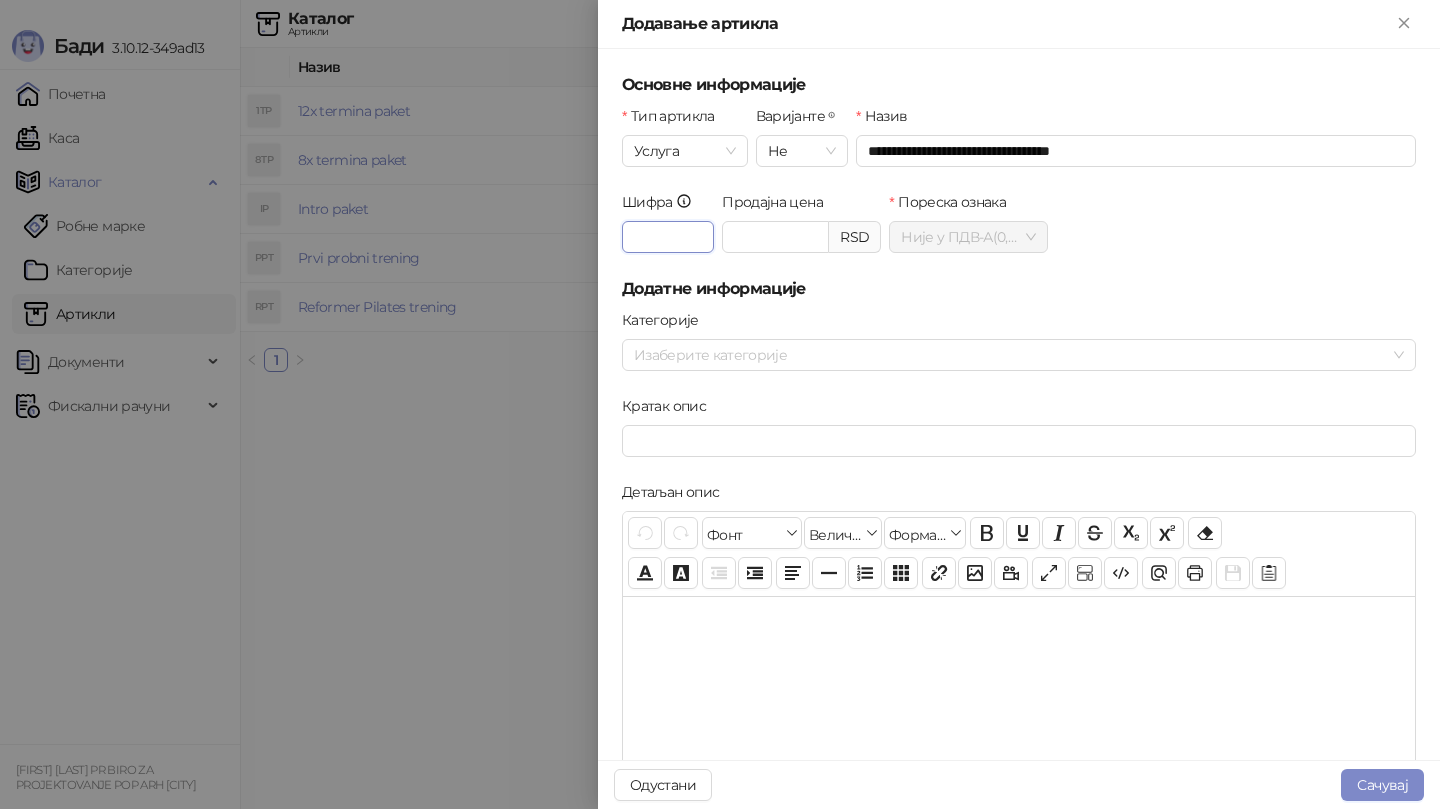 click on "Шифра" at bounding box center [668, 237] 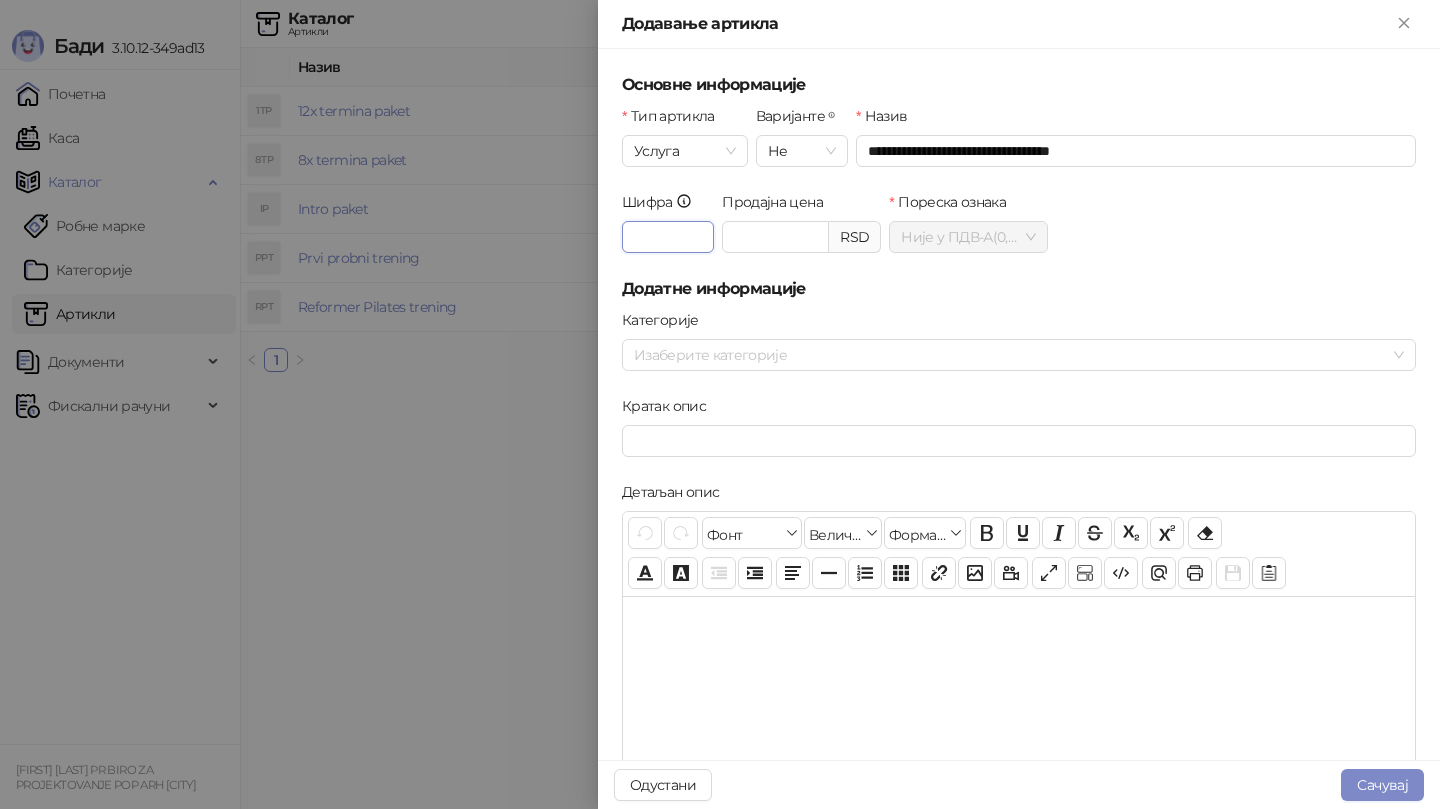 type on "*" 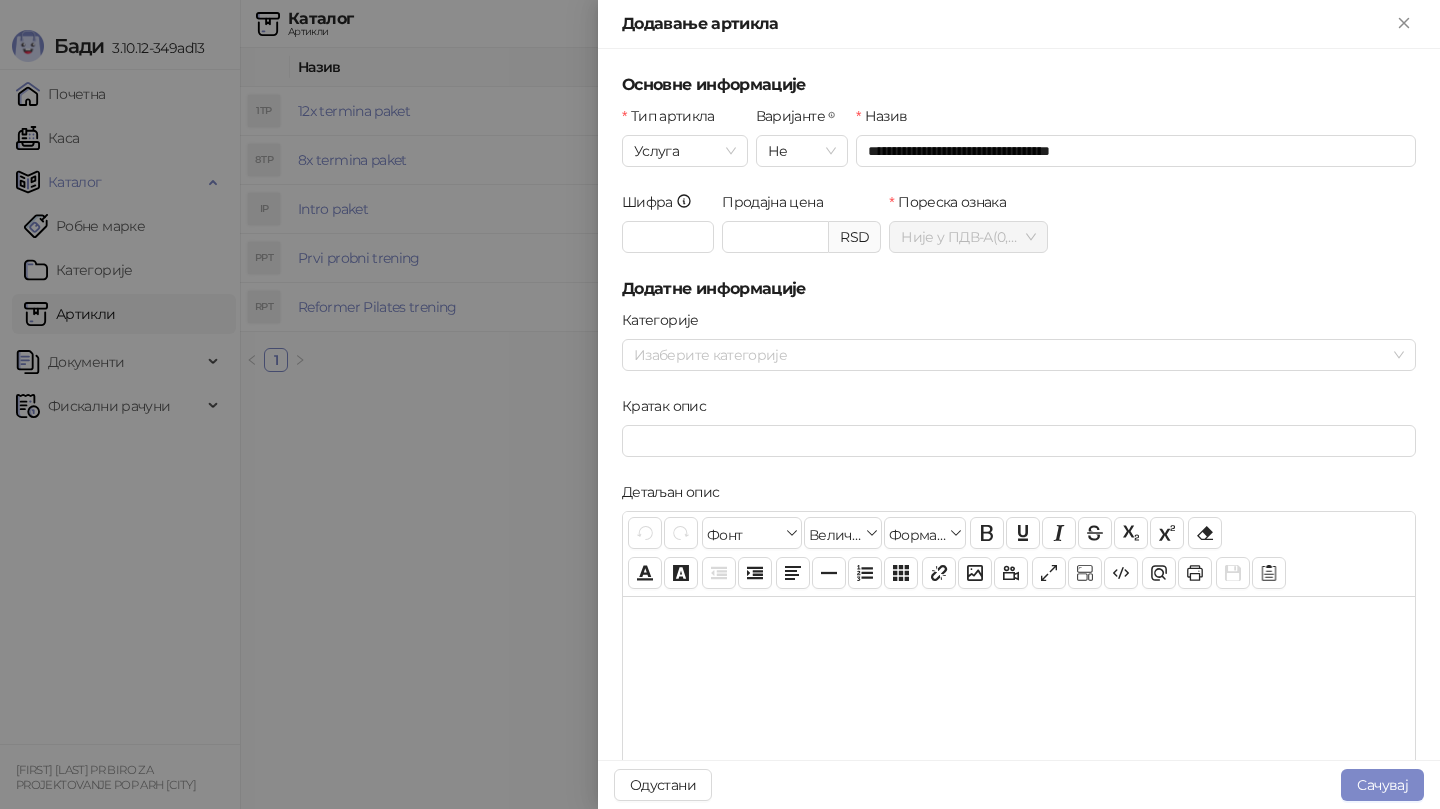 click on "Додатне информације" at bounding box center (1019, 289) 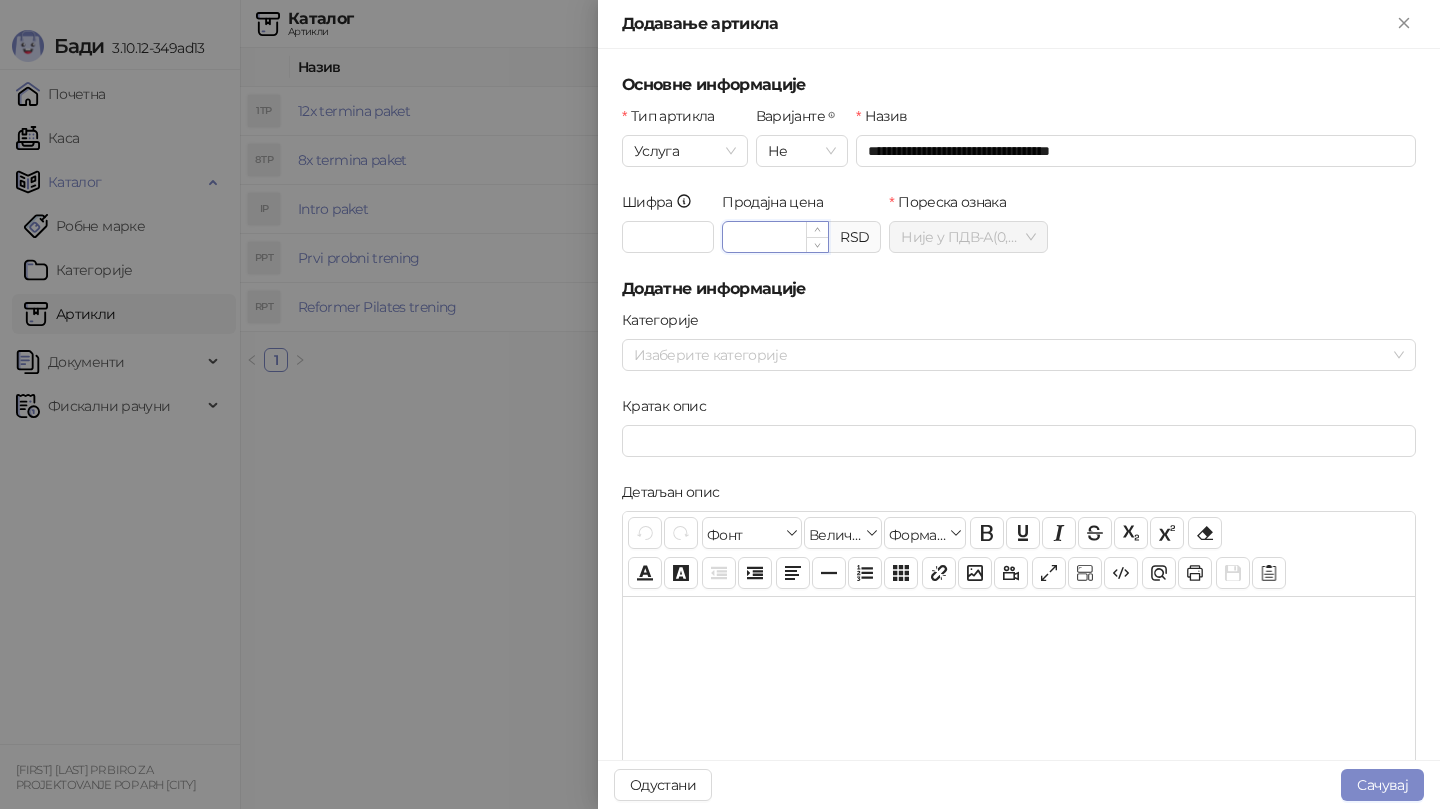 click on "Продајна цена" at bounding box center (775, 237) 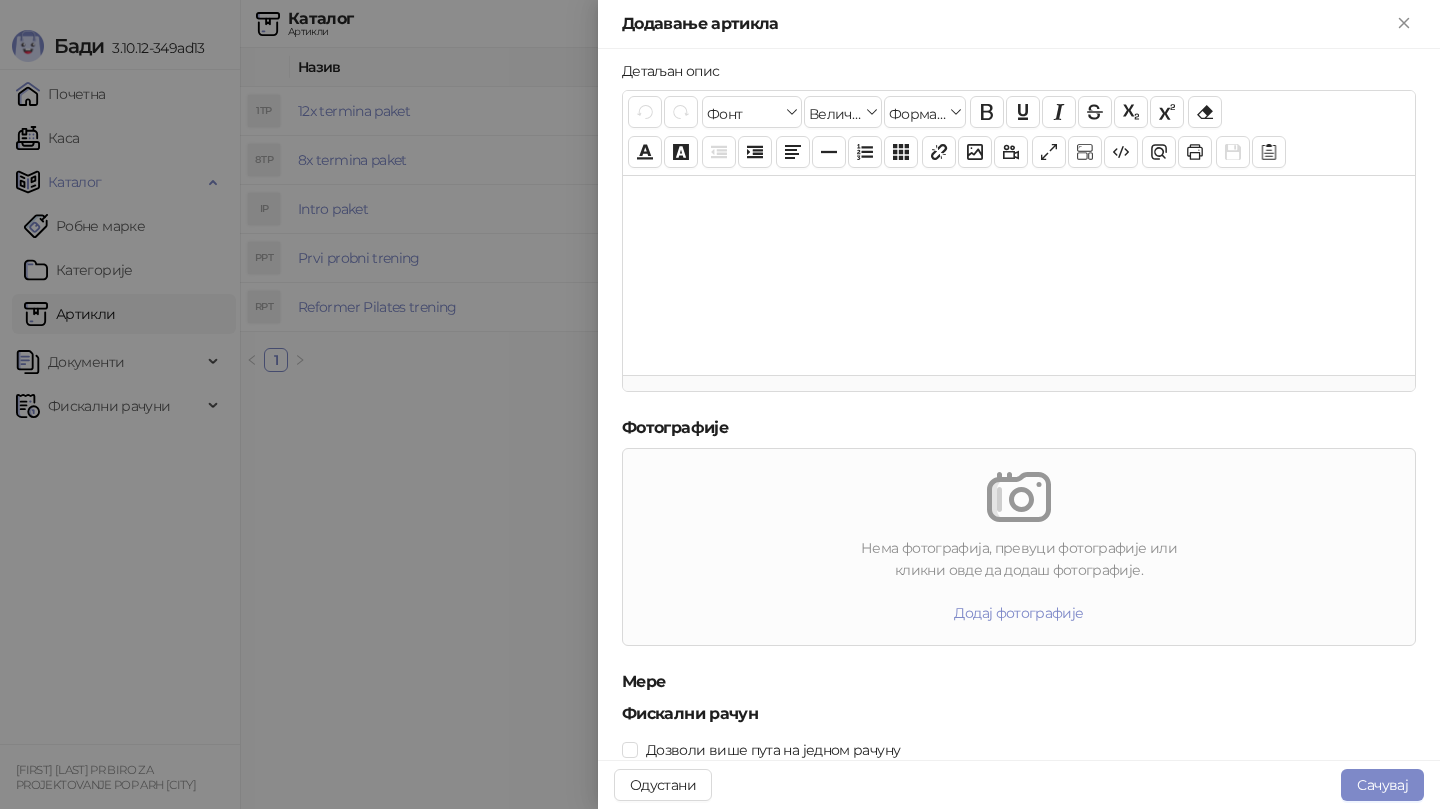 scroll, scrollTop: 475, scrollLeft: 0, axis: vertical 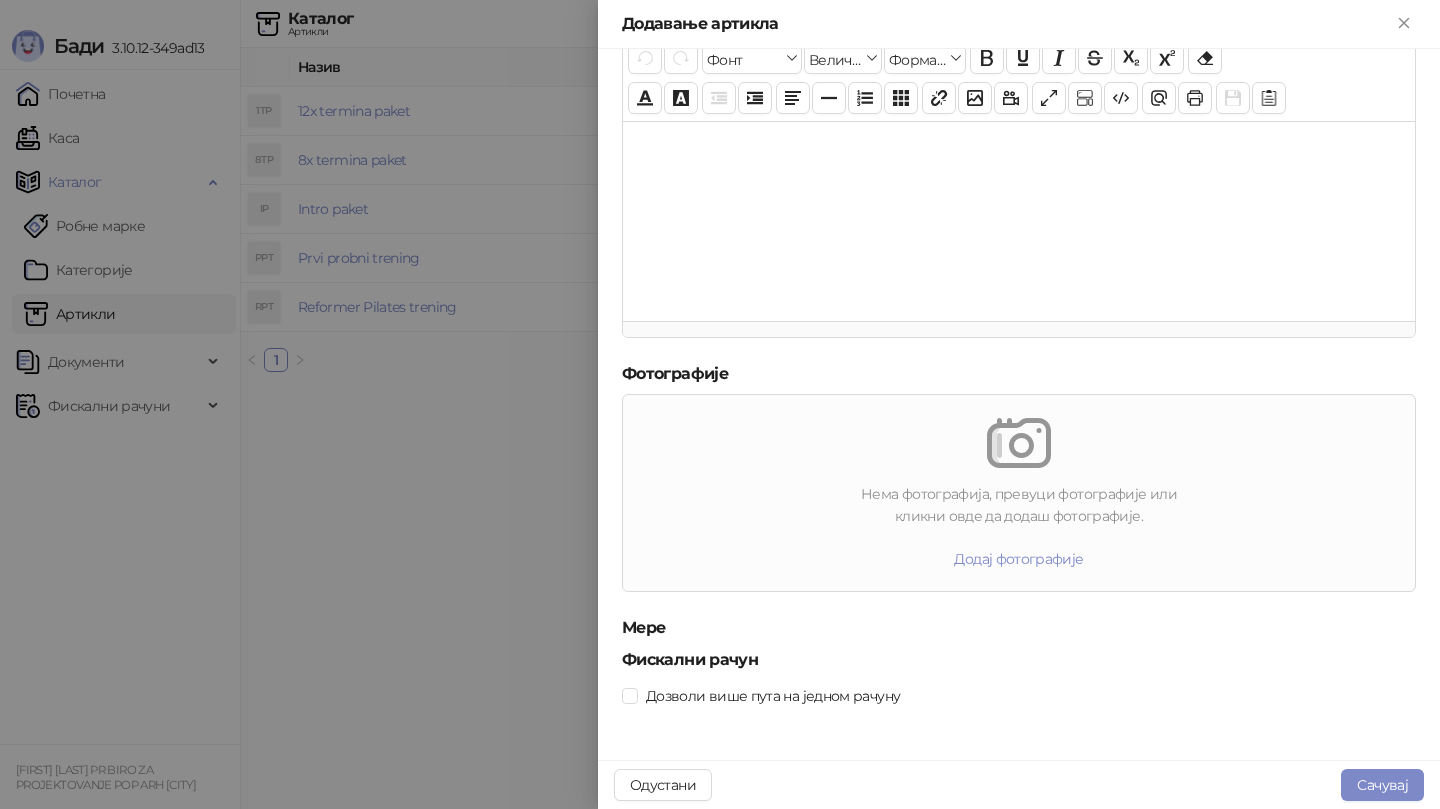 click on "Дозволи више пута на једном рачуну" at bounding box center (1019, 696) 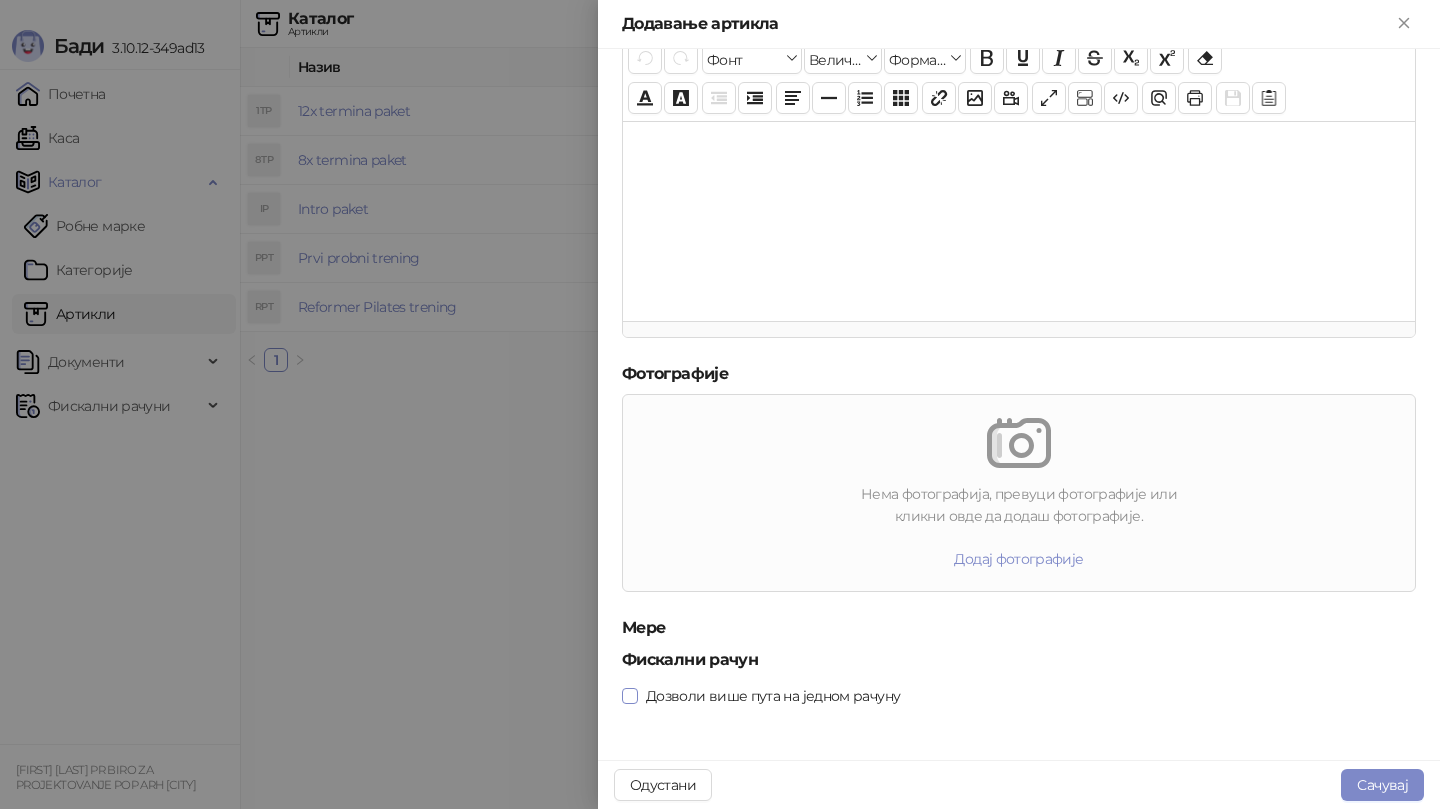 click at bounding box center (630, 696) 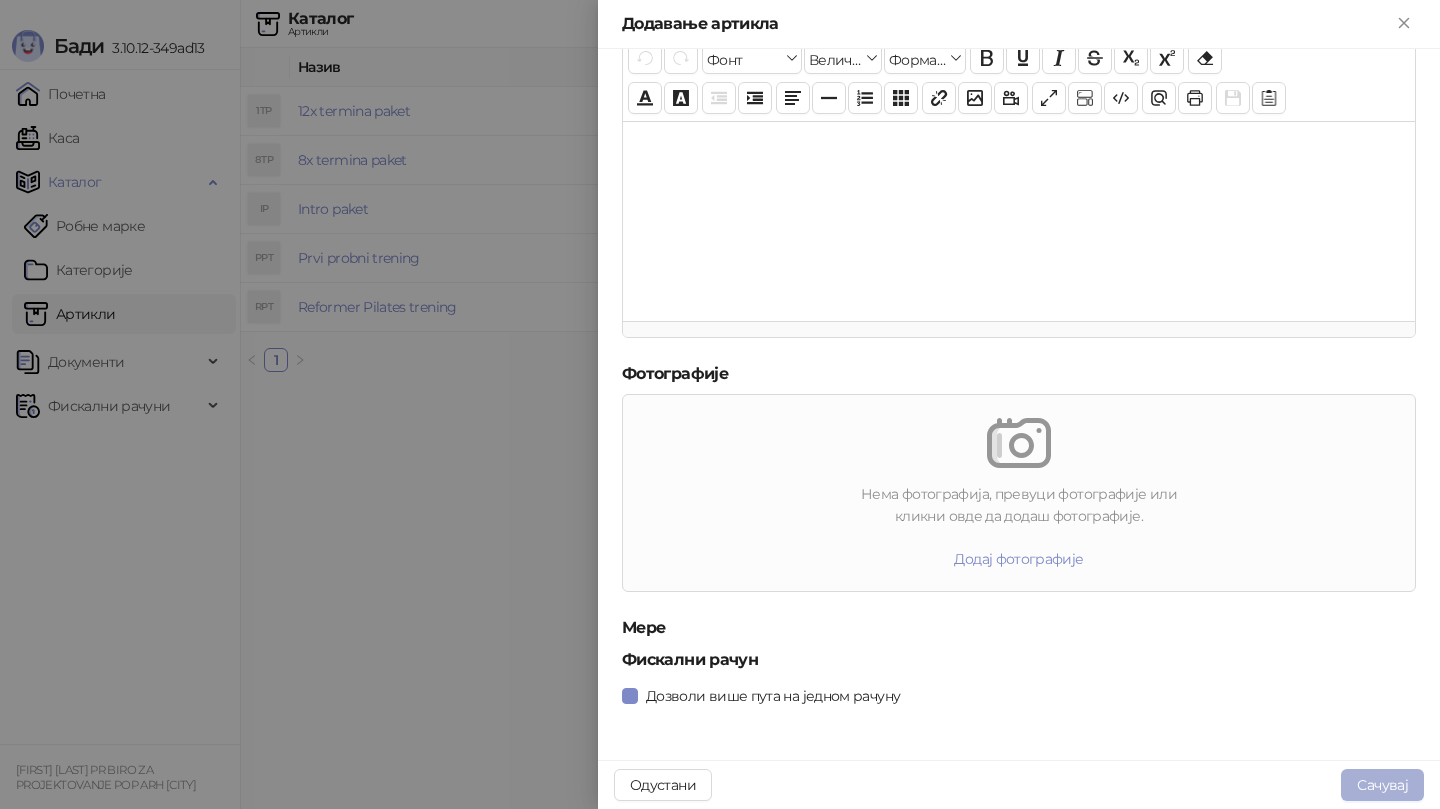 click on "Сачувај" at bounding box center (1382, 785) 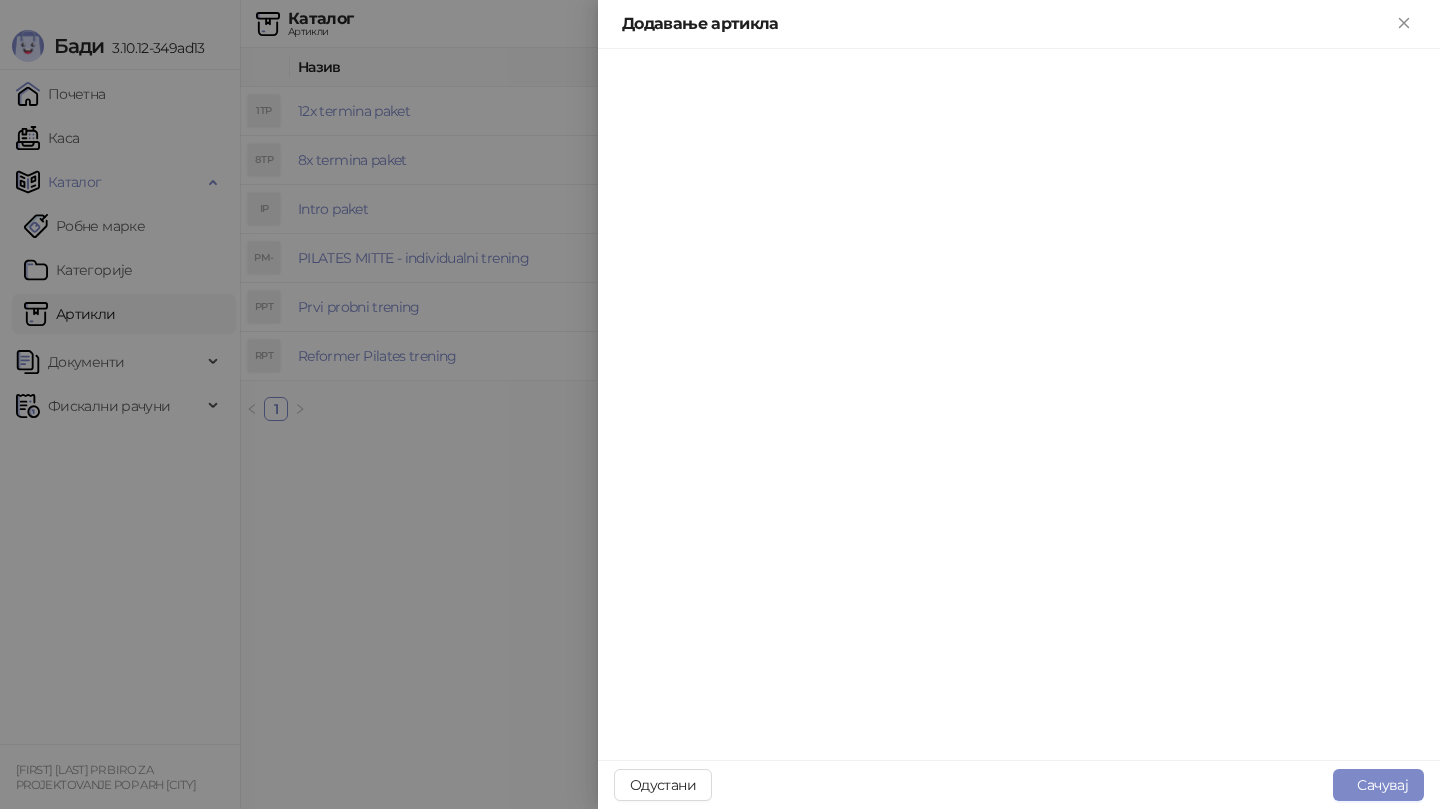 scroll, scrollTop: 0, scrollLeft: 0, axis: both 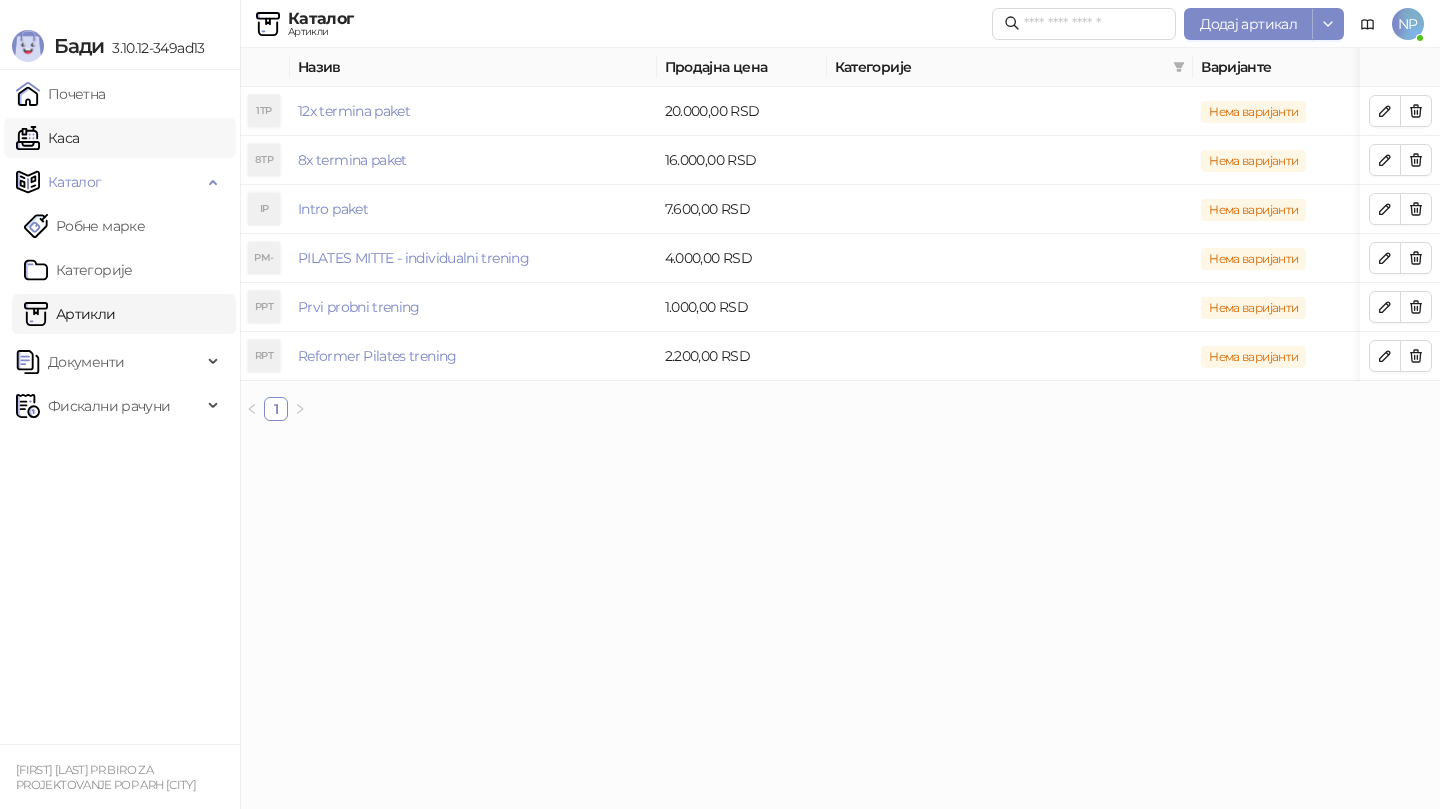 click on "Каса" at bounding box center (47, 138) 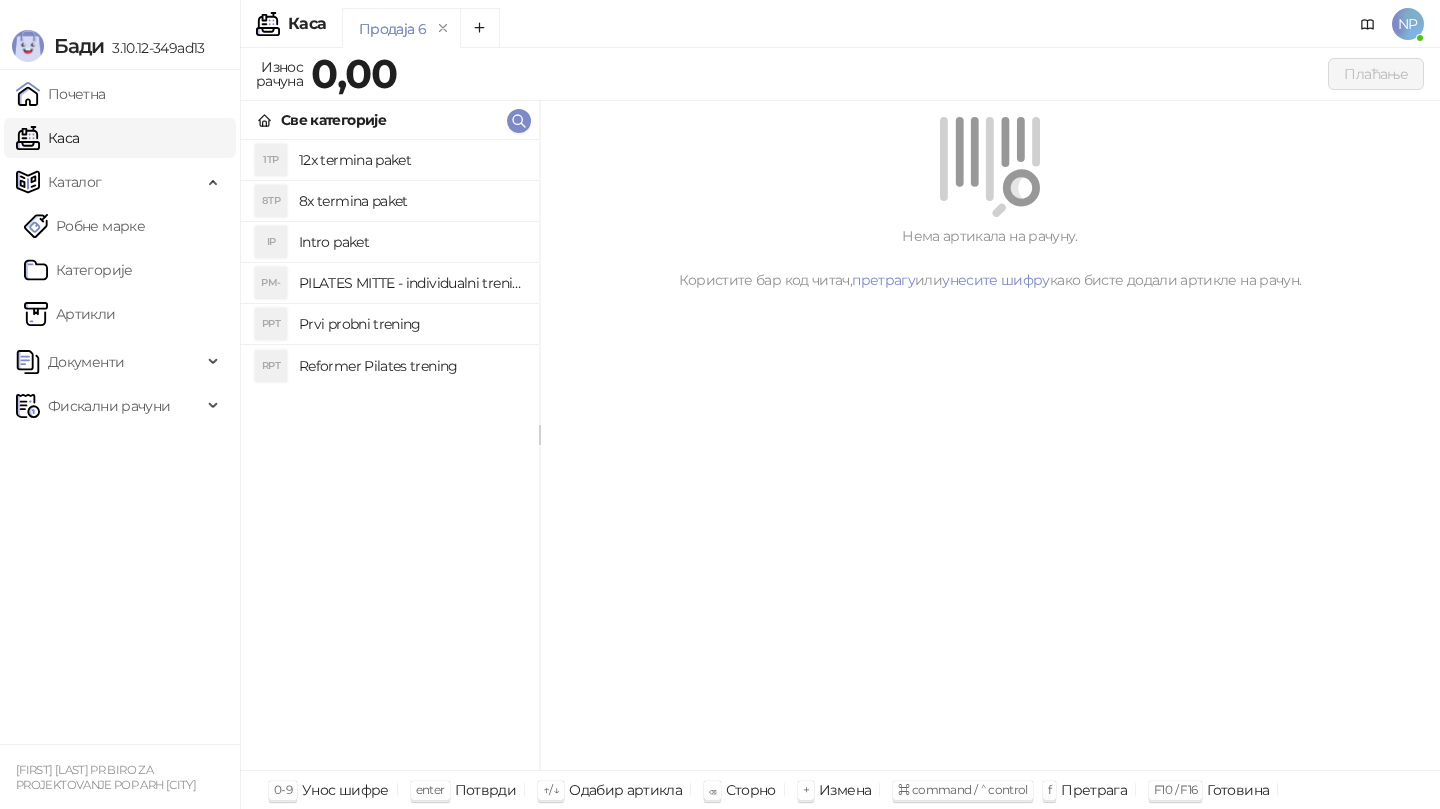 click on "PILATES MITTE - individualni trening" at bounding box center (411, 283) 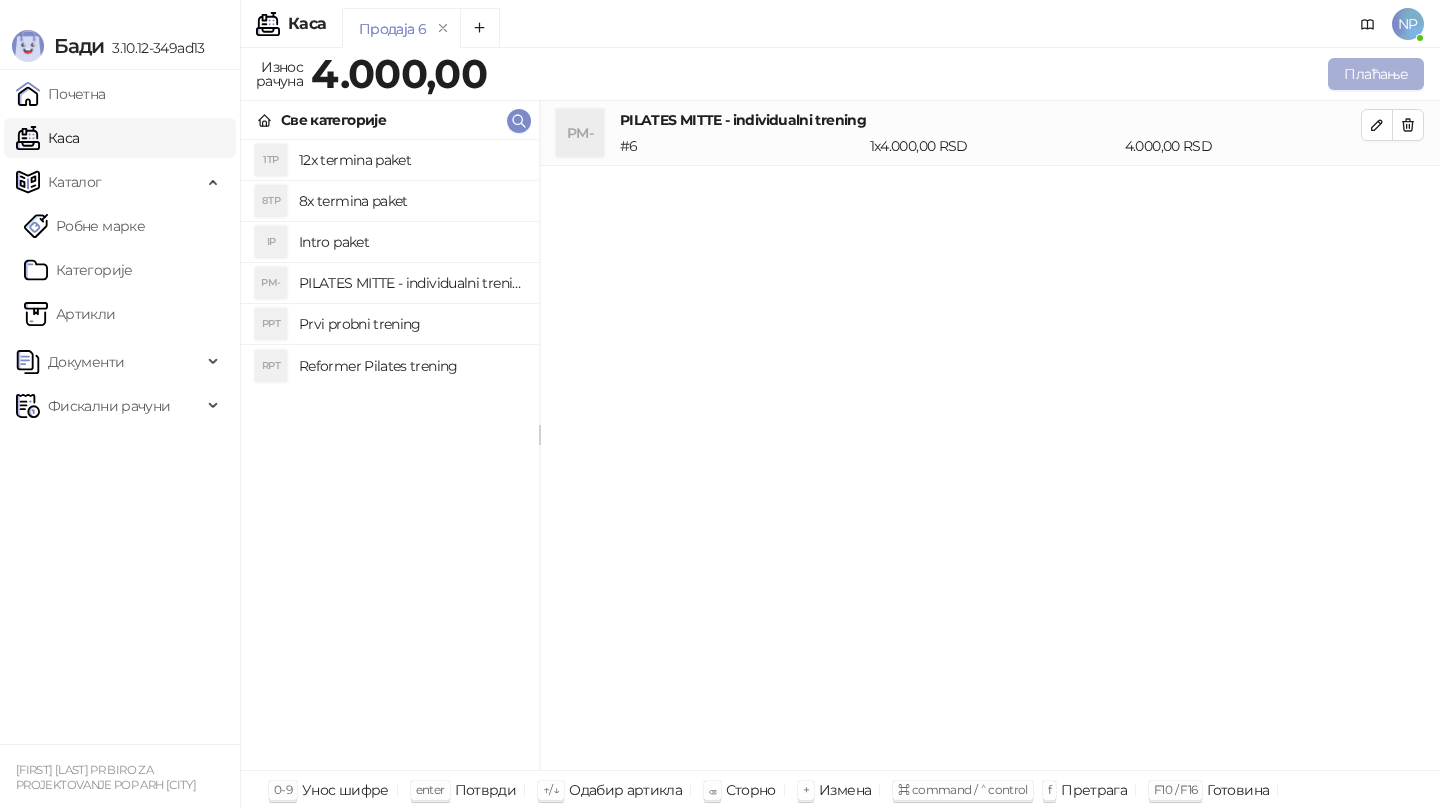 click on "Плаћање" at bounding box center [1376, 74] 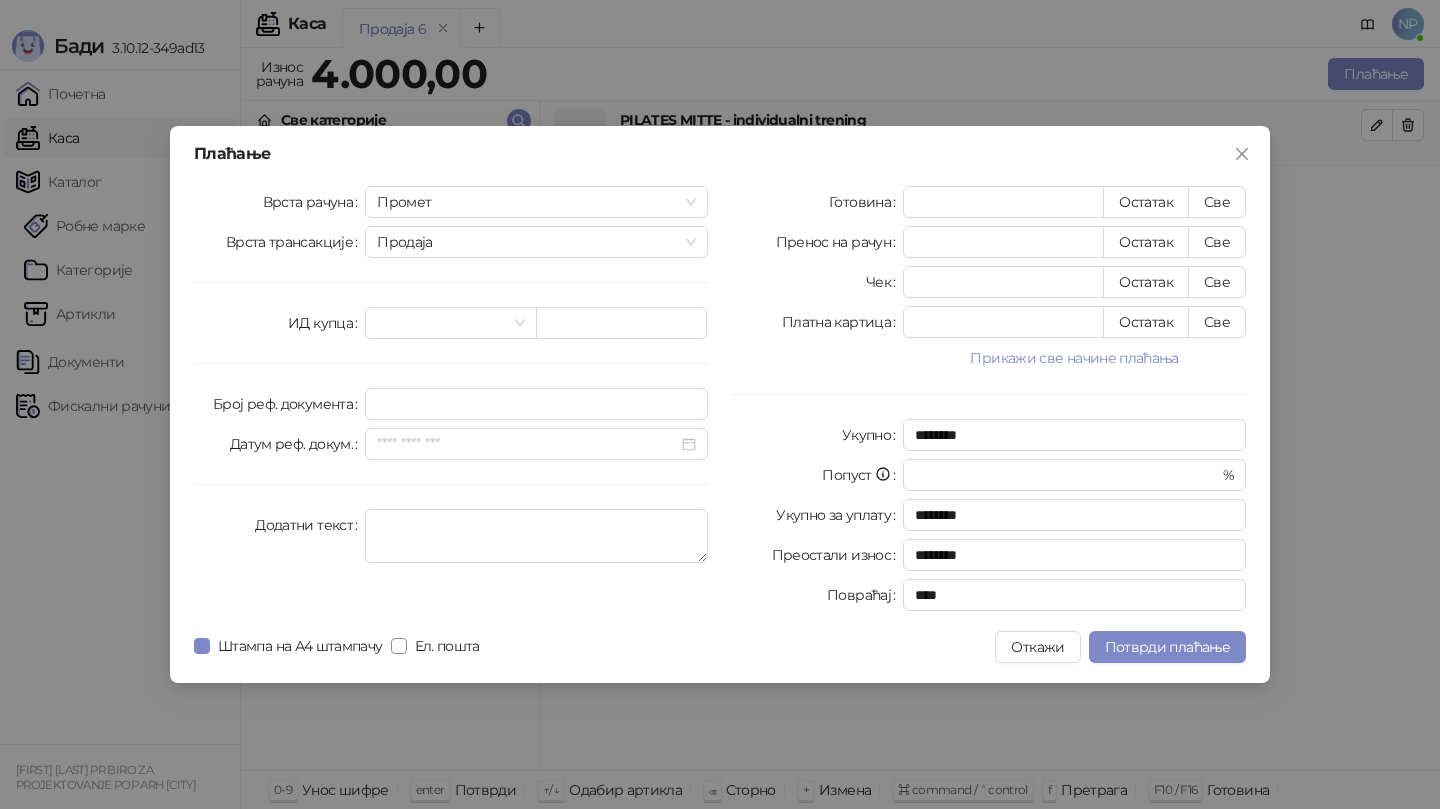 click on "Ел. пошта" at bounding box center (447, 646) 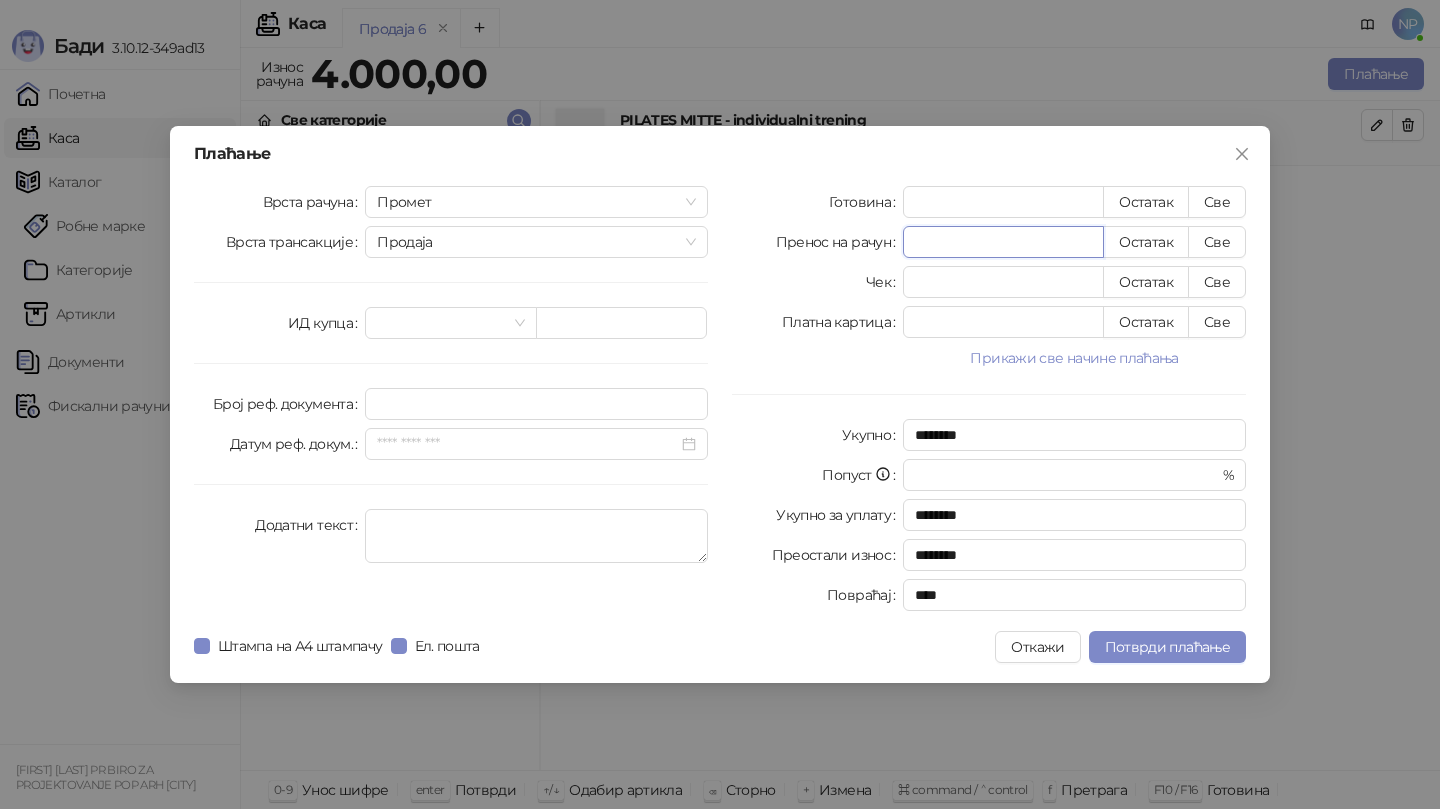 click on "*" at bounding box center (1003, 242) 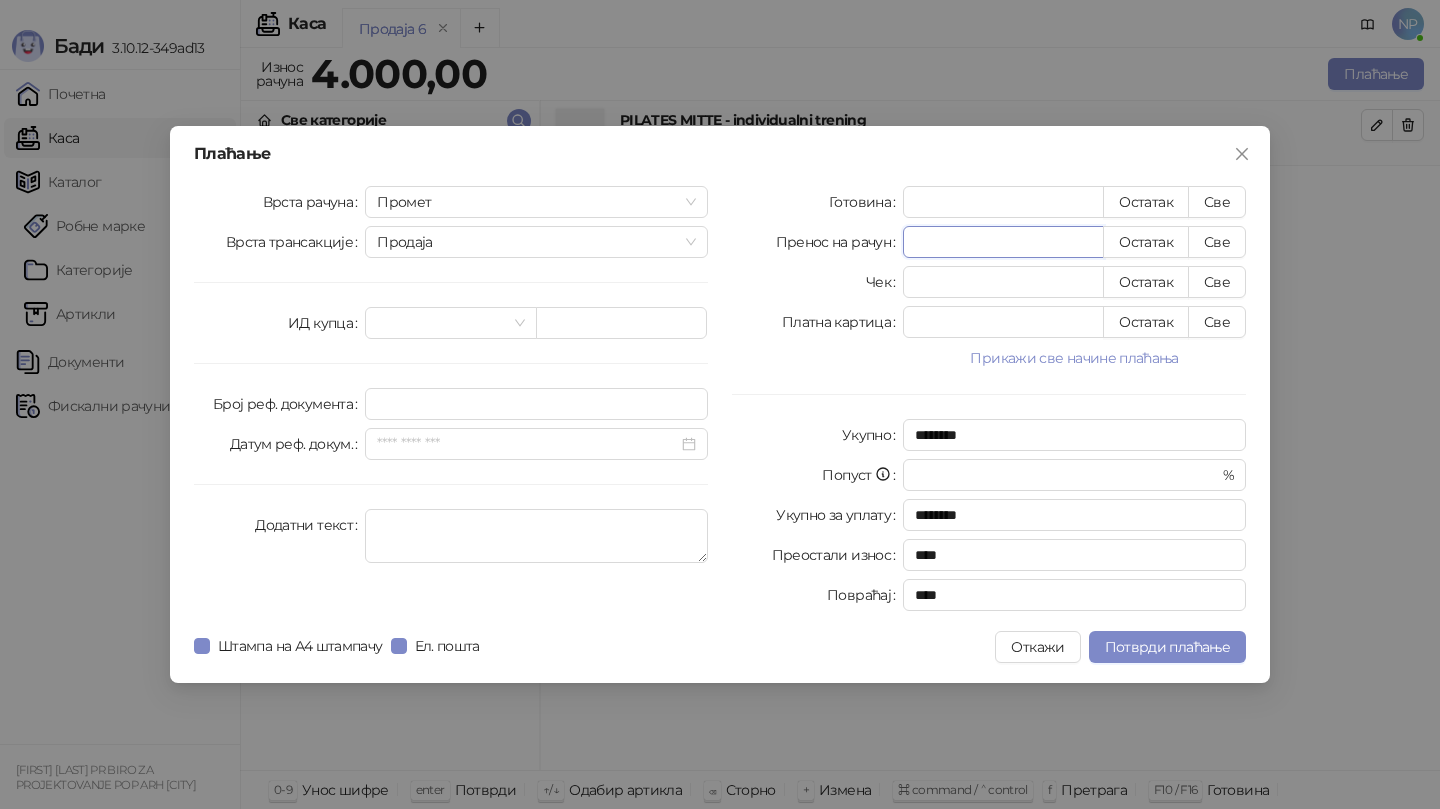 type on "****" 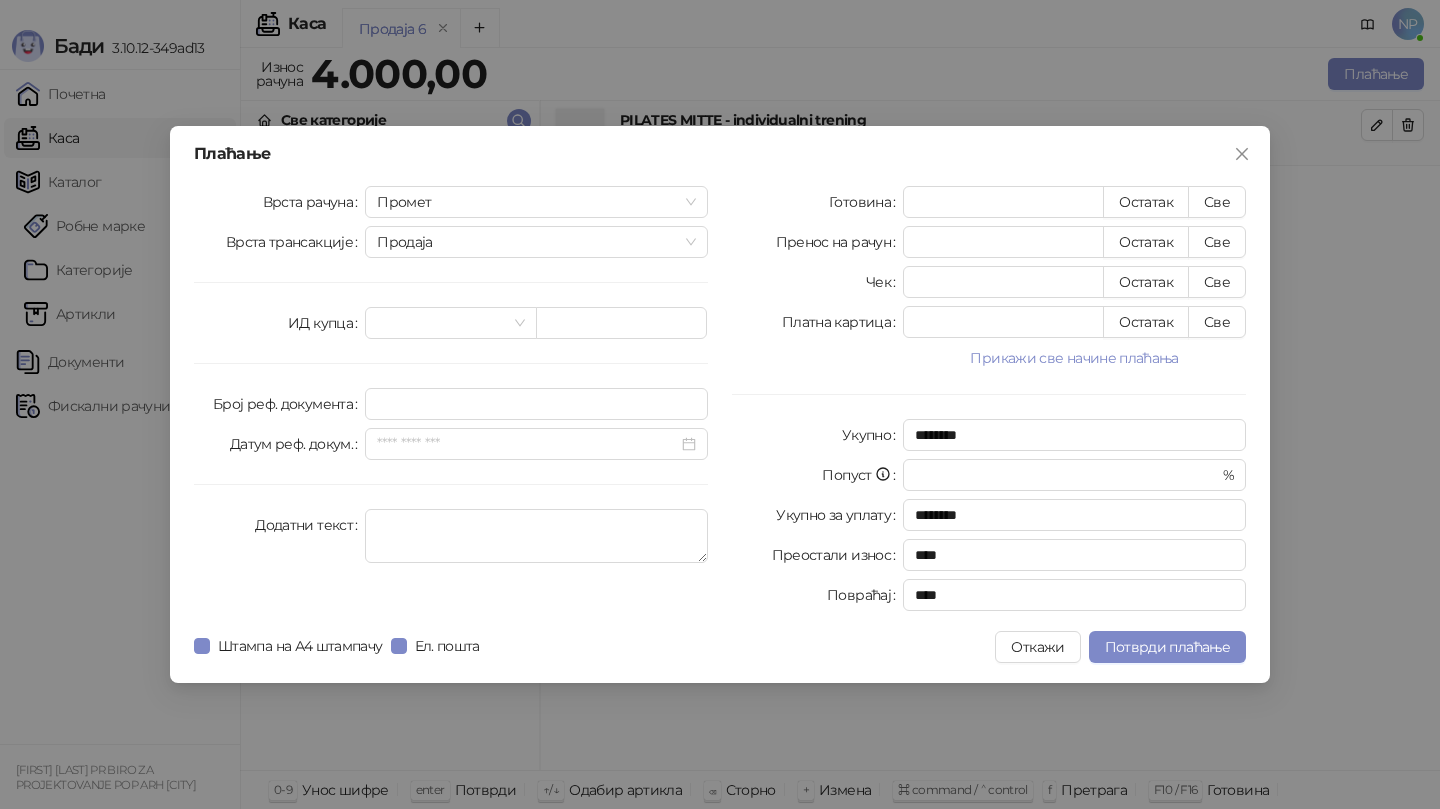 click on "Повраћај" at bounding box center [817, 595] 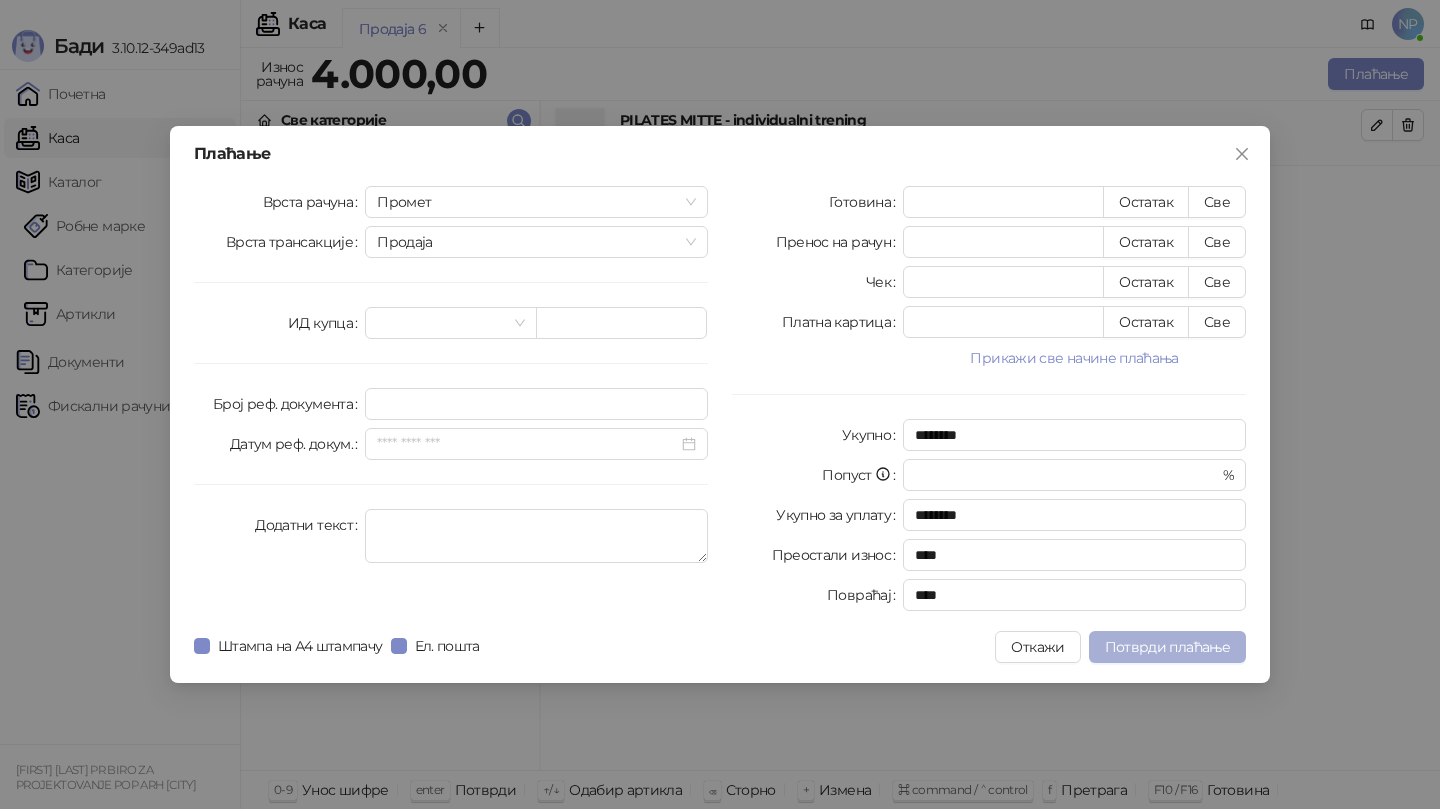 click on "Потврди плаћање" at bounding box center (1167, 647) 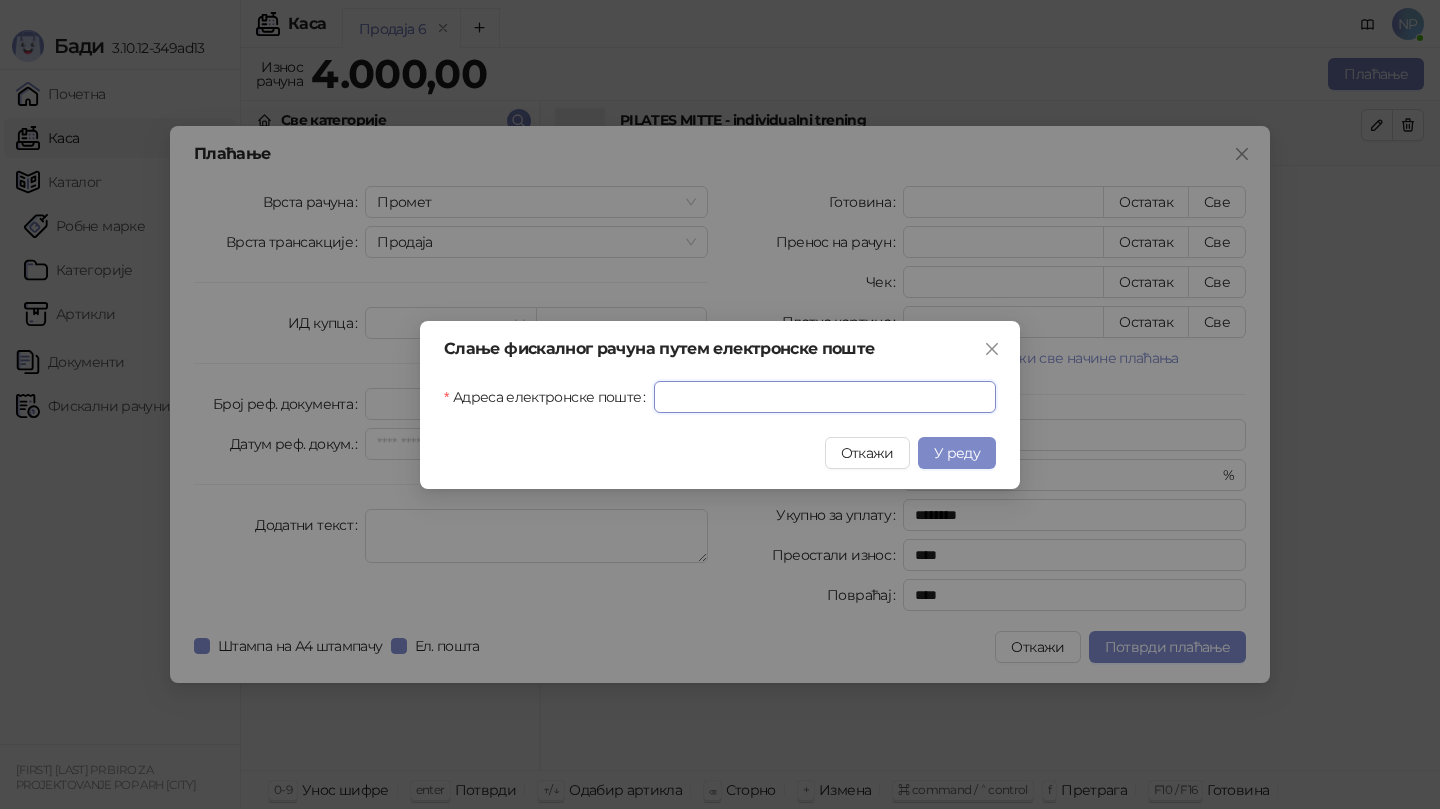 click on "Адреса електронске поште" at bounding box center [825, 397] 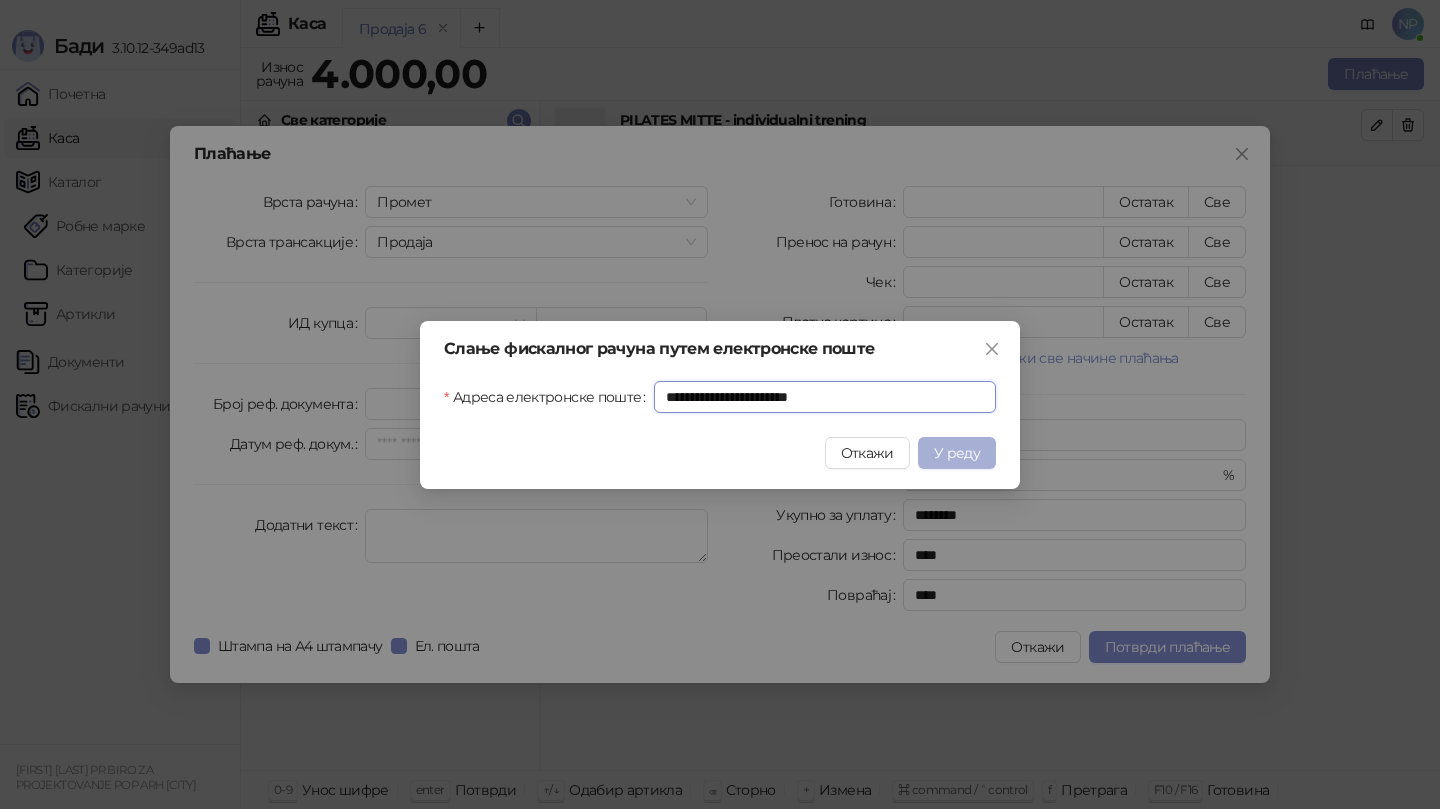 type on "**********" 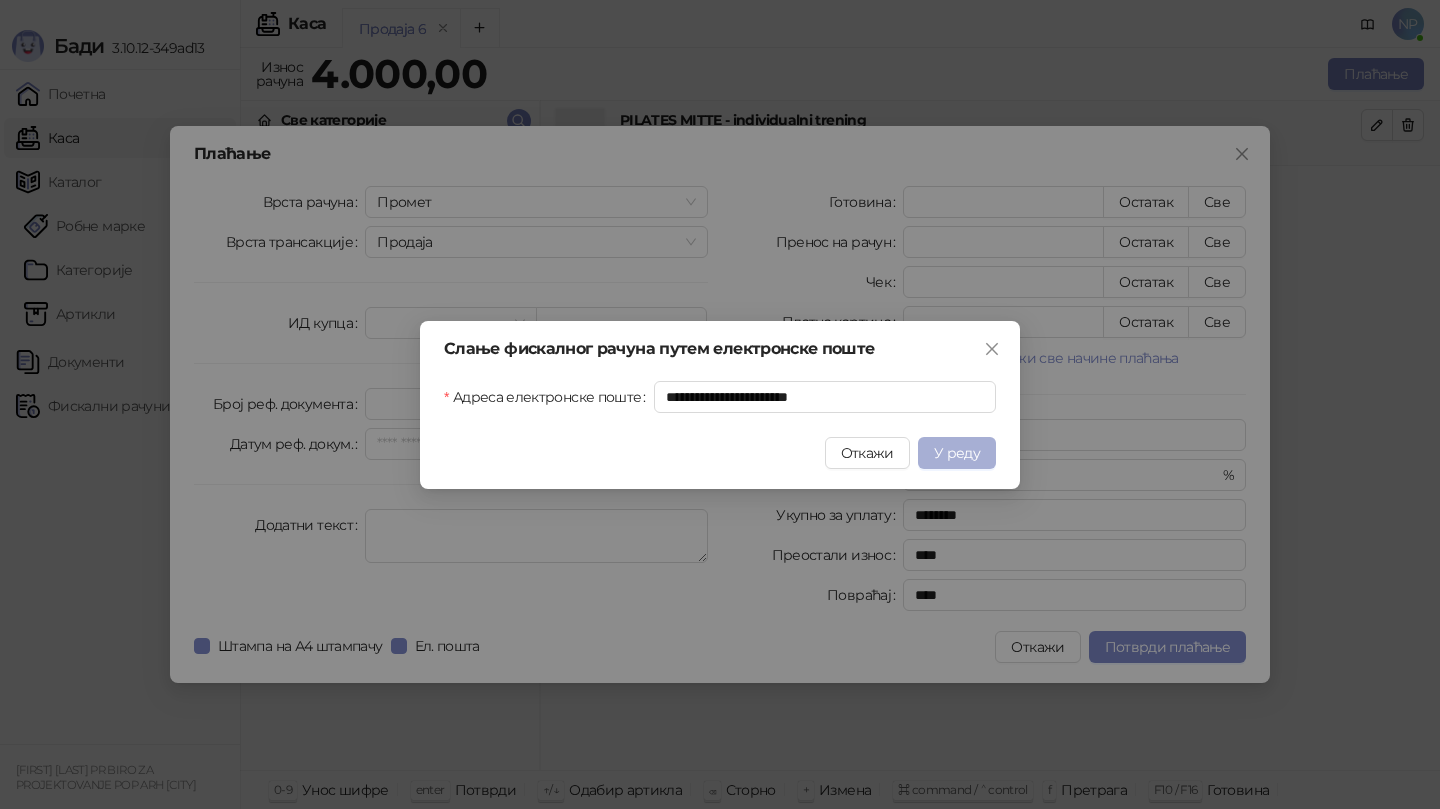 click on "У реду" at bounding box center (957, 453) 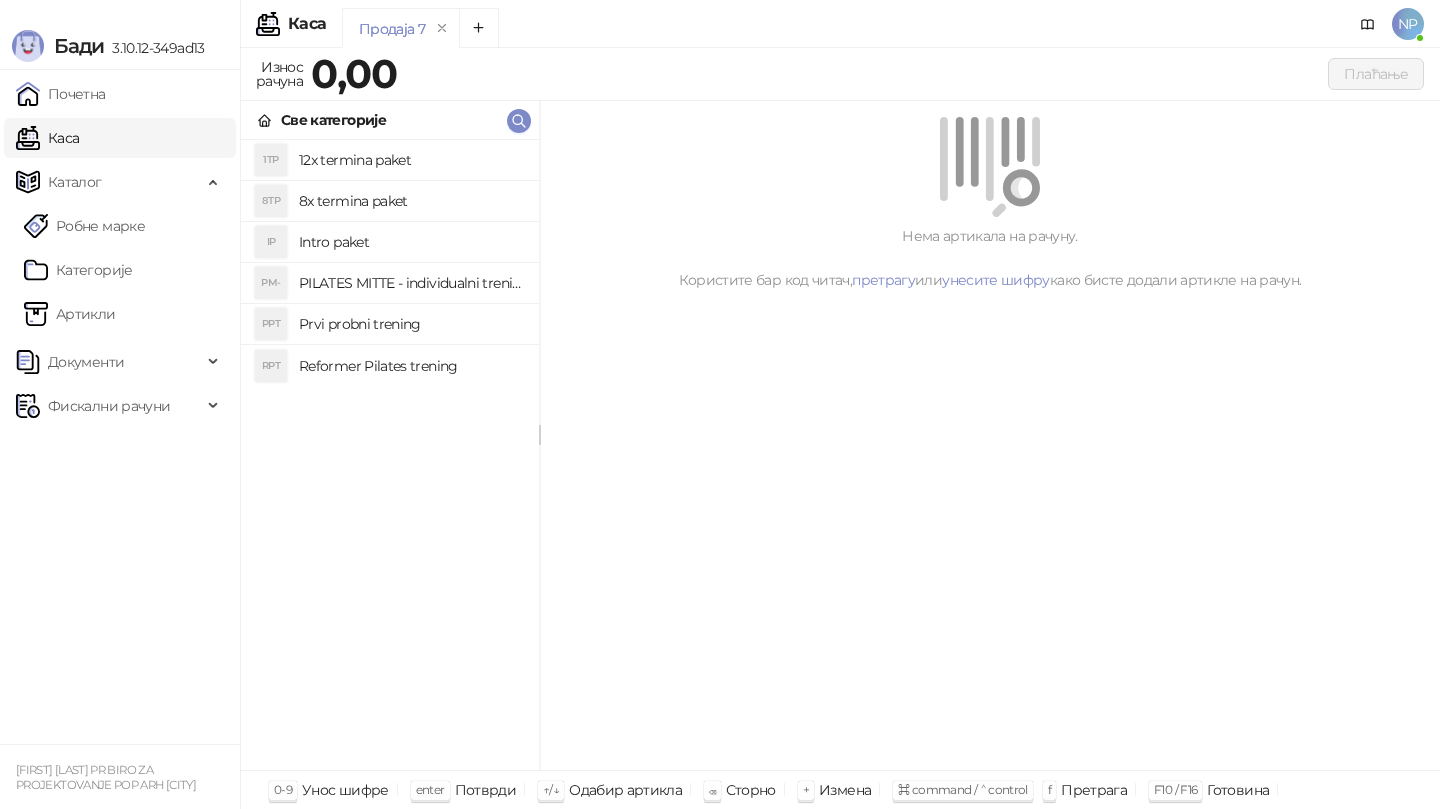 click on "PILATES MITTE - individualni trening" at bounding box center (411, 283) 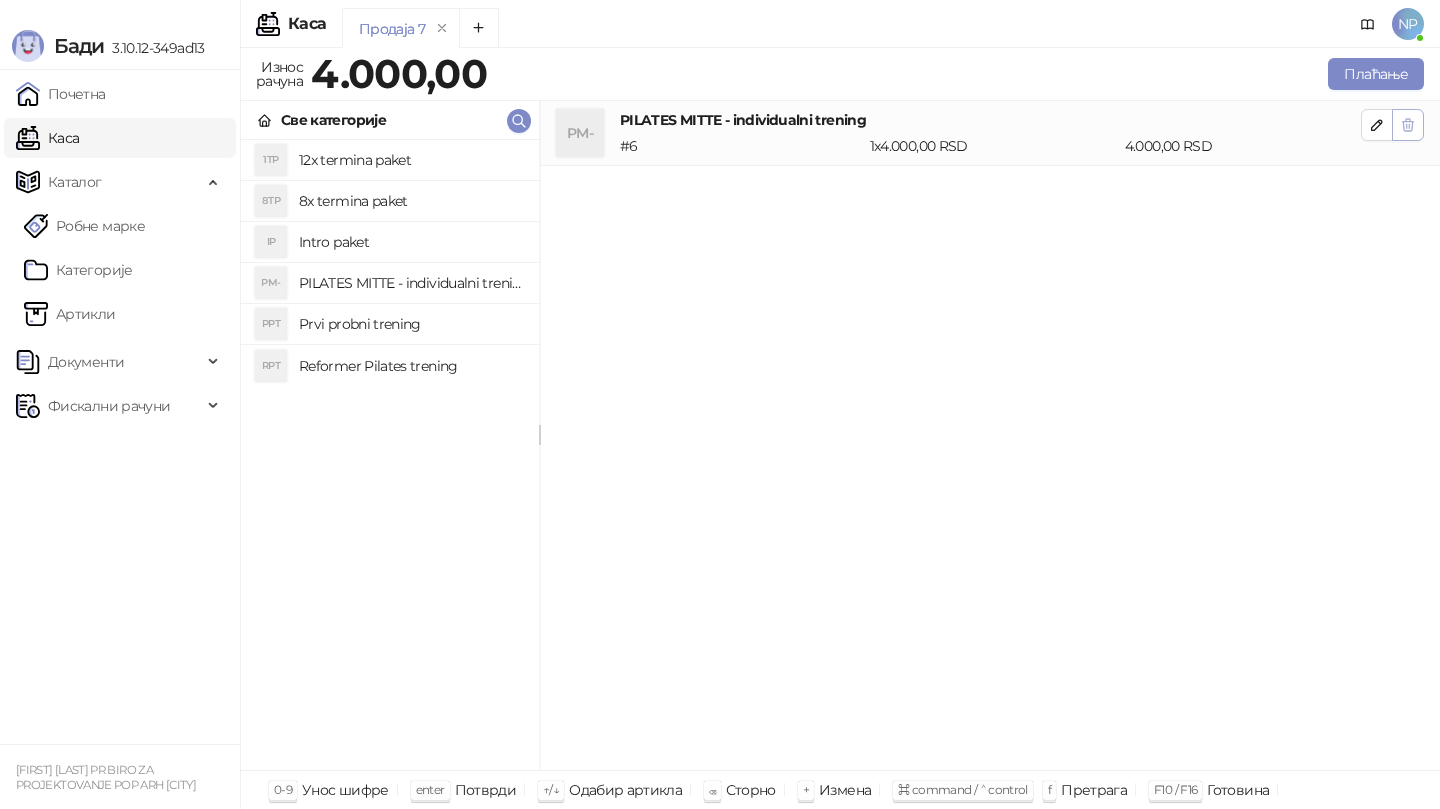click 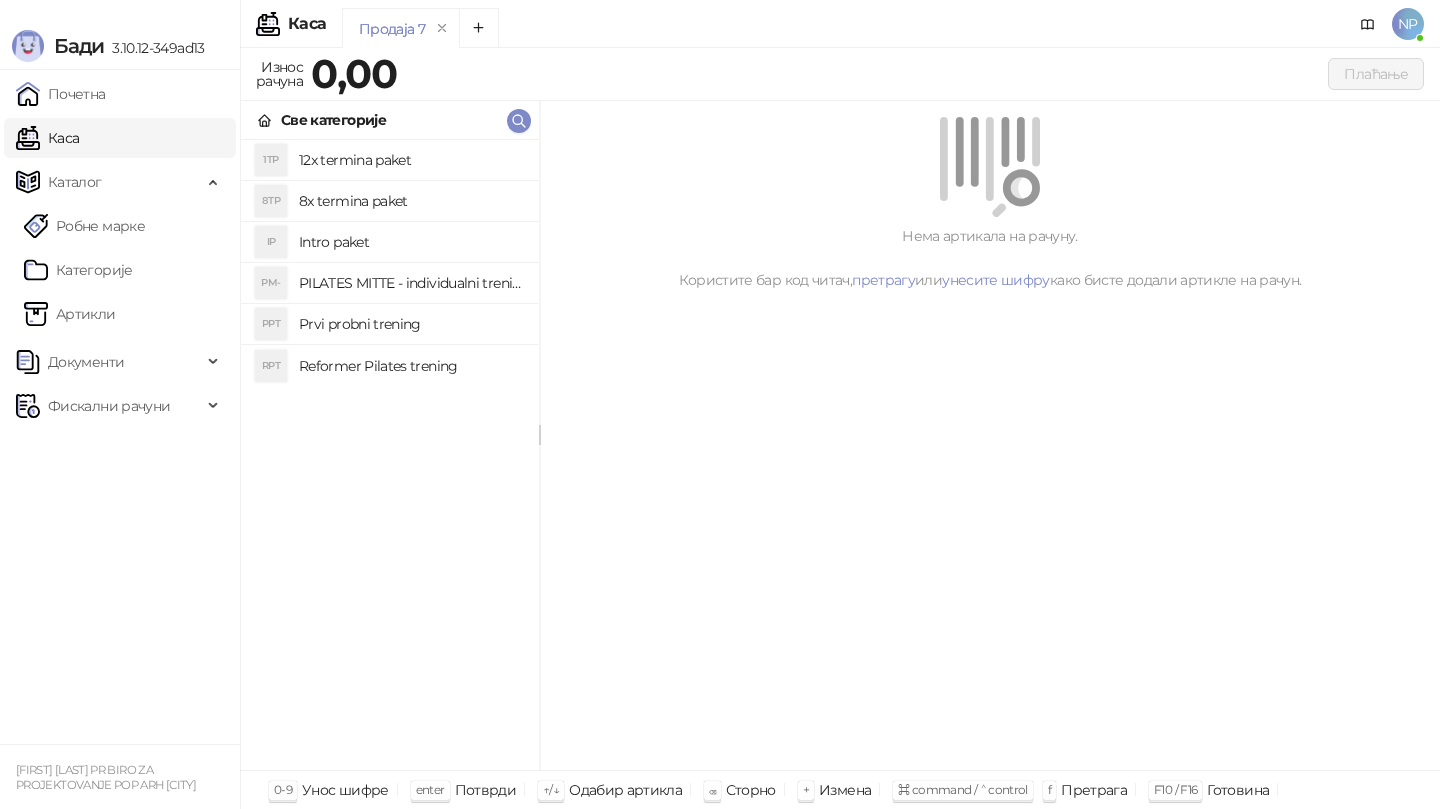 click on "12x termina paket" at bounding box center (411, 160) 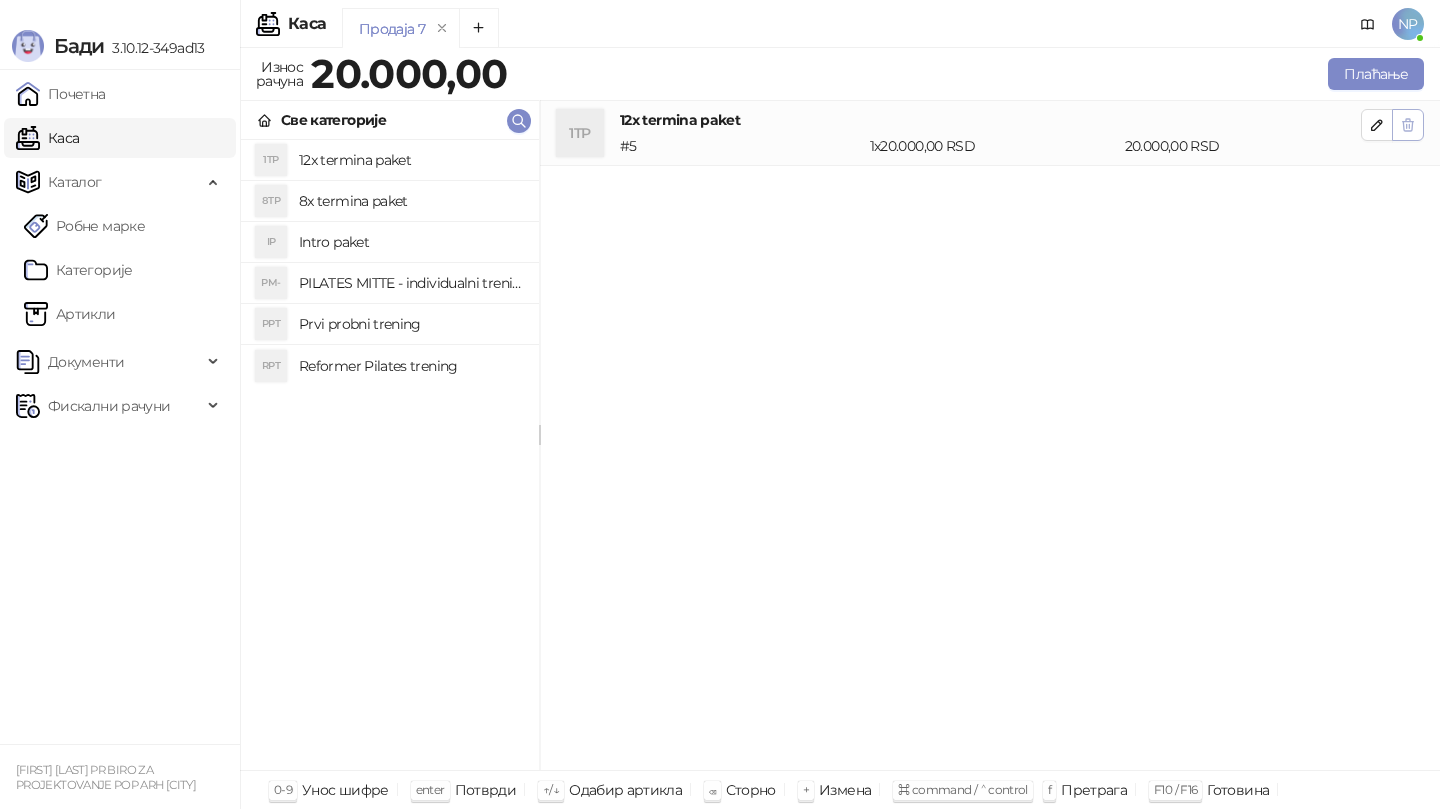 click 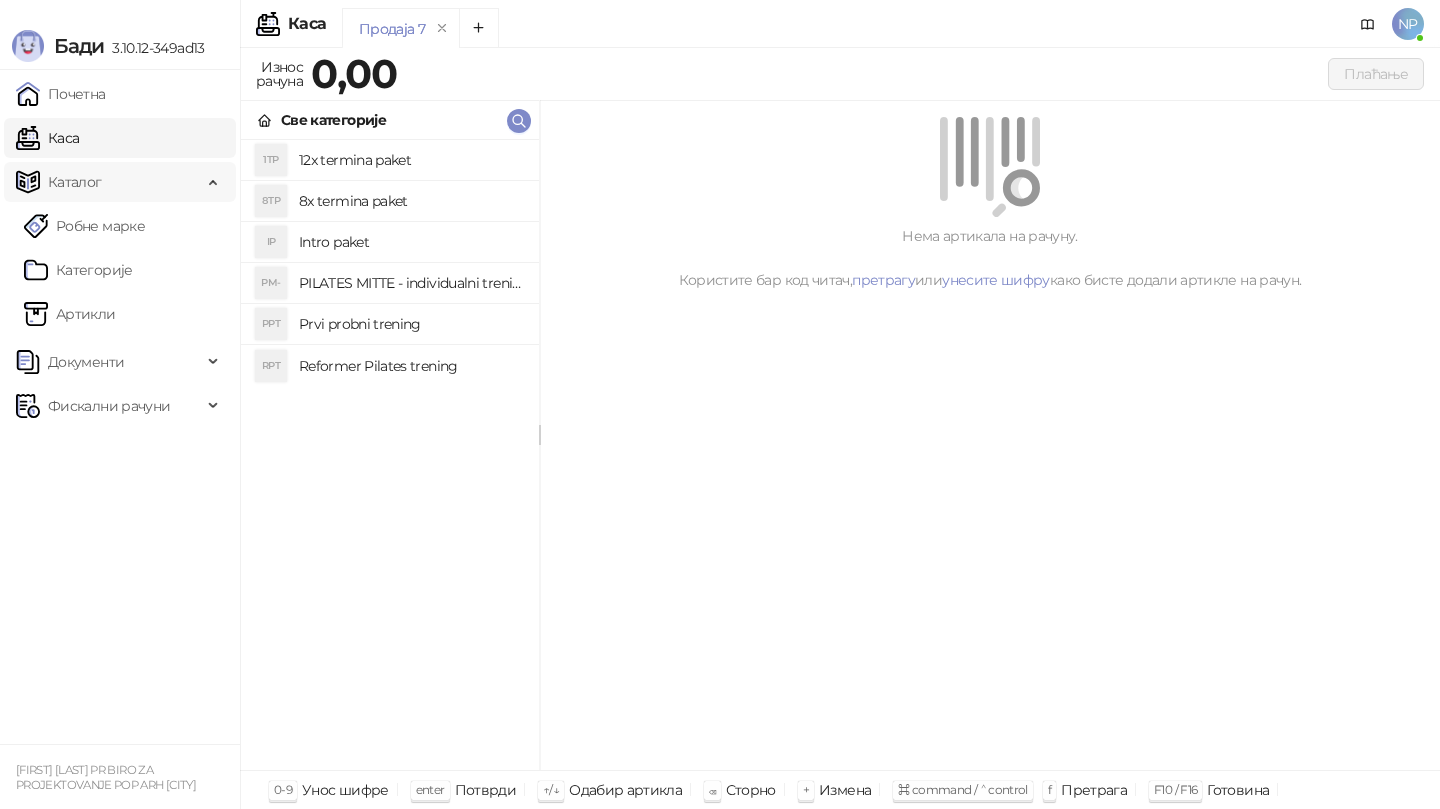 click on "Каталог" at bounding box center [109, 182] 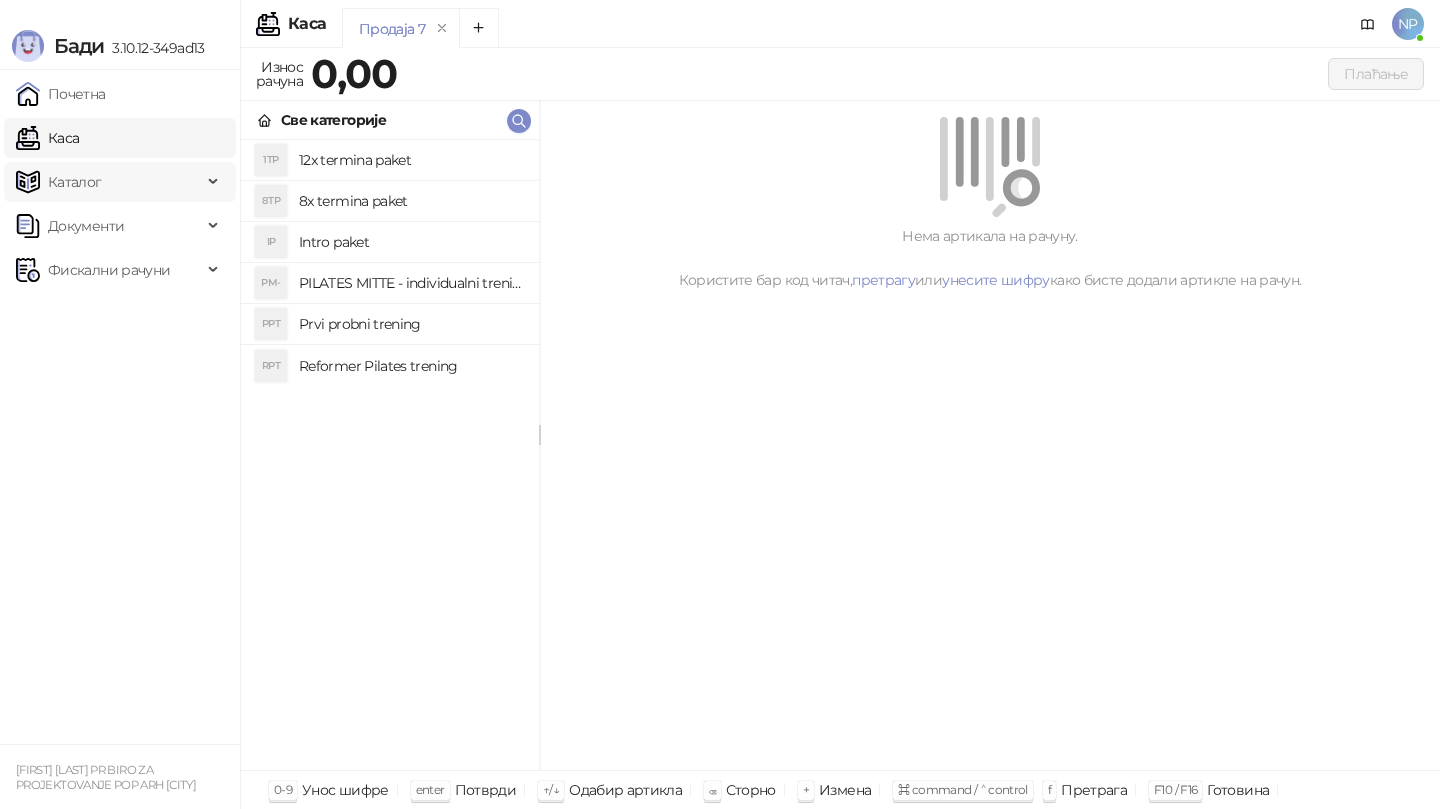 click on "Каталог" at bounding box center (109, 182) 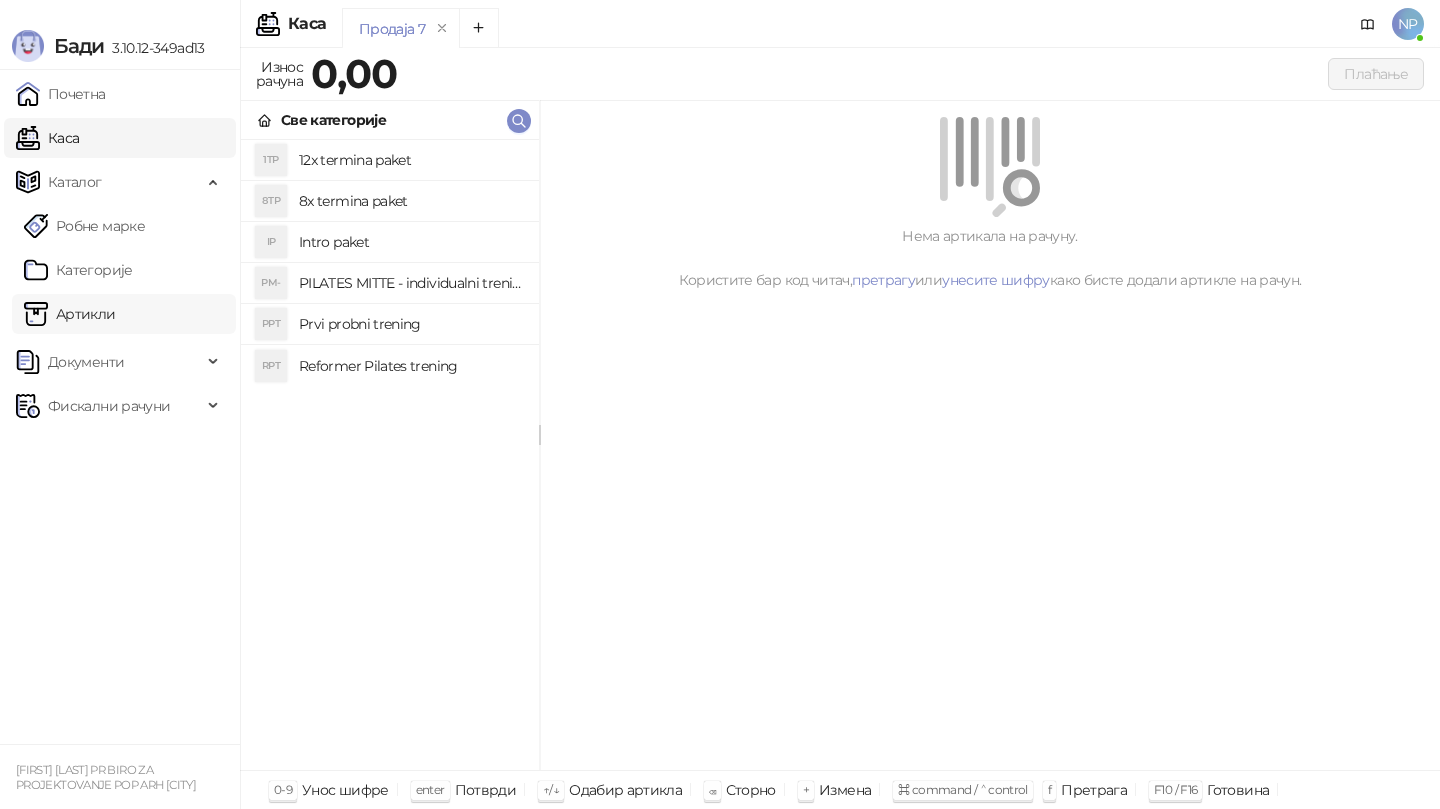 click on "Артикли" at bounding box center (70, 314) 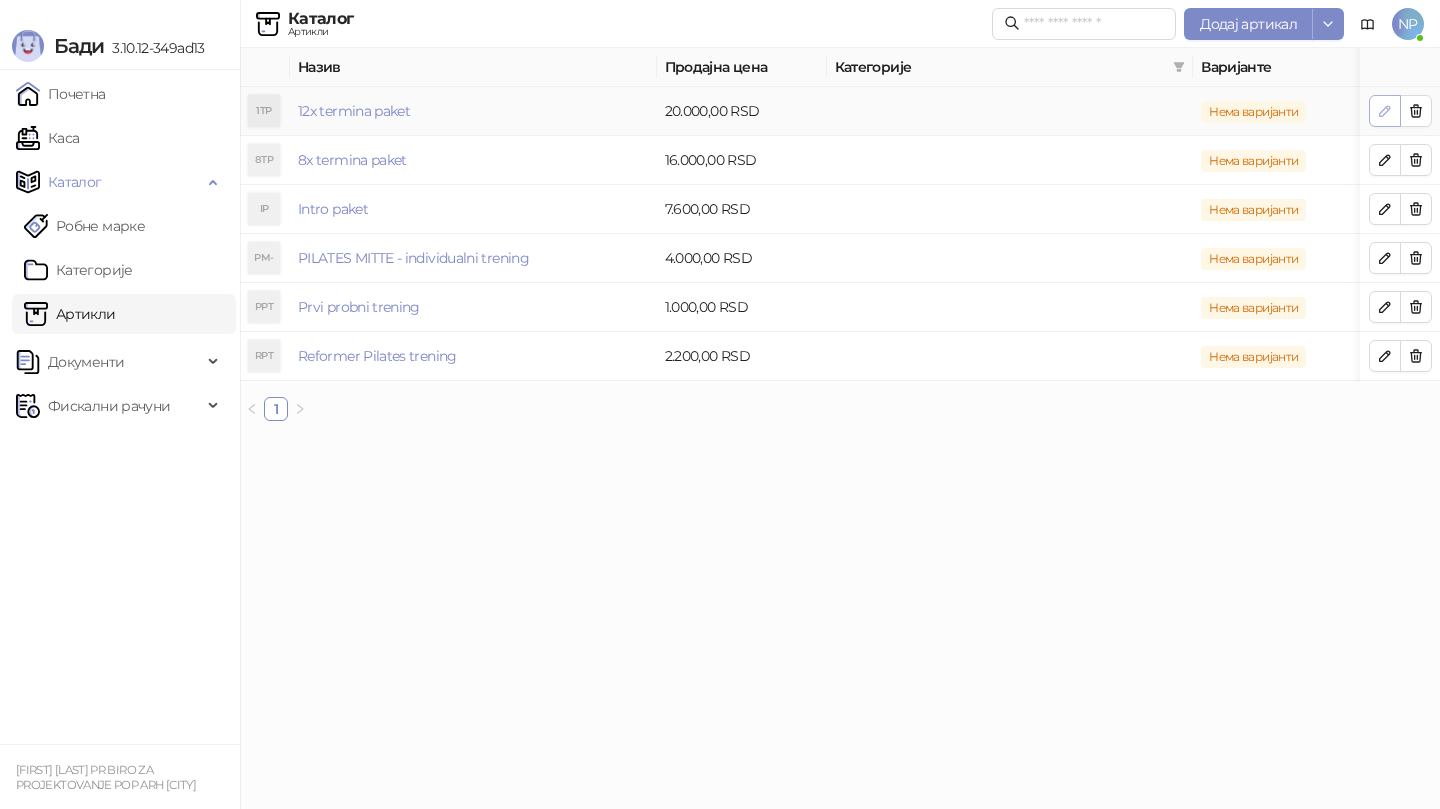 click 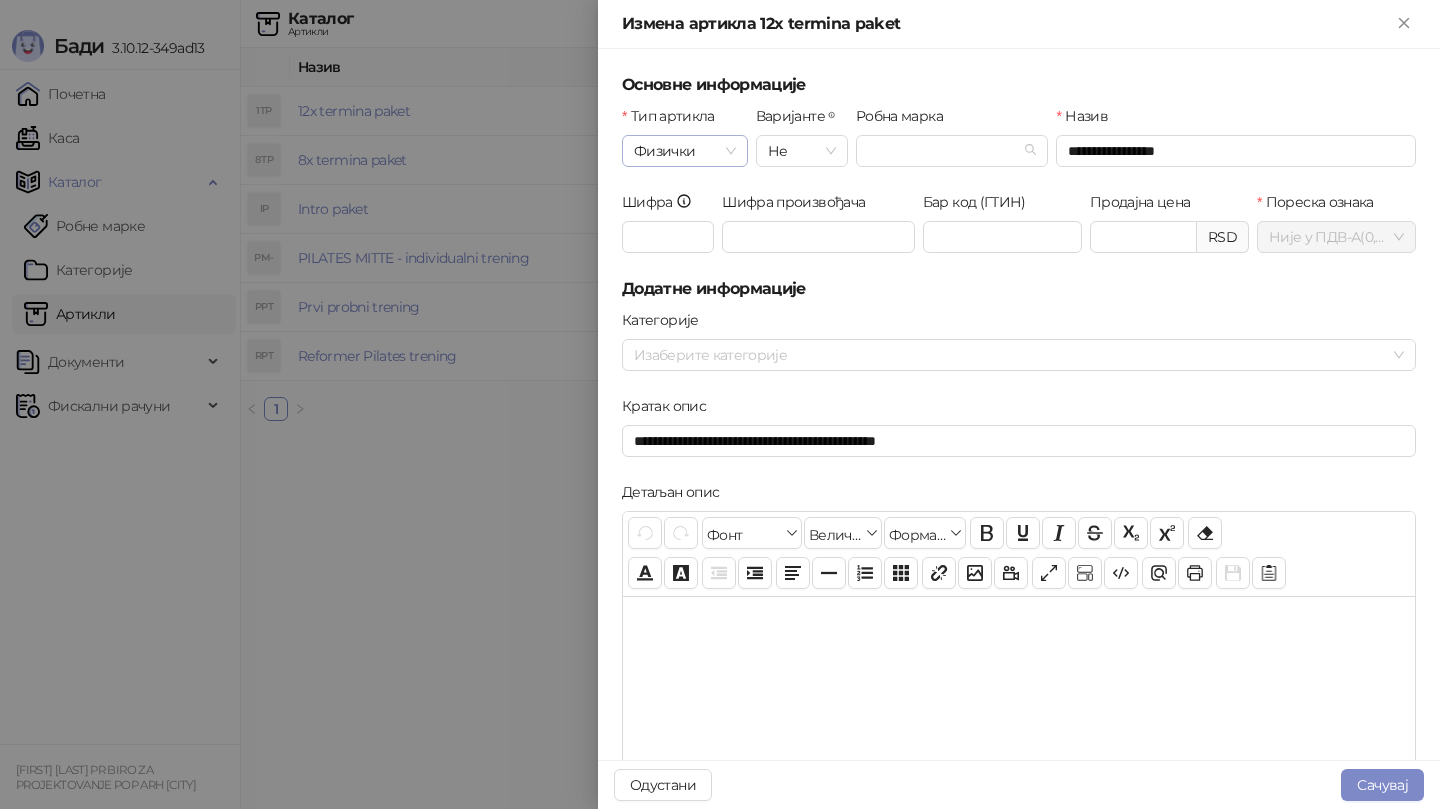 click on "Физички" at bounding box center [685, 151] 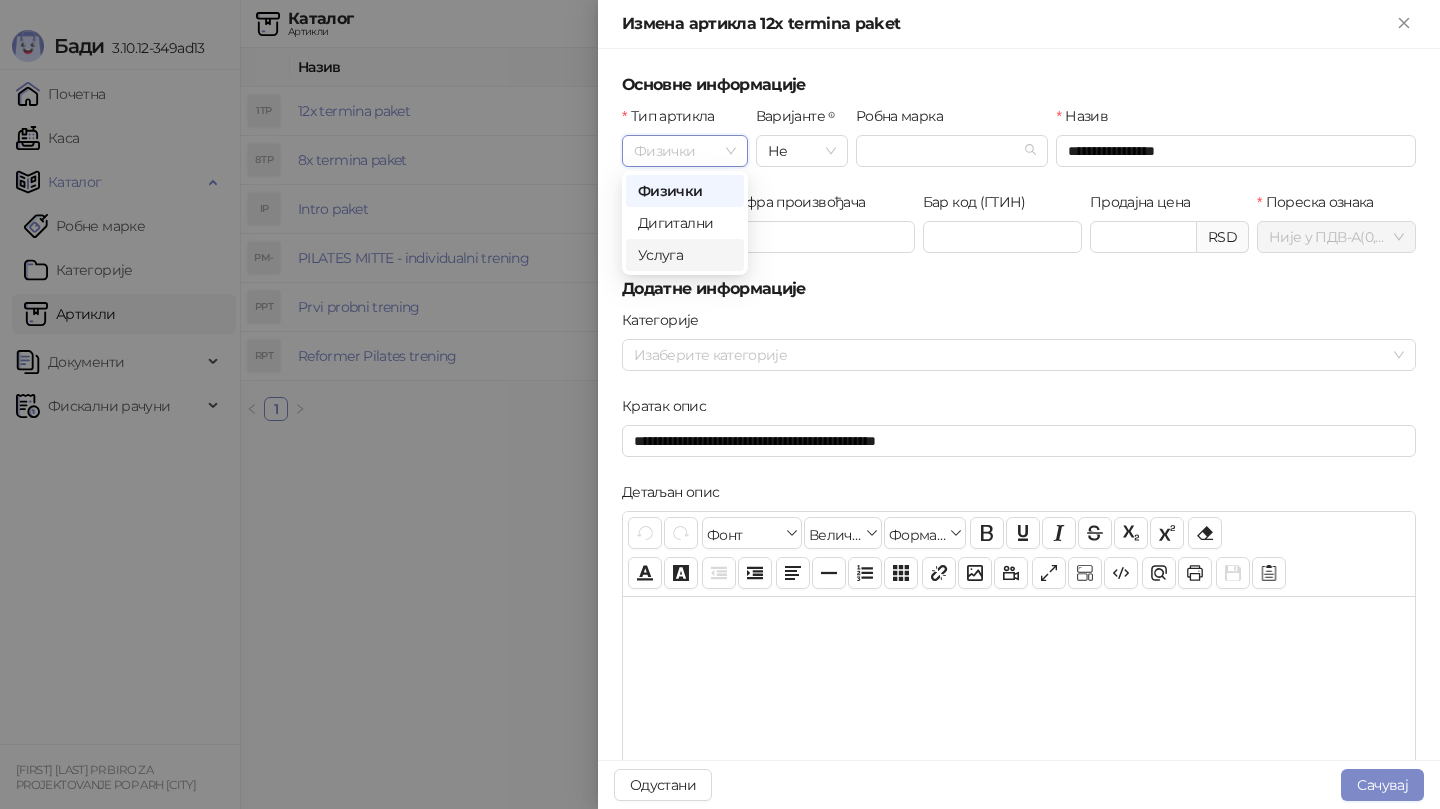 click on "Услуга" at bounding box center (685, 255) 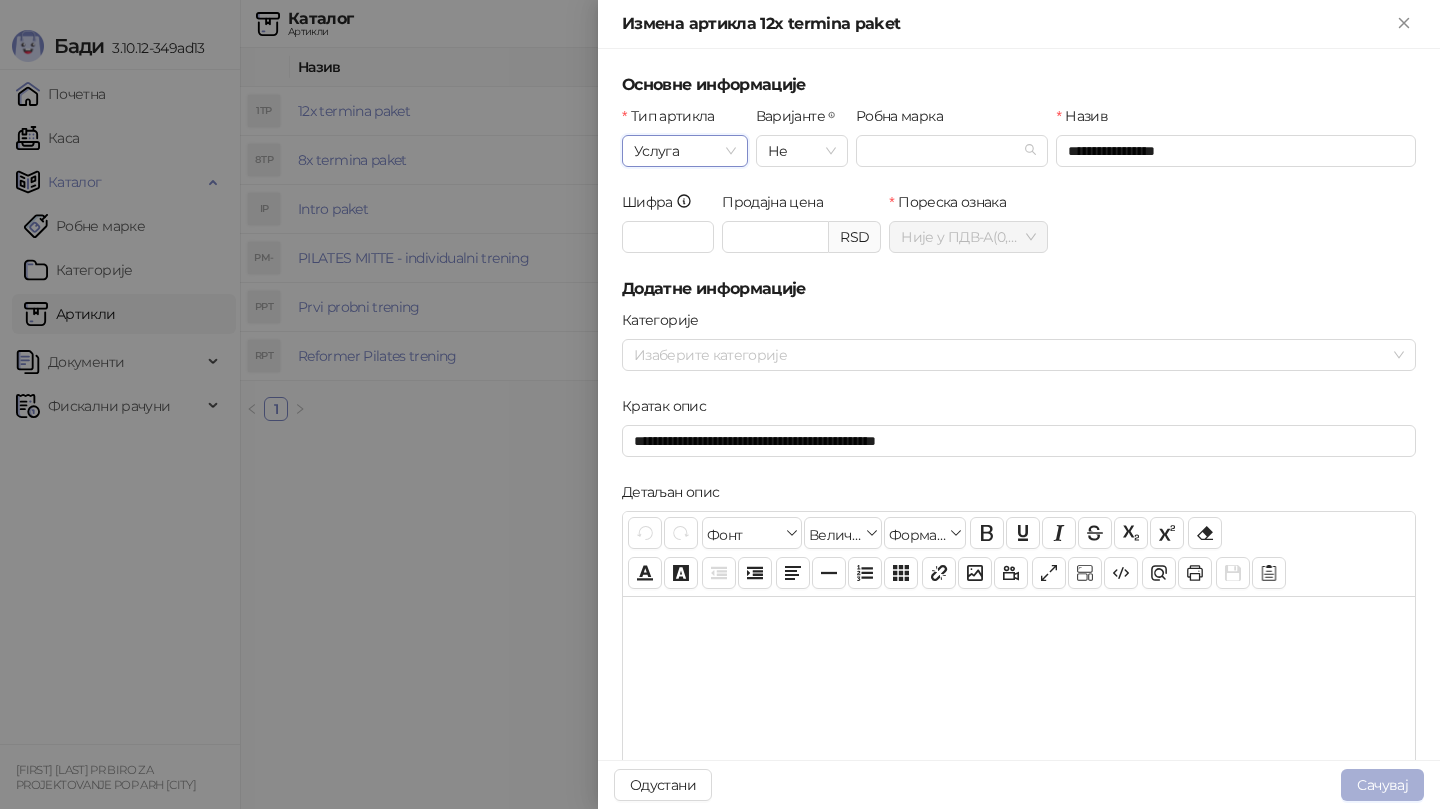 click on "Сачувај" at bounding box center (1382, 785) 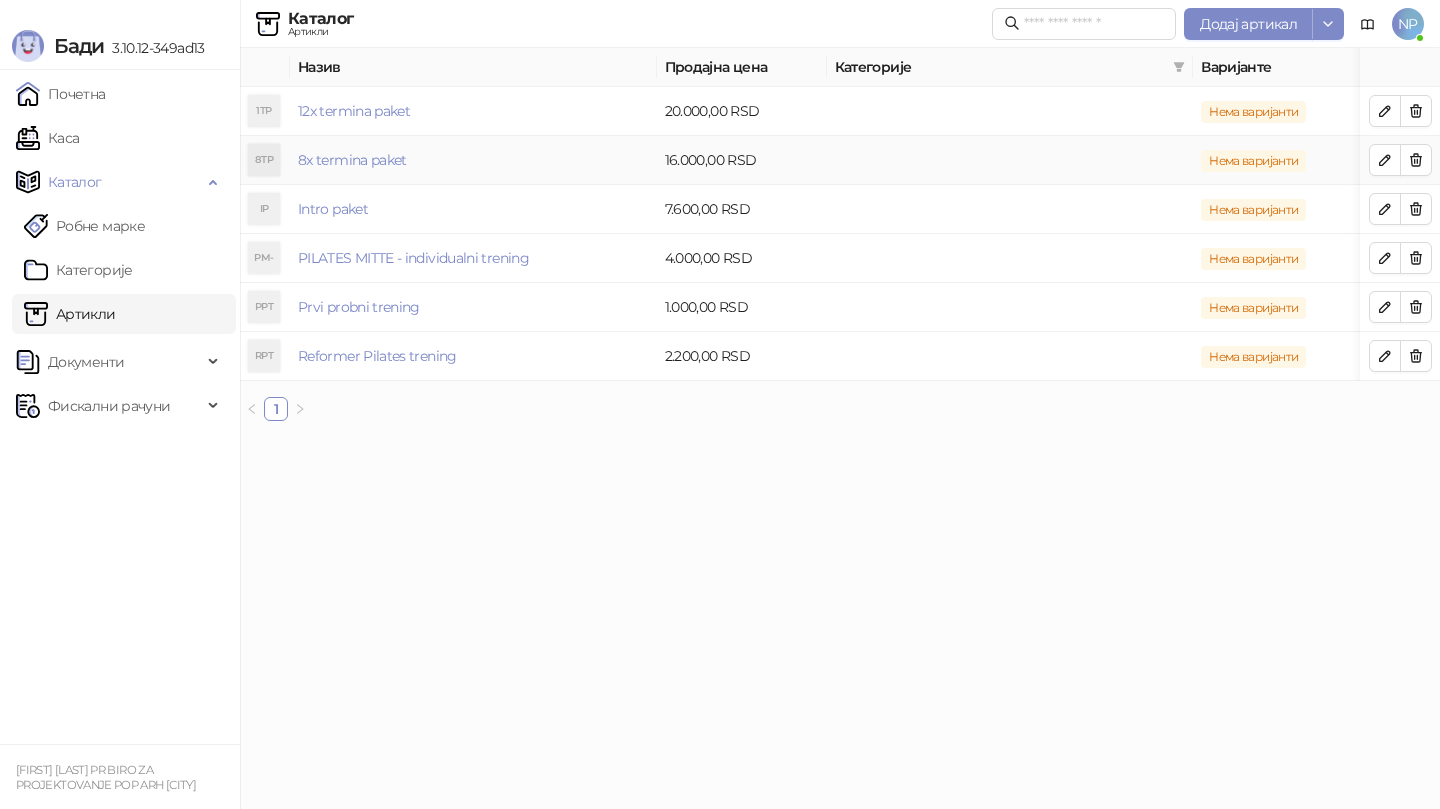 click on "8x termina paket" at bounding box center [473, 160] 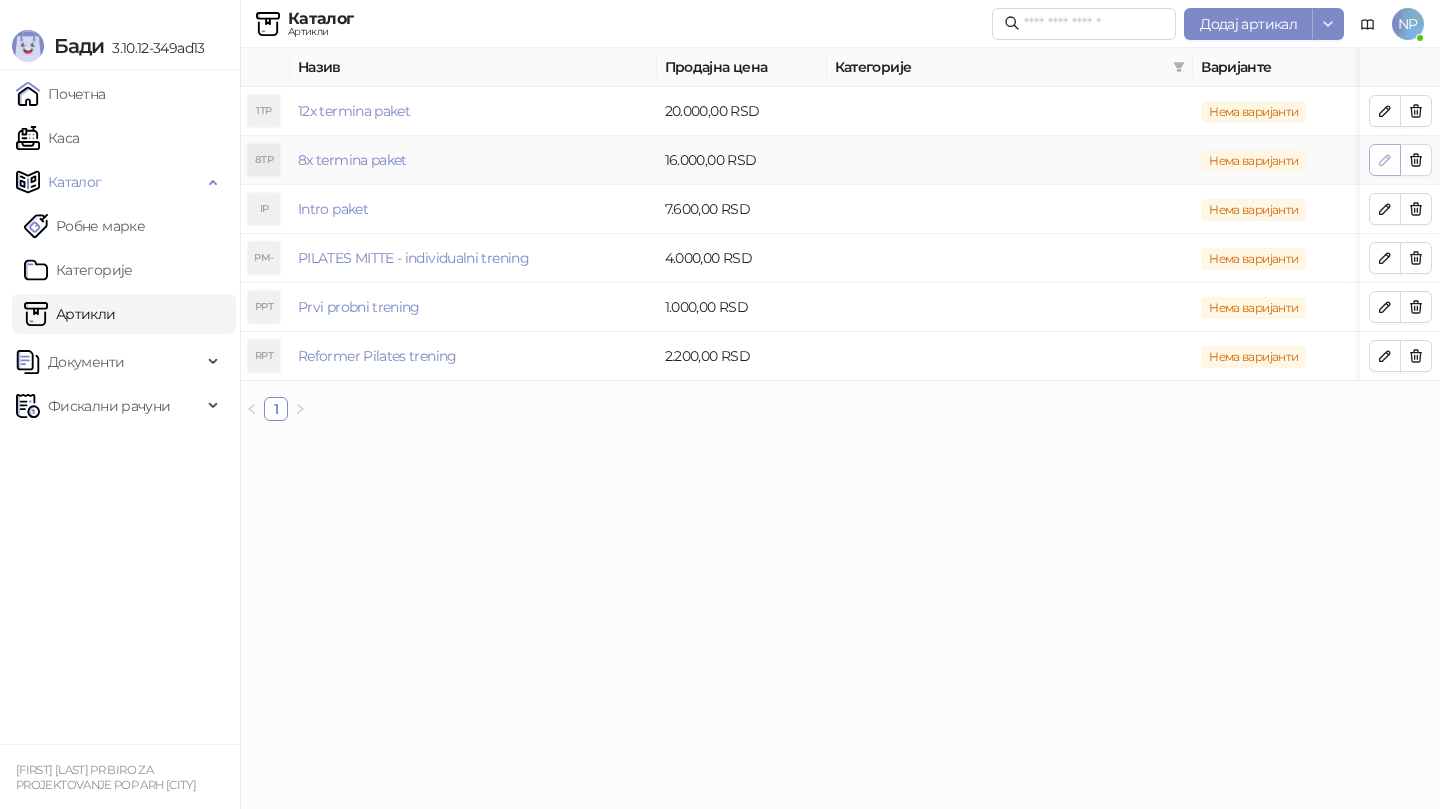 click 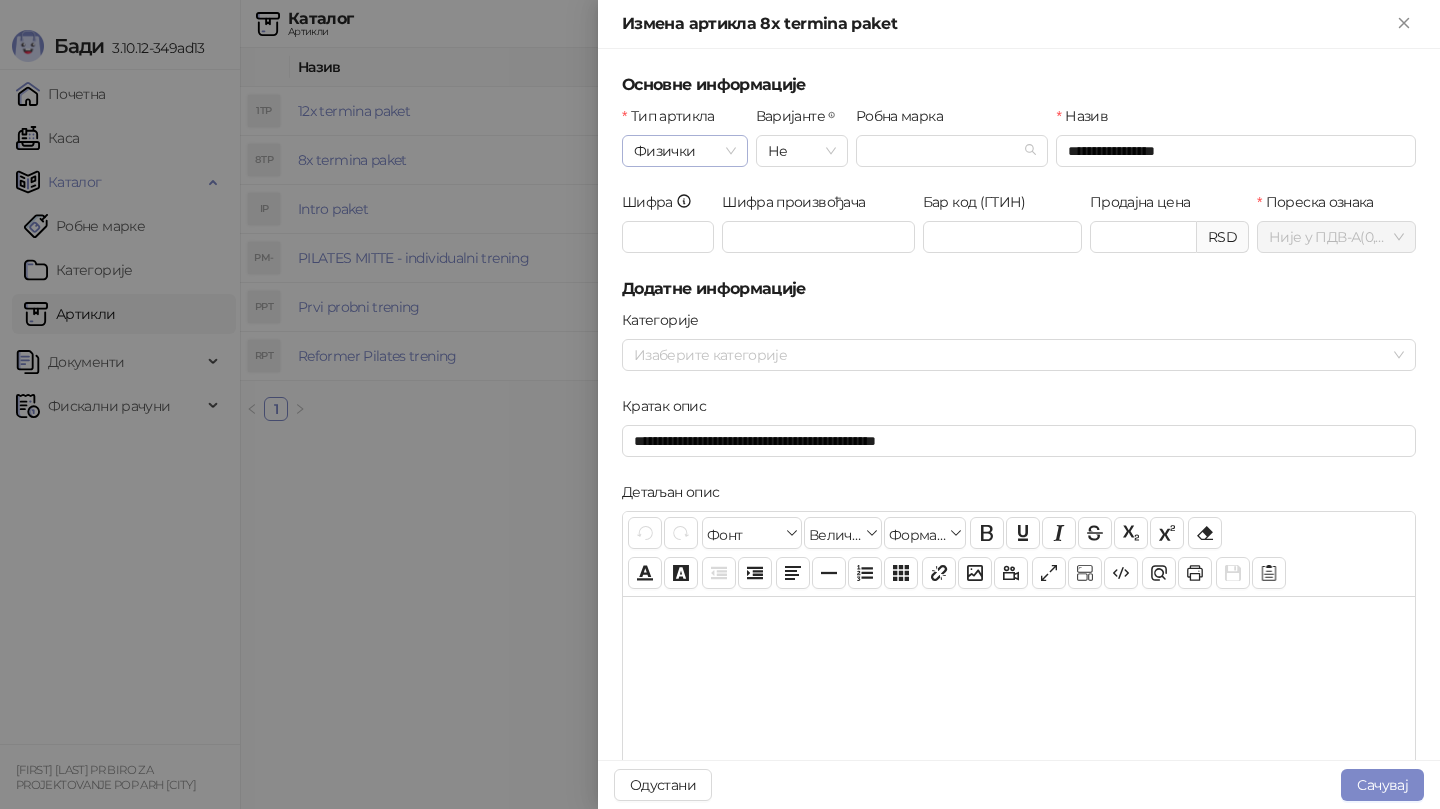 click on "Физички" at bounding box center [685, 151] 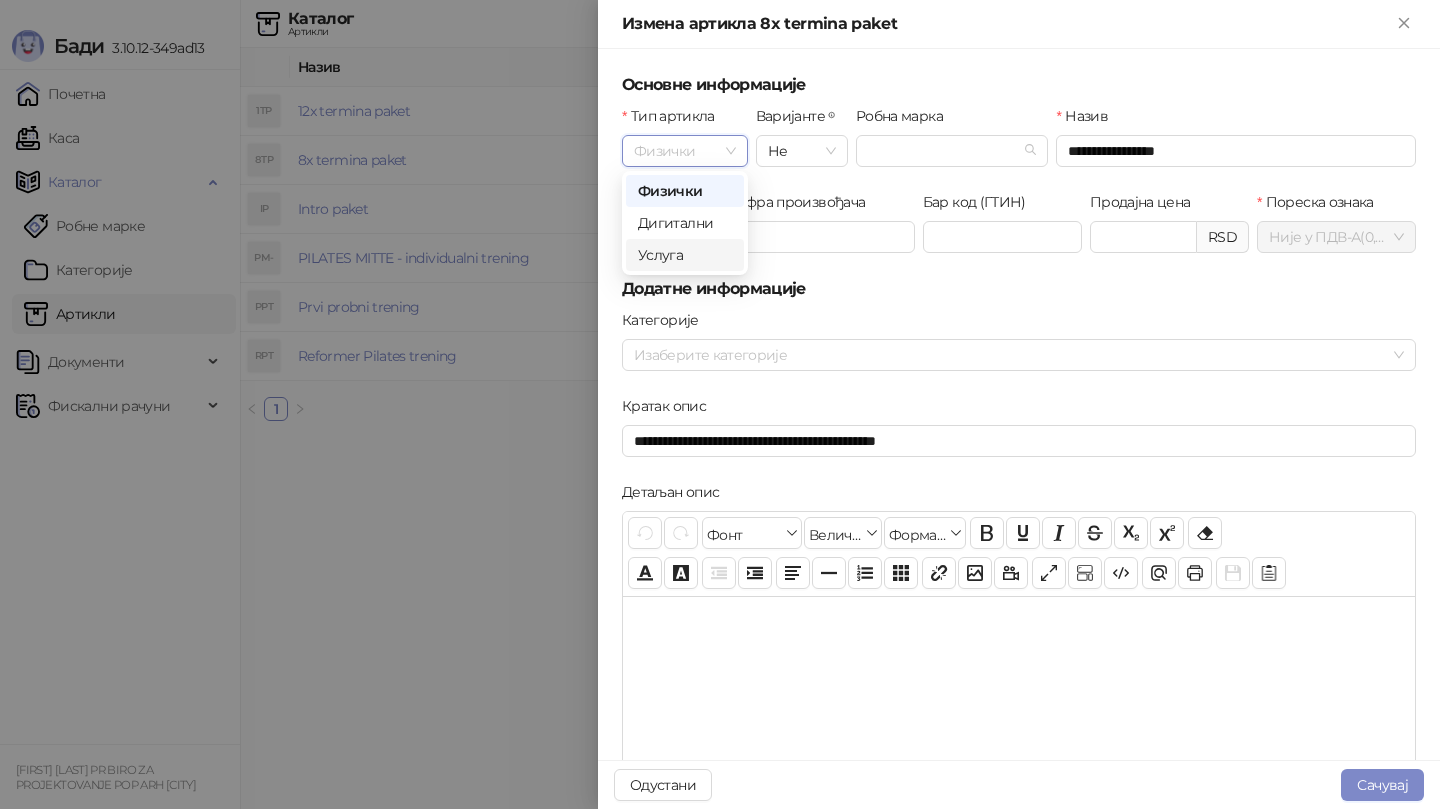 click on "Услуга" at bounding box center [685, 255] 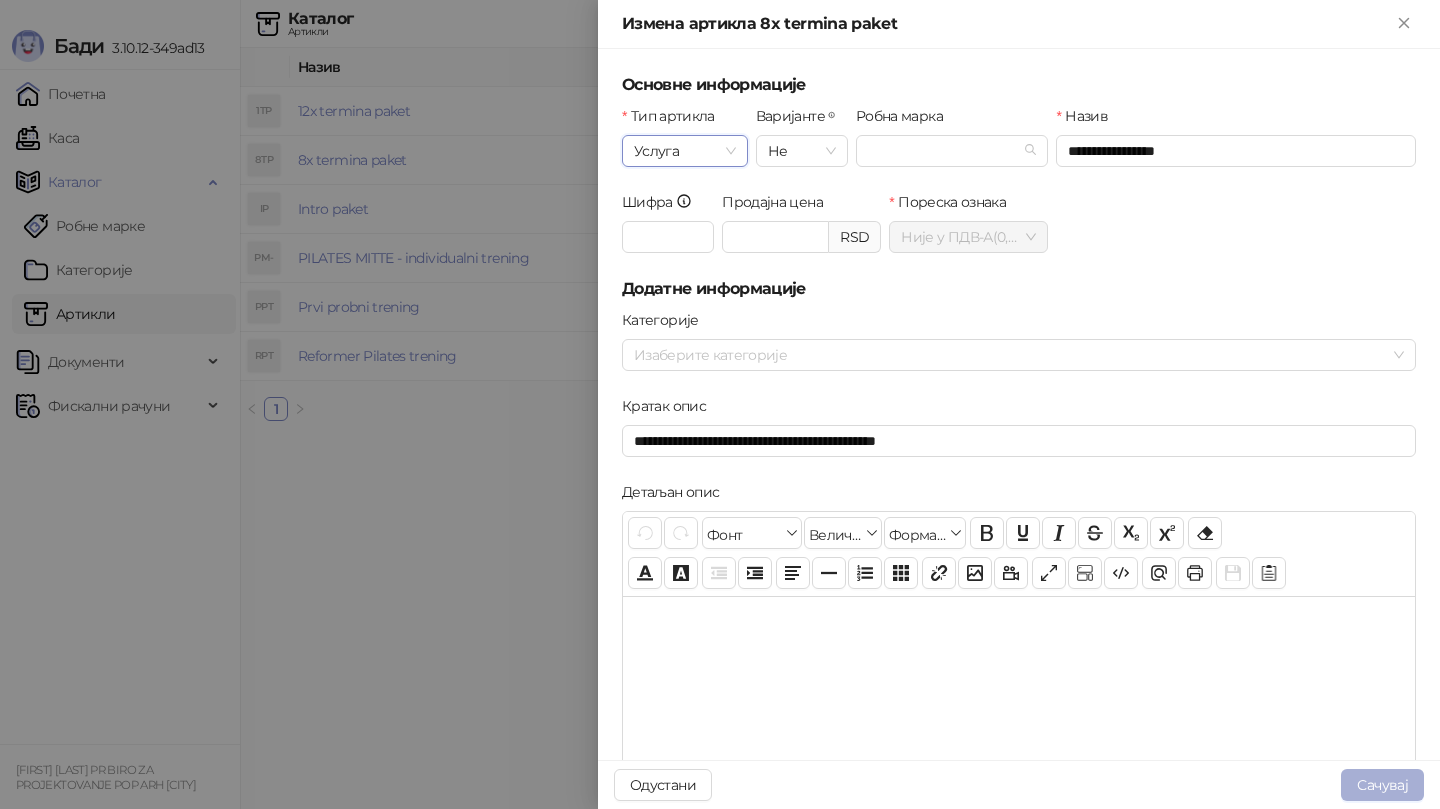 click on "Сачувај" at bounding box center (1382, 785) 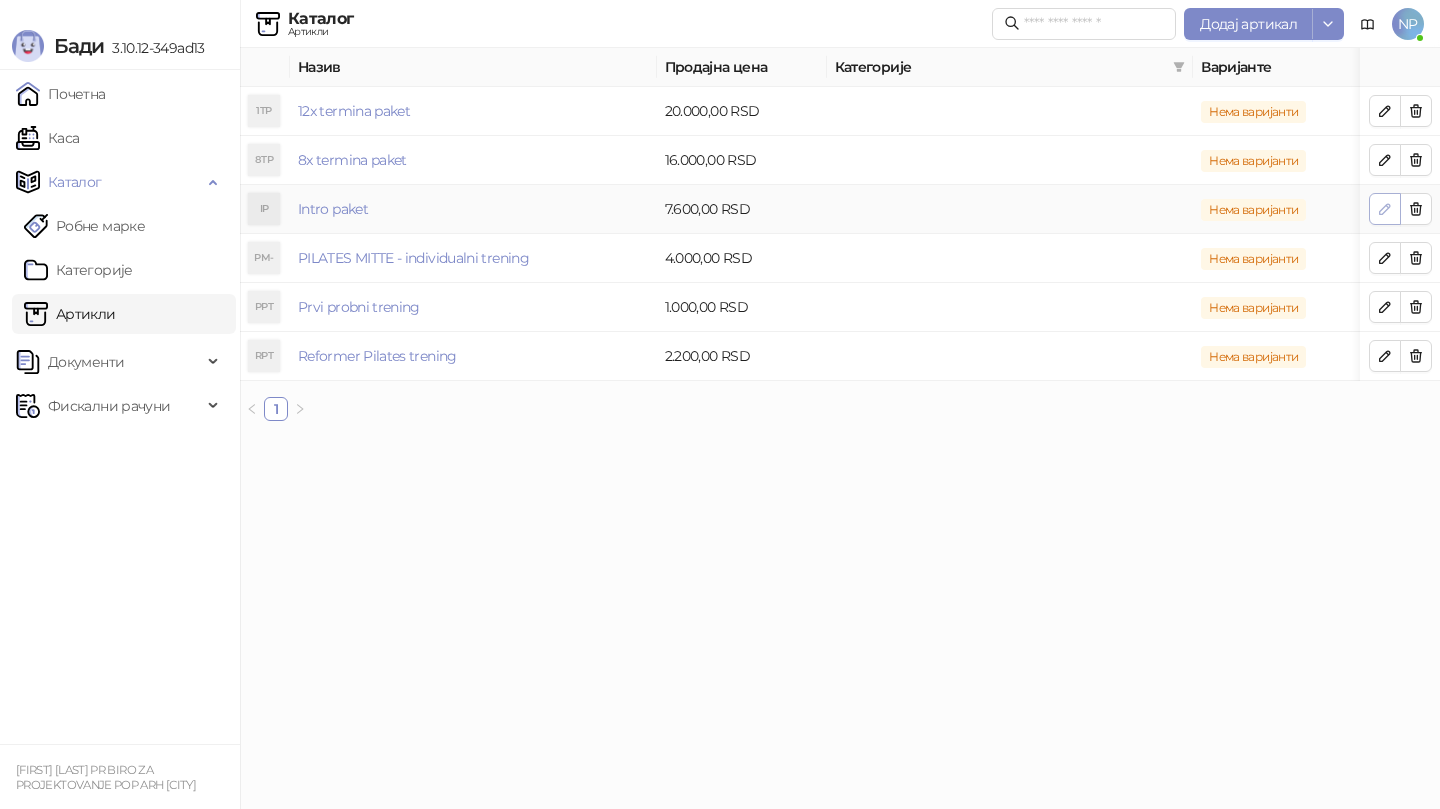 click at bounding box center (1385, 209) 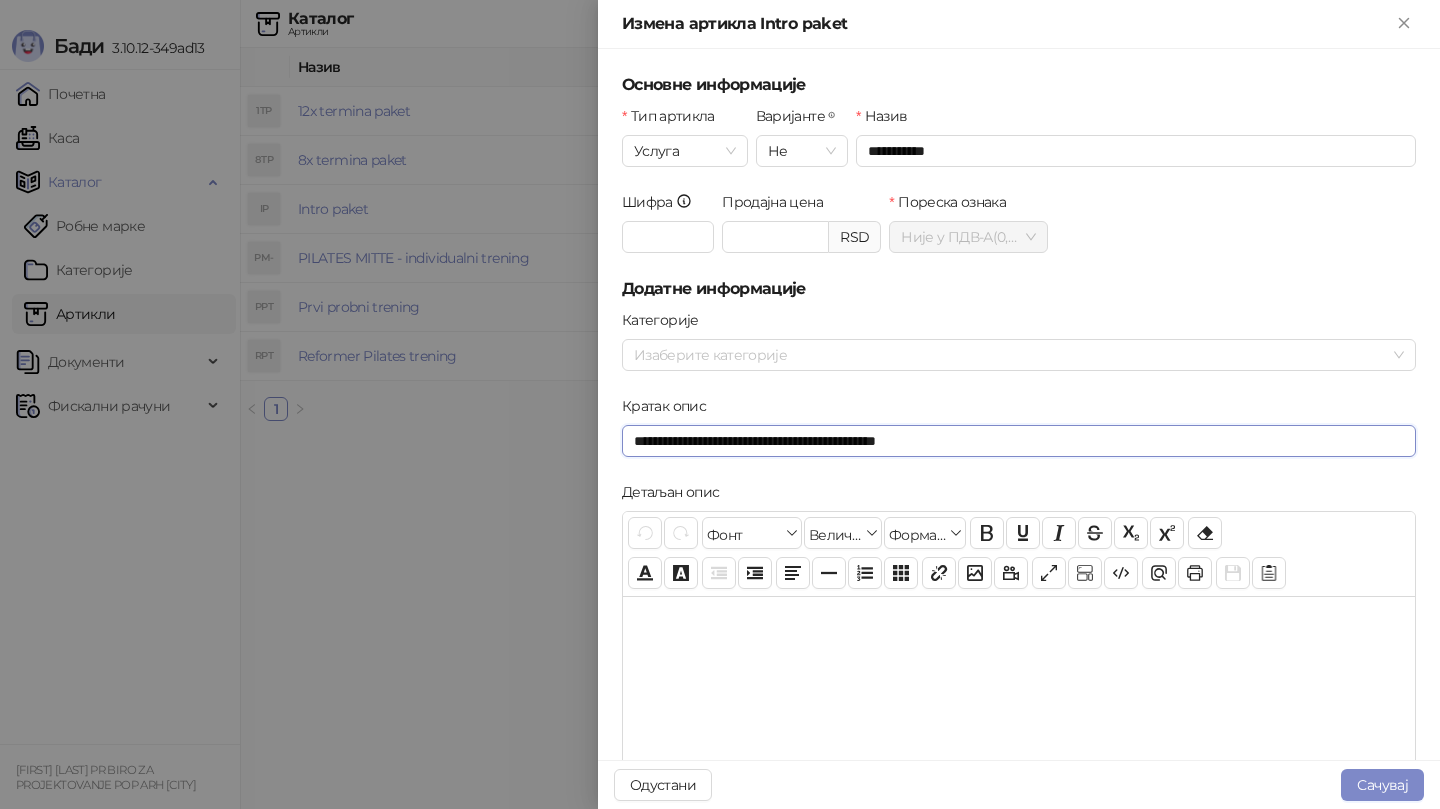 click on "**********" at bounding box center [1019, 441] 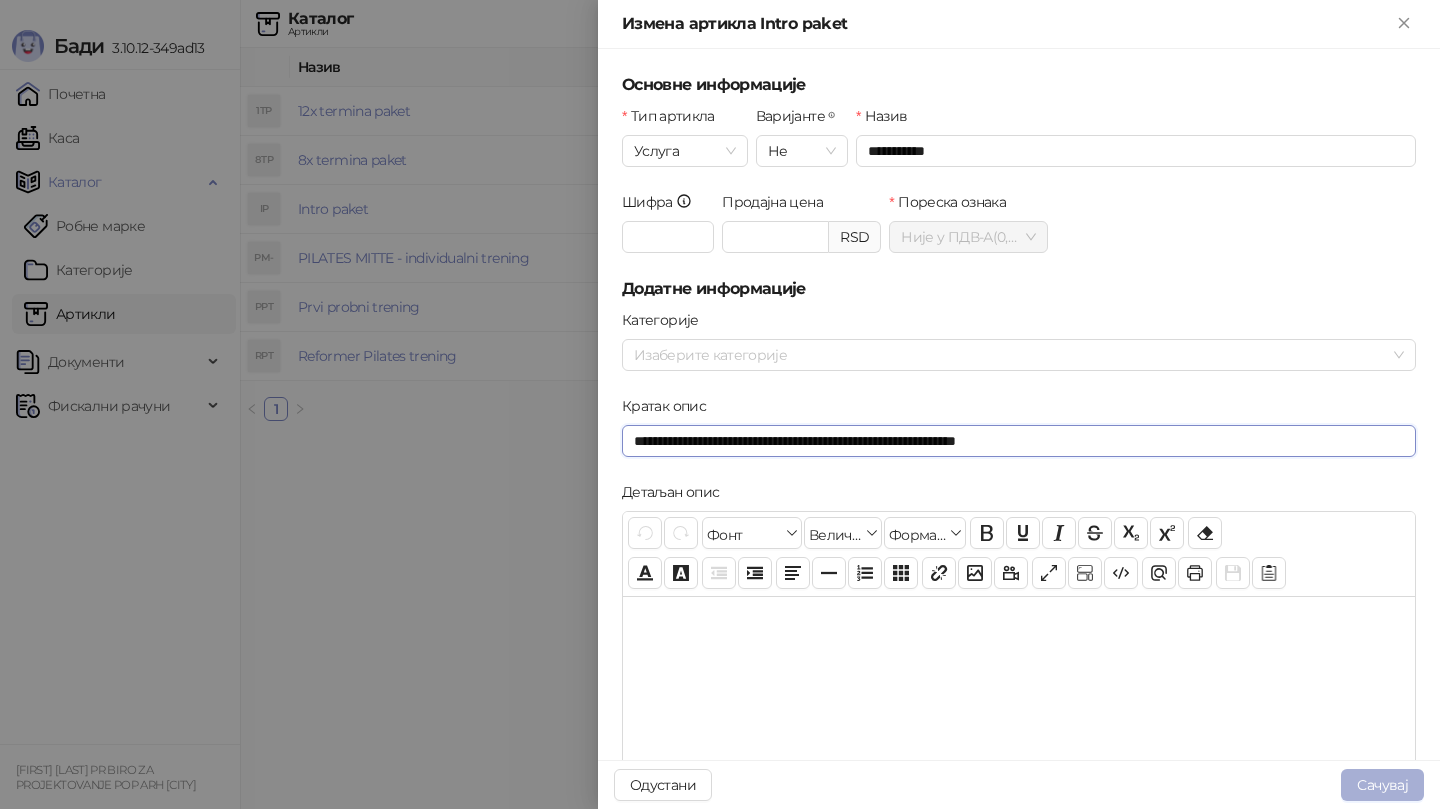 type on "**********" 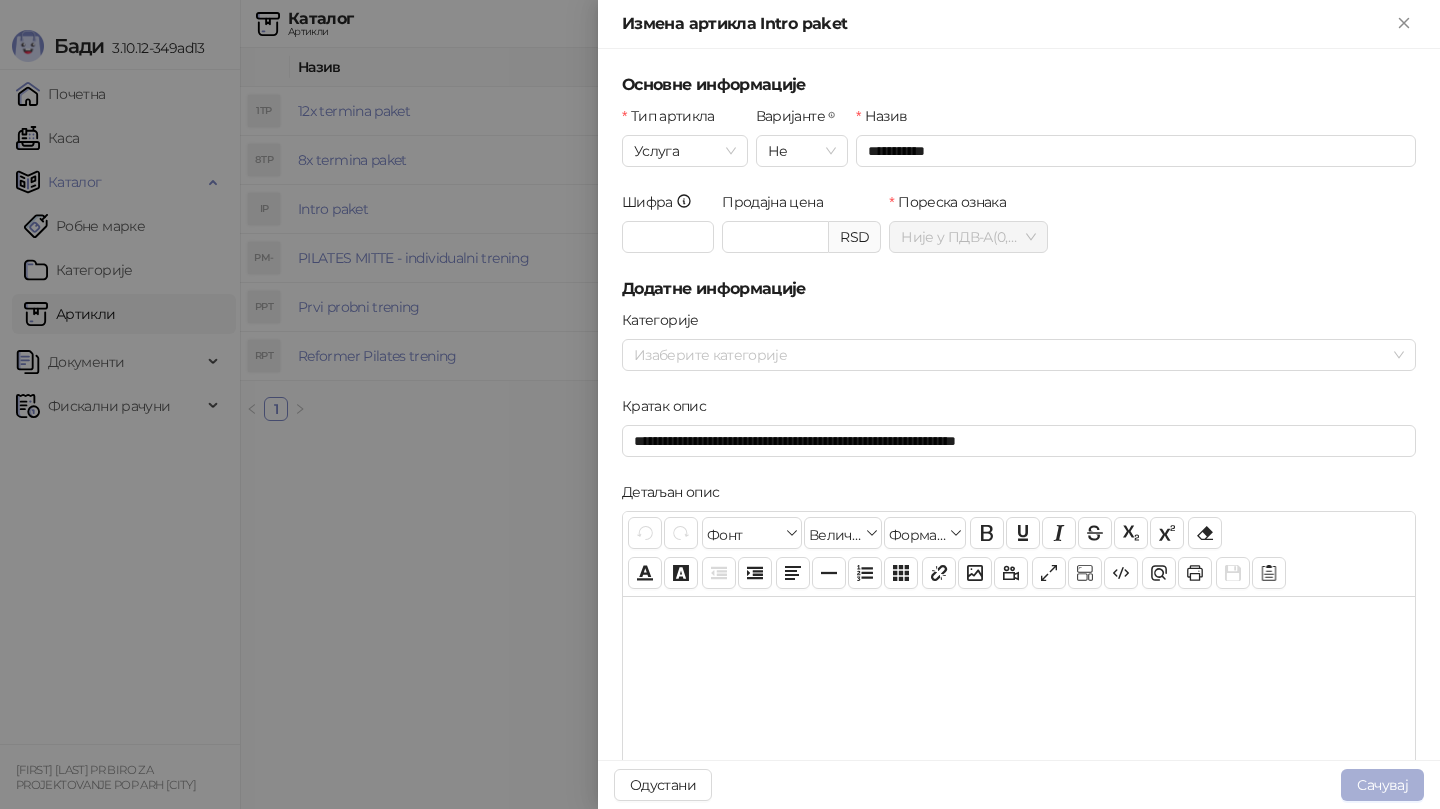 click on "Сачувај" at bounding box center [1382, 785] 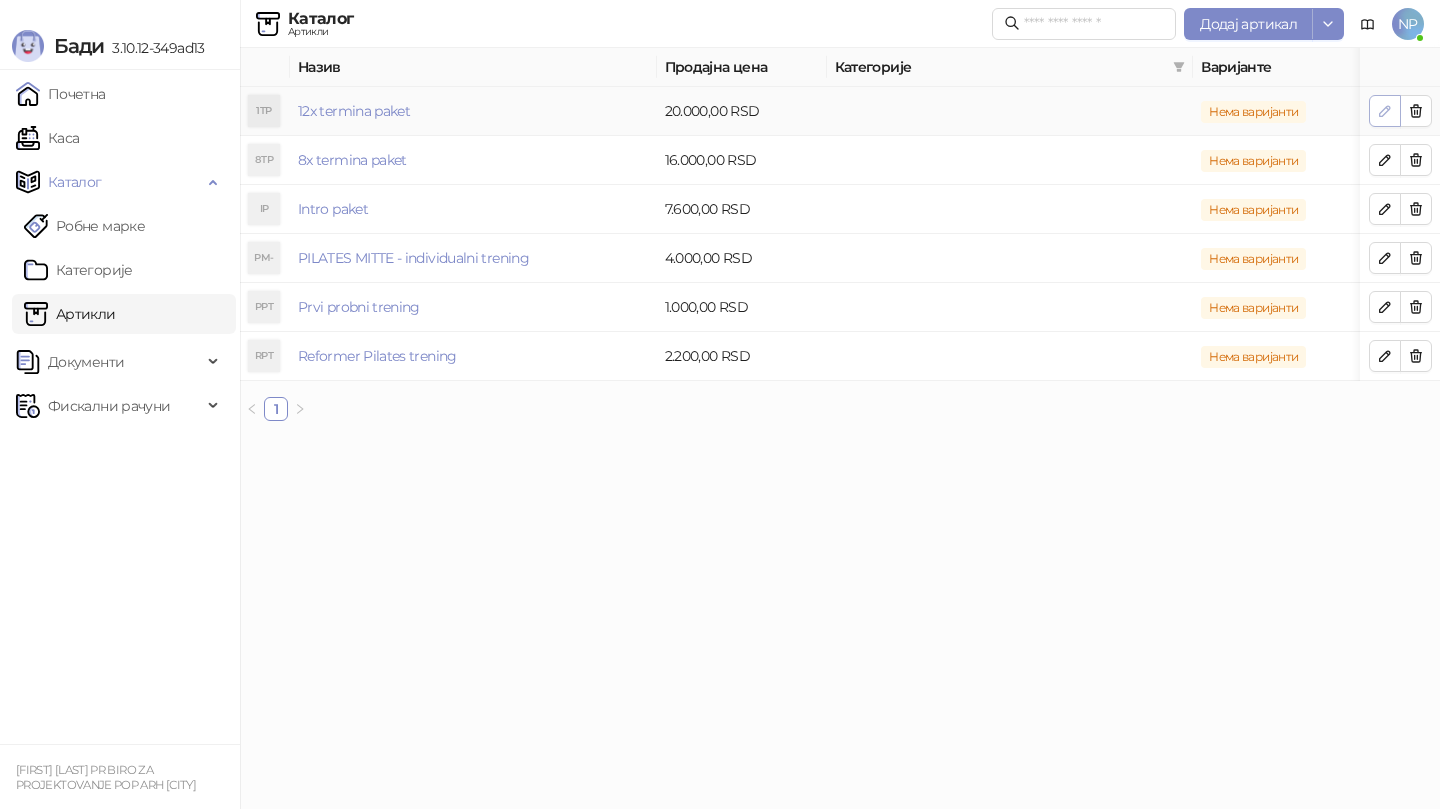 click 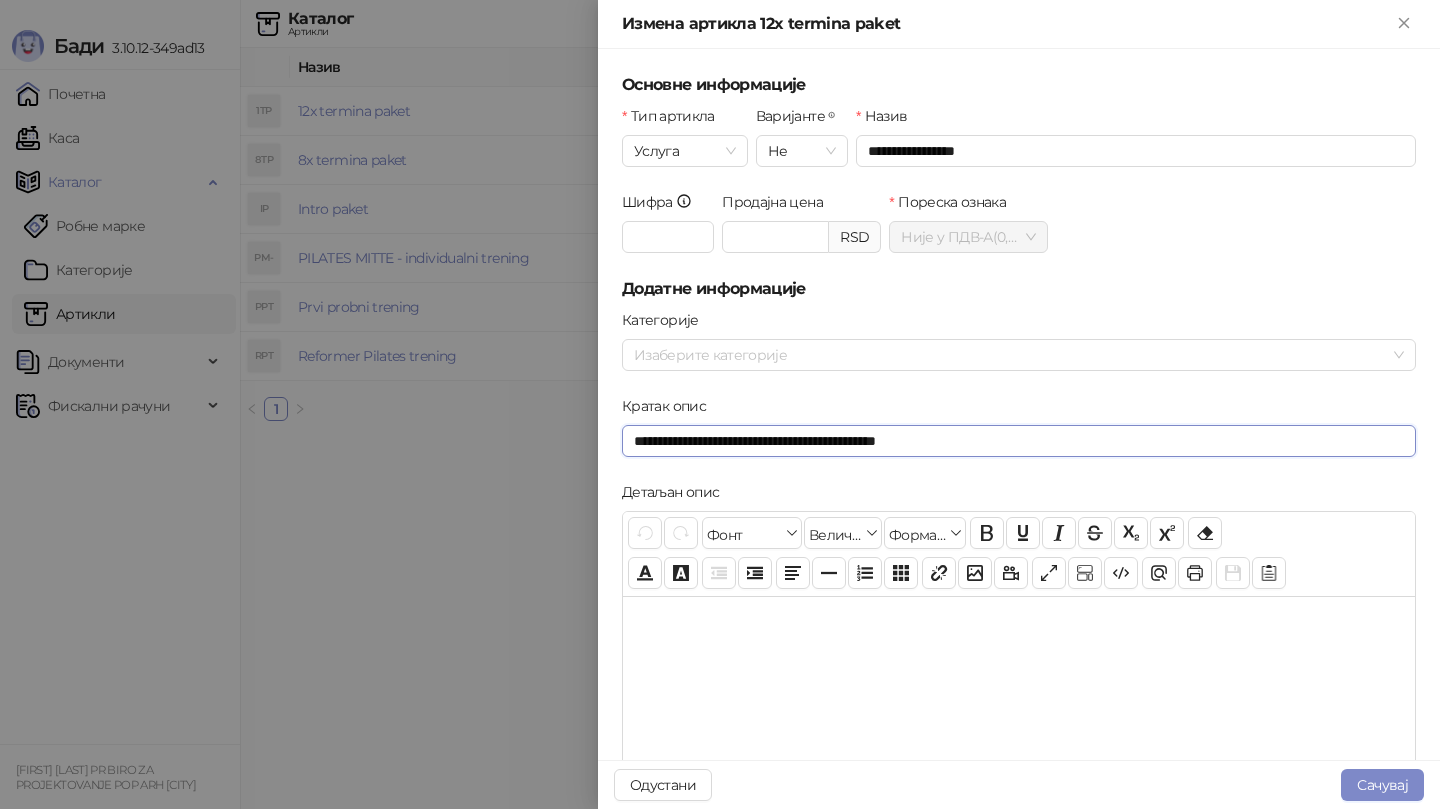 click on "**********" at bounding box center (1019, 441) 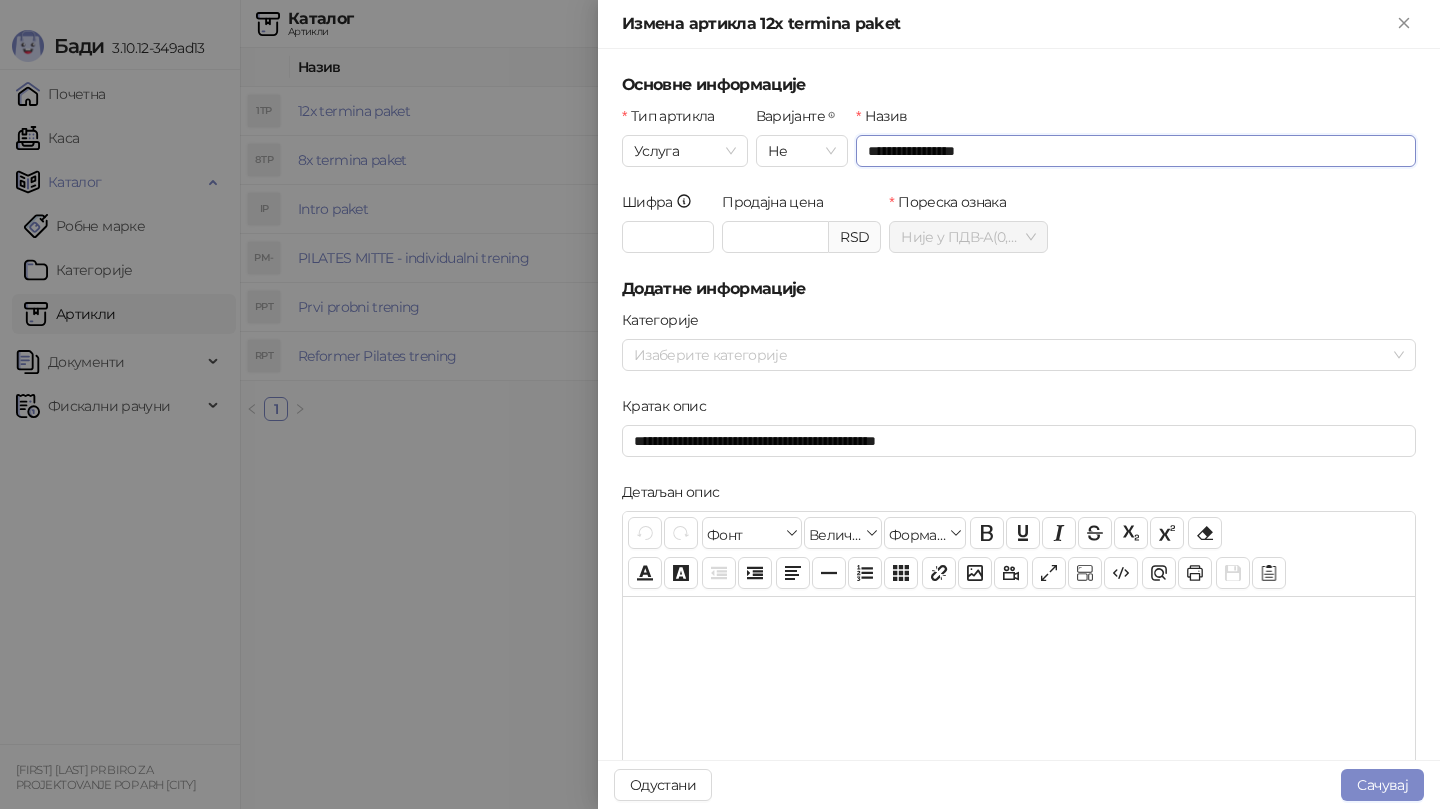 click on "**********" at bounding box center [1136, 151] 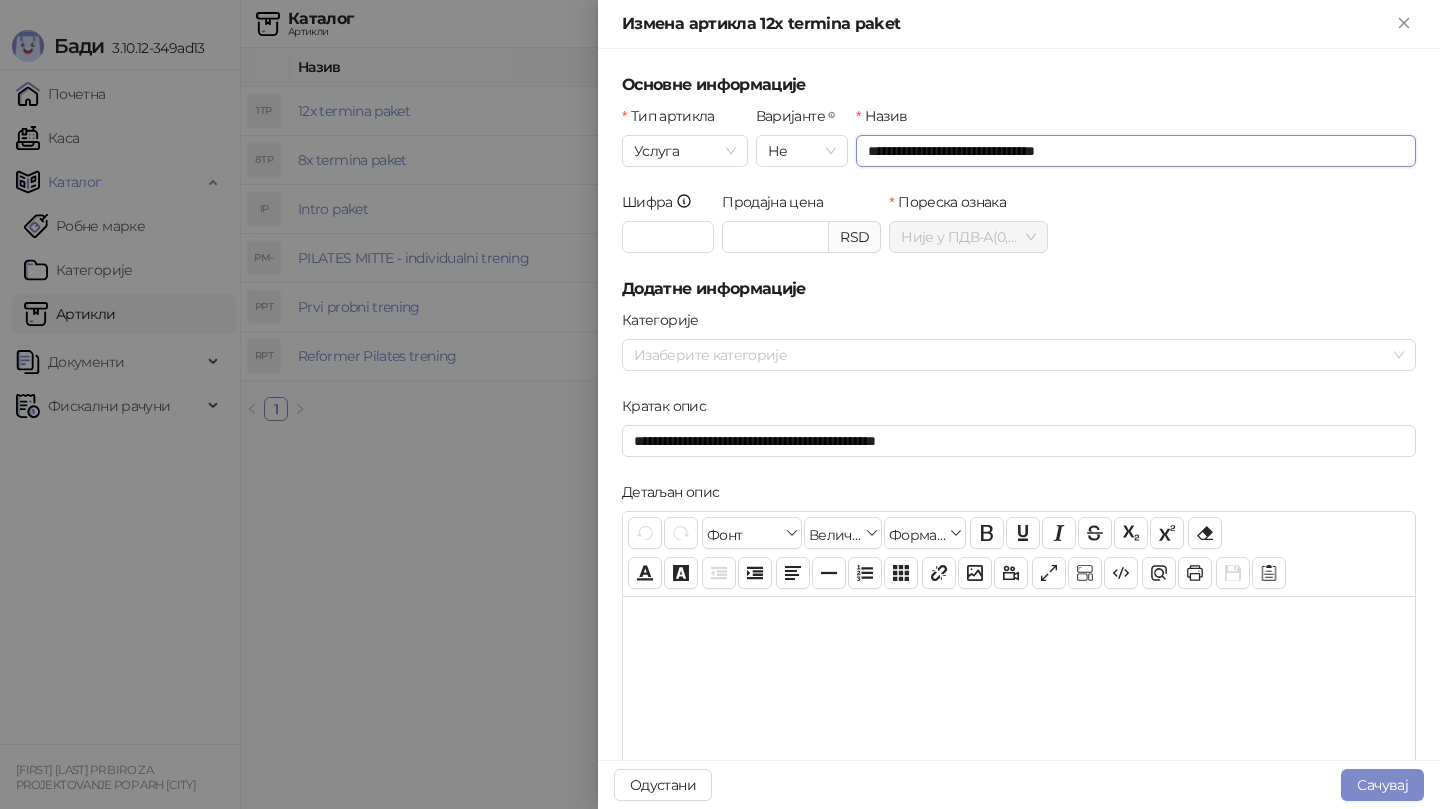 drag, startPoint x: 973, startPoint y: 151, endPoint x: 858, endPoint y: 146, distance: 115.10864 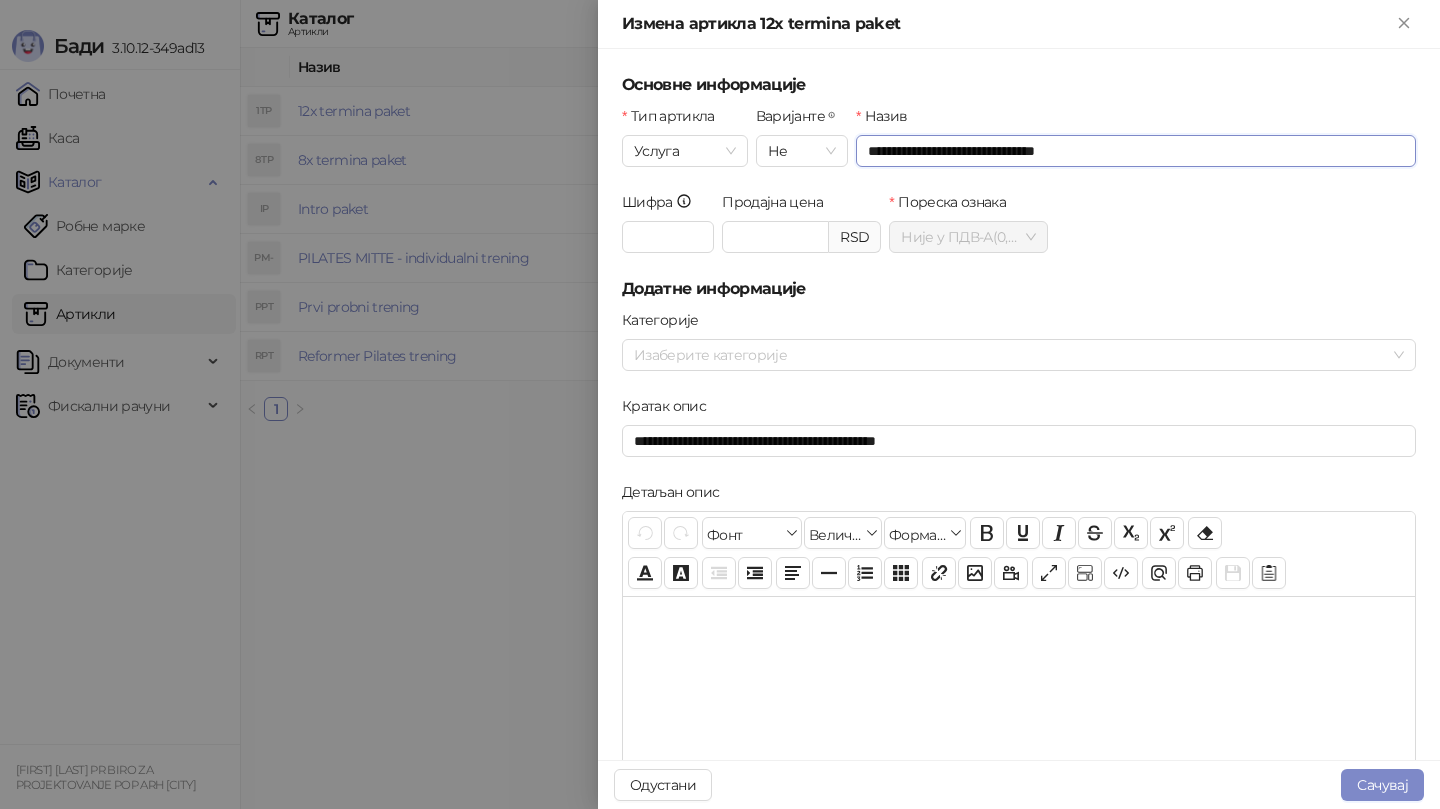 drag, startPoint x: 973, startPoint y: 158, endPoint x: 860, endPoint y: 154, distance: 113.07078 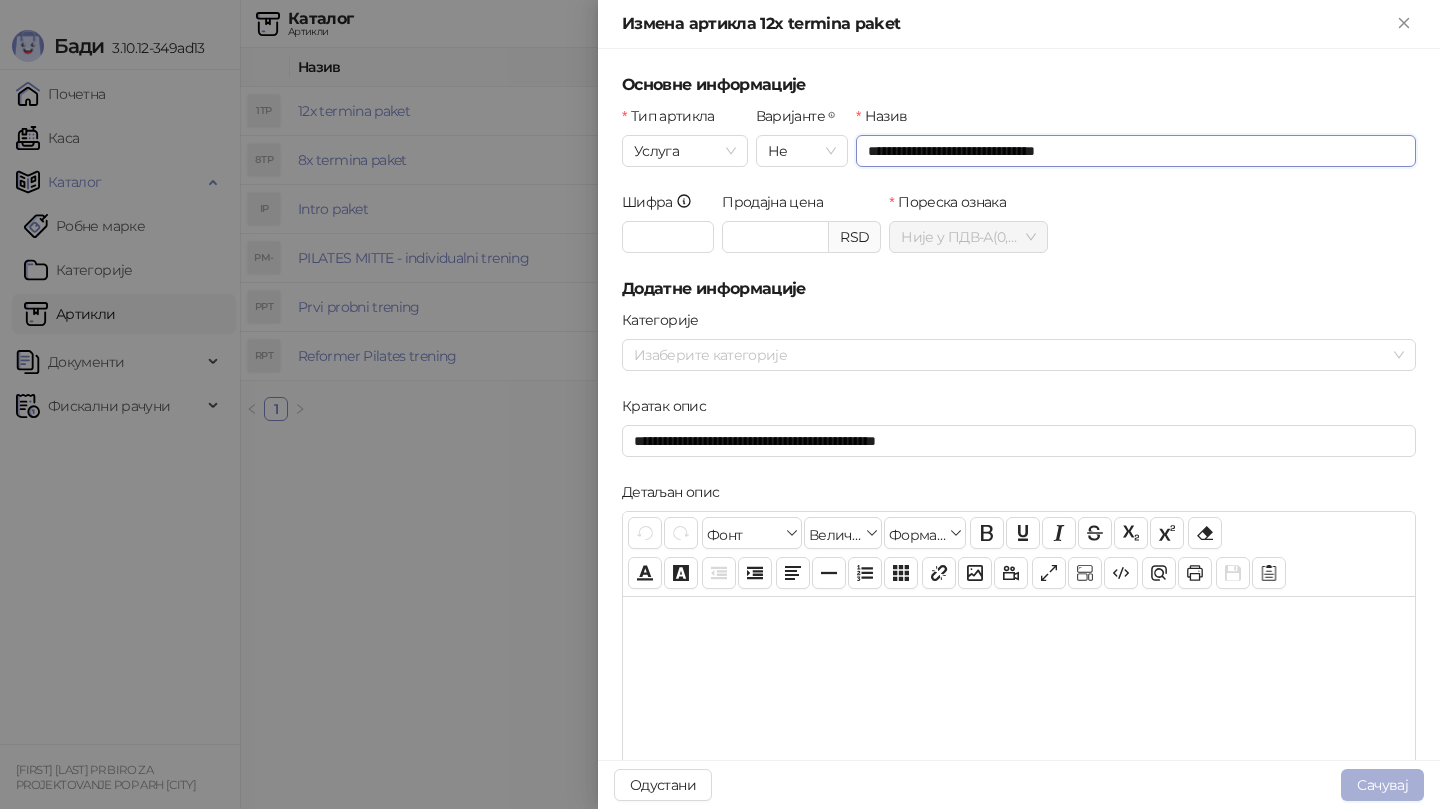 type on "**********" 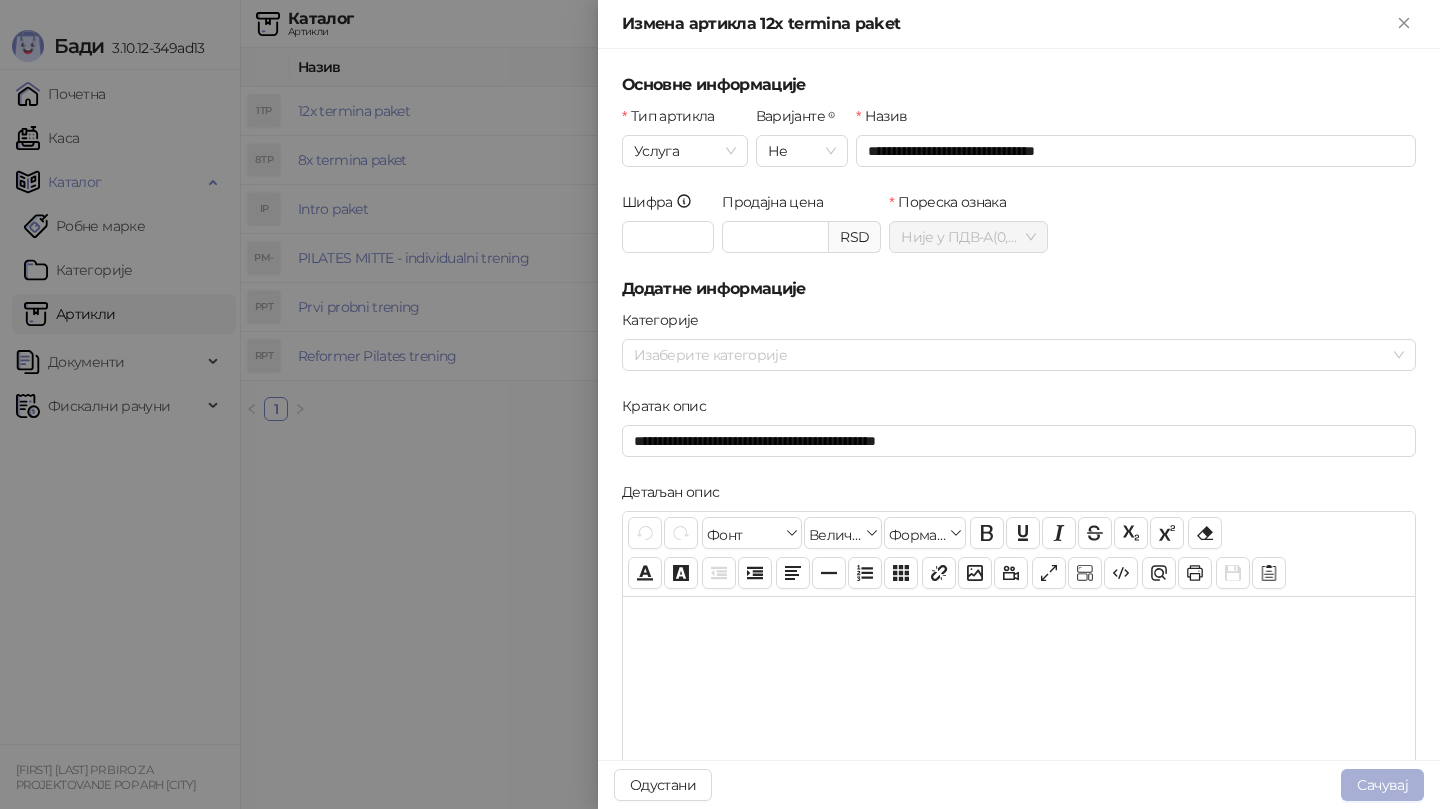click on "Сачувај" at bounding box center [1382, 785] 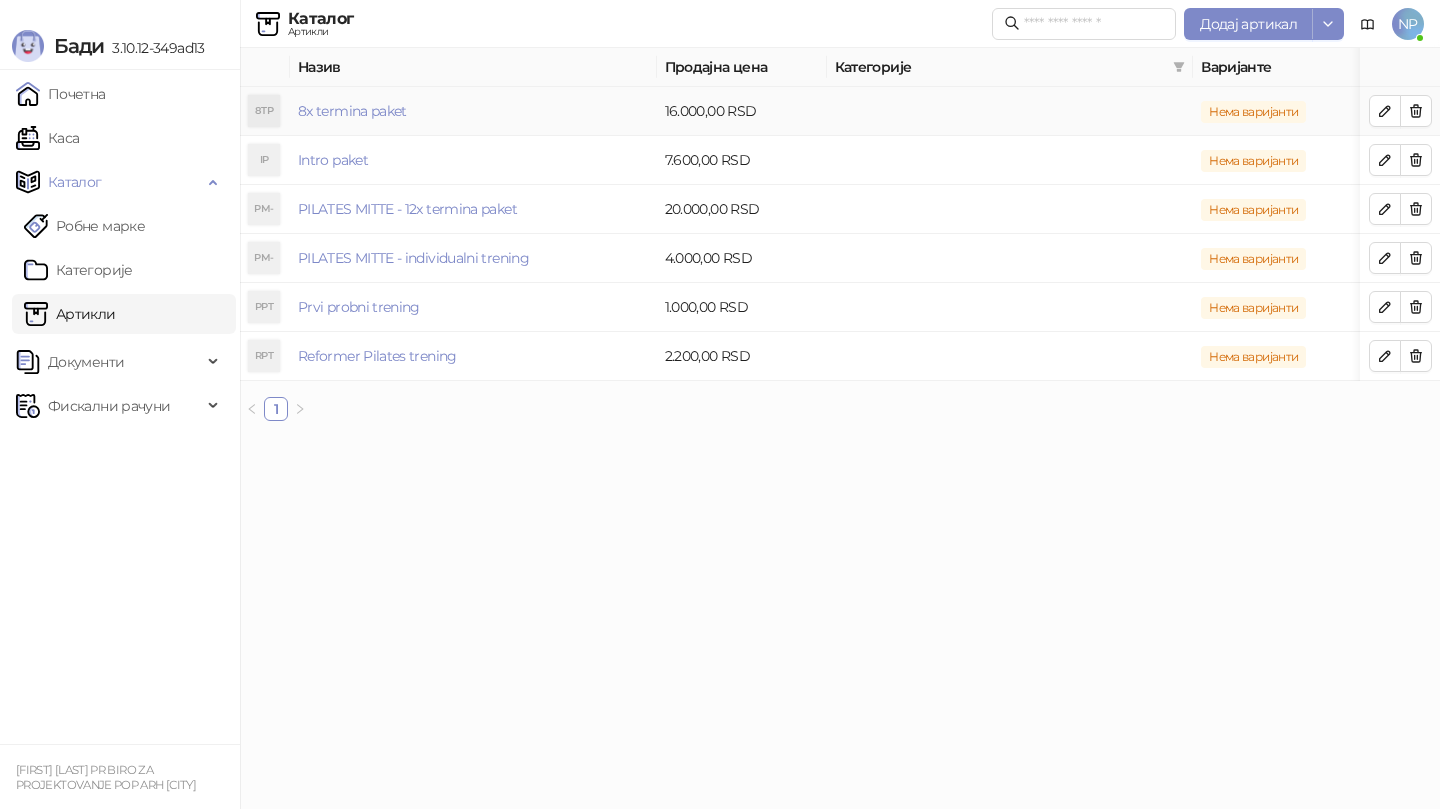 click on "8x termina paket" at bounding box center [473, 111] 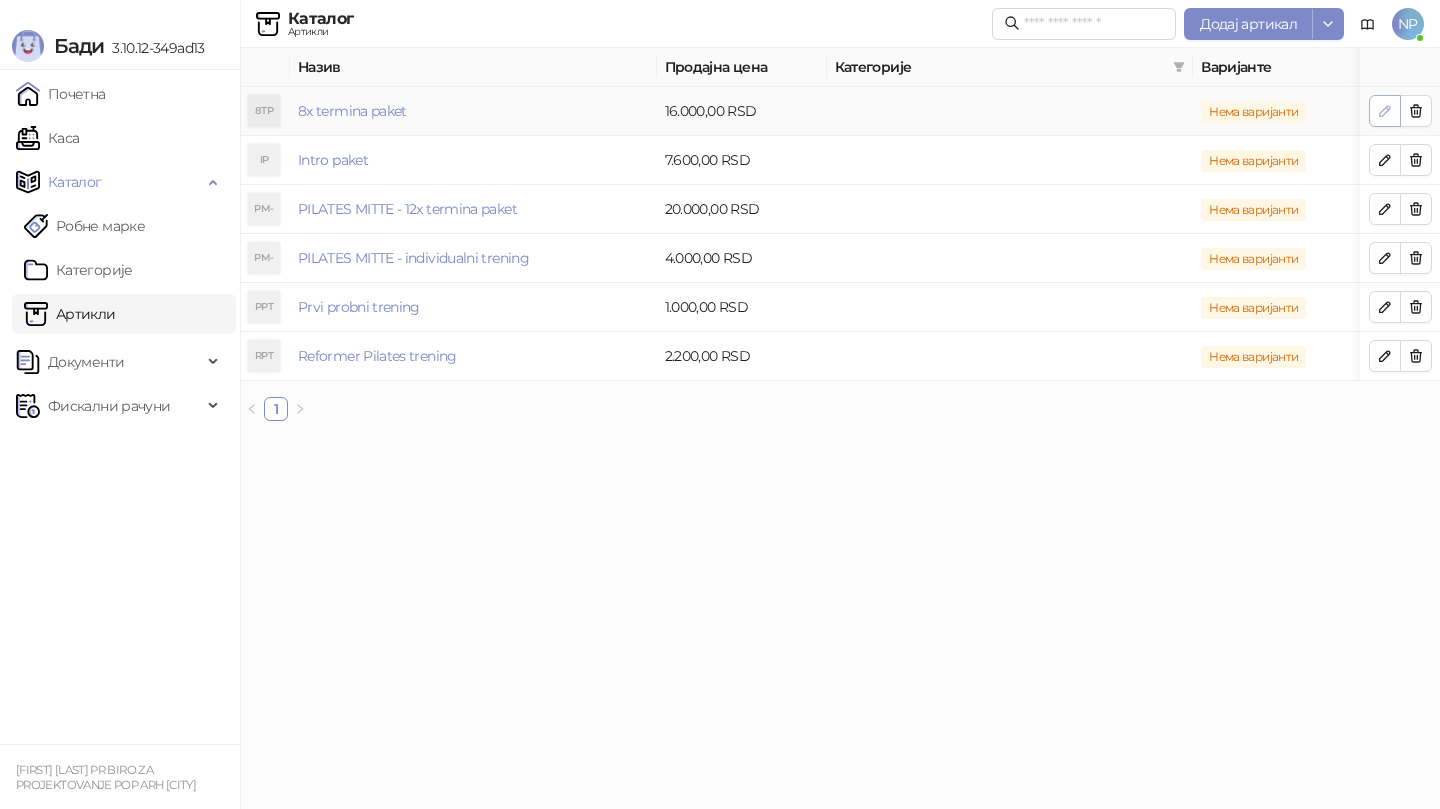 click 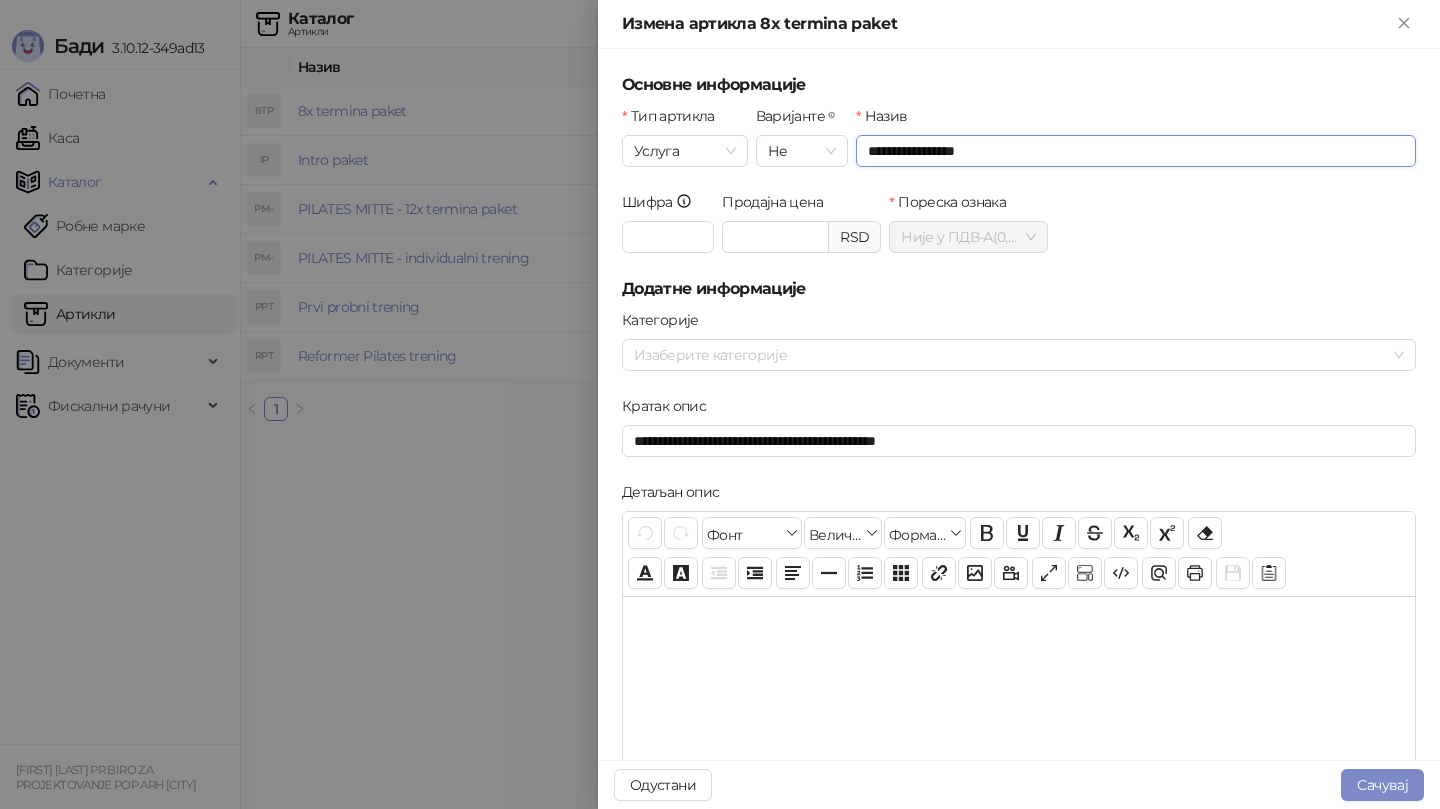 click on "**********" at bounding box center (1136, 151) 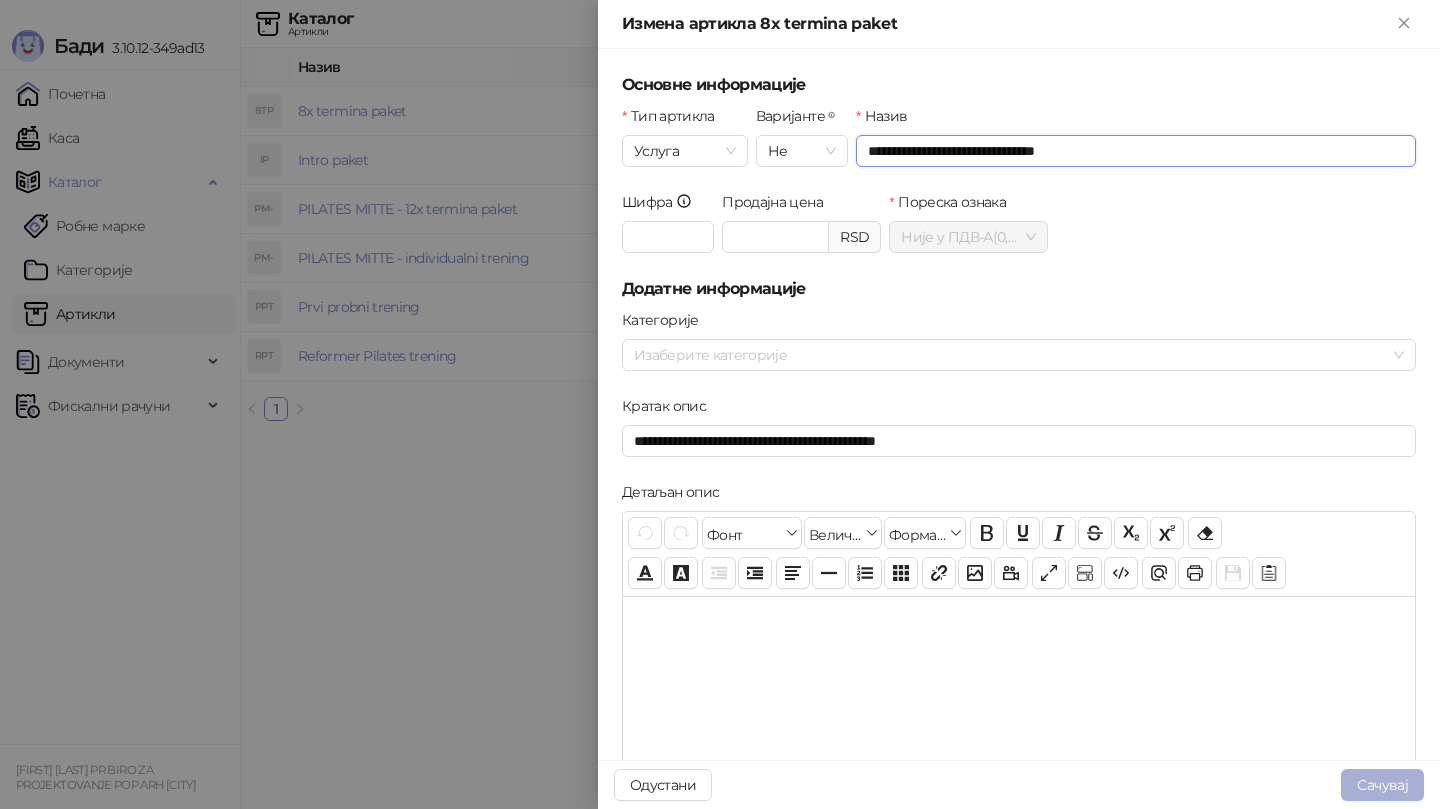 type on "**********" 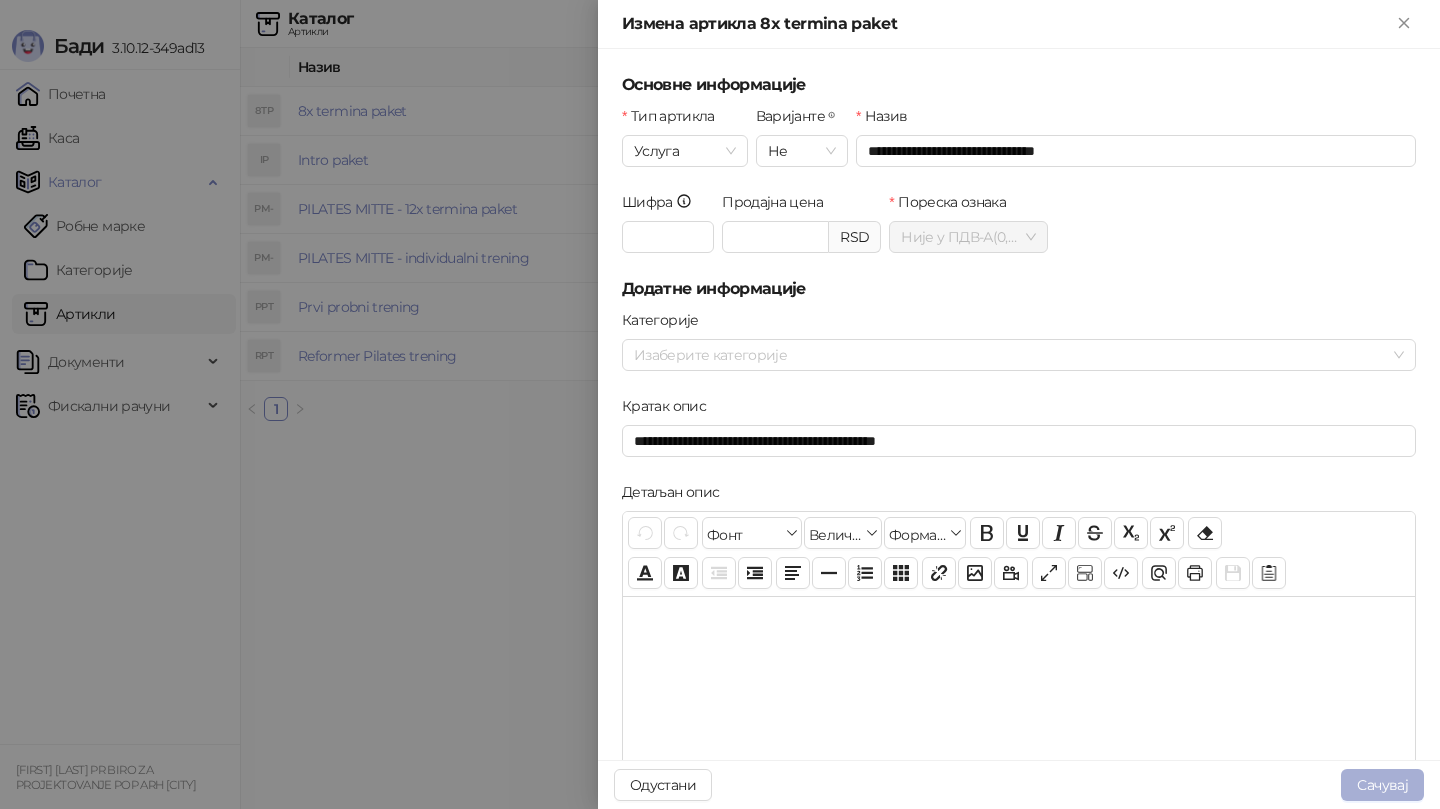 click on "Сачувај" at bounding box center [1382, 785] 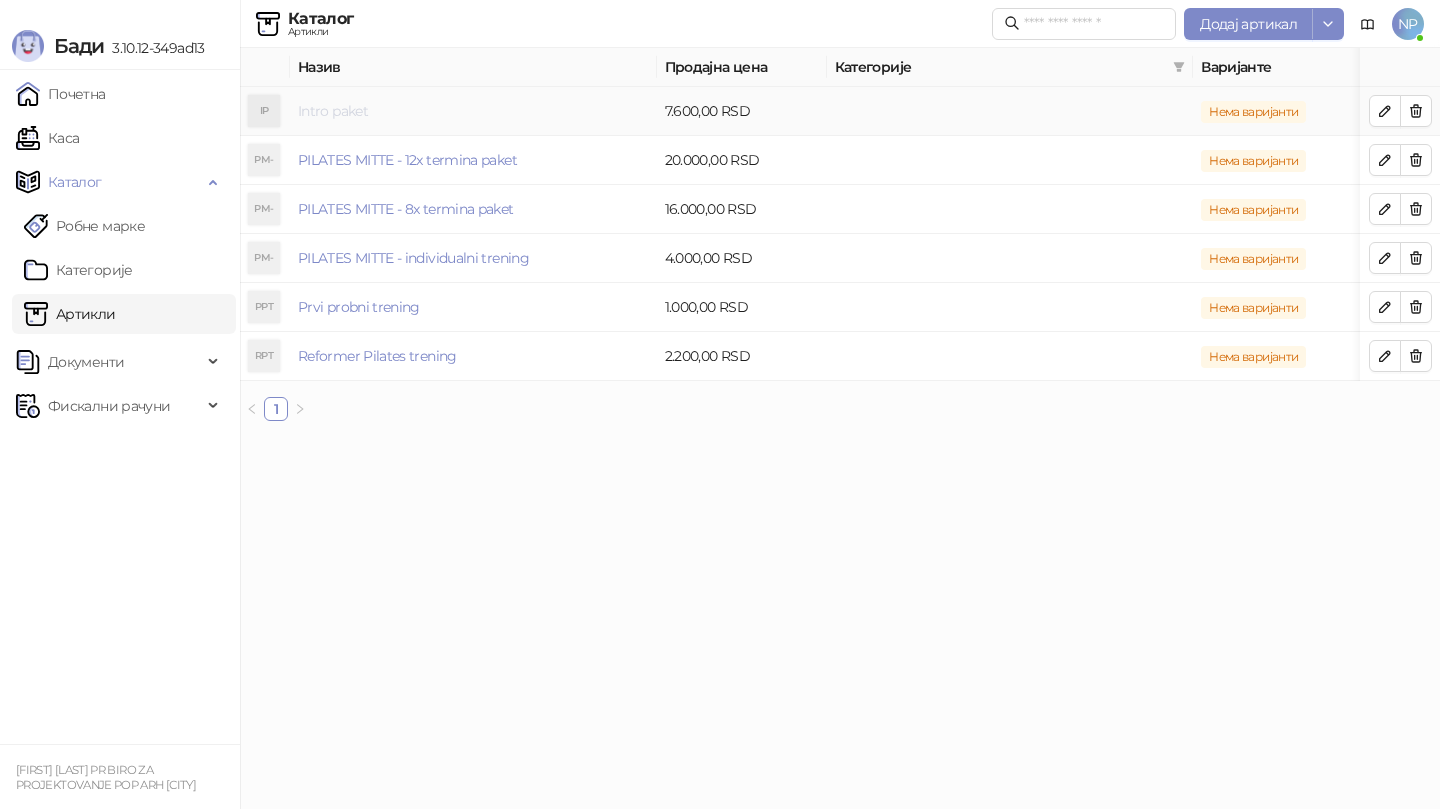 click on "Intro paket" at bounding box center (333, 111) 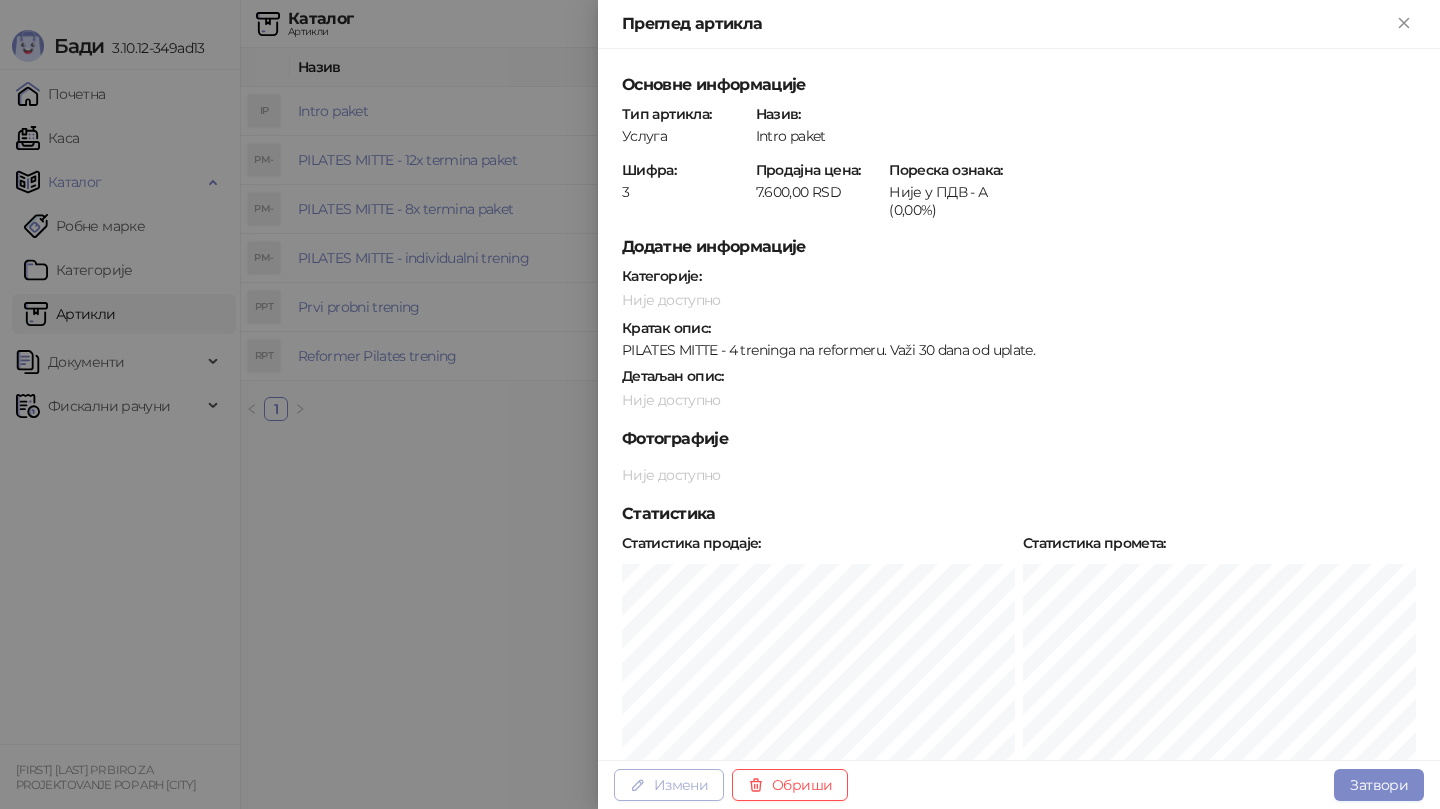 click on "Измени" at bounding box center (669, 785) 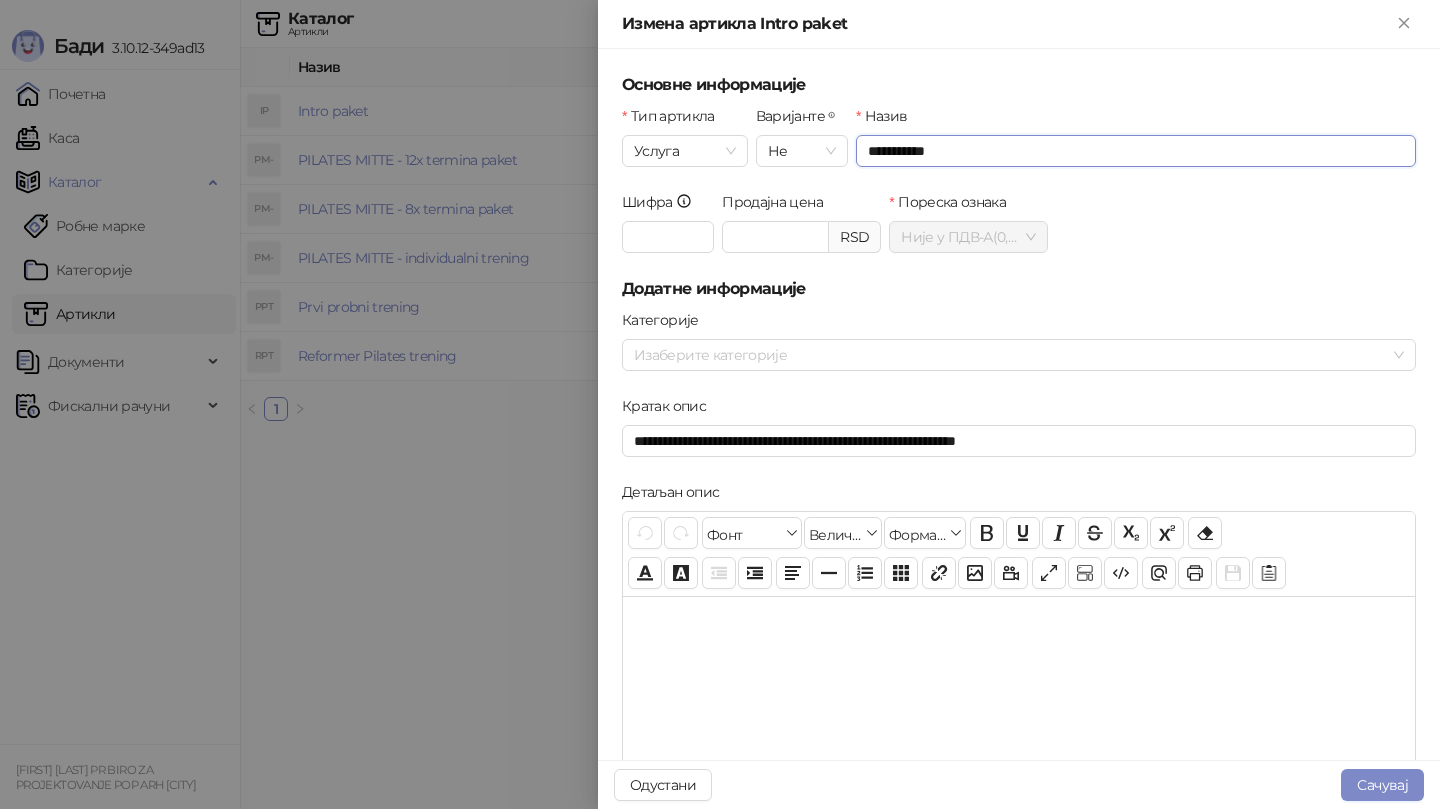 click on "**********" at bounding box center (1136, 151) 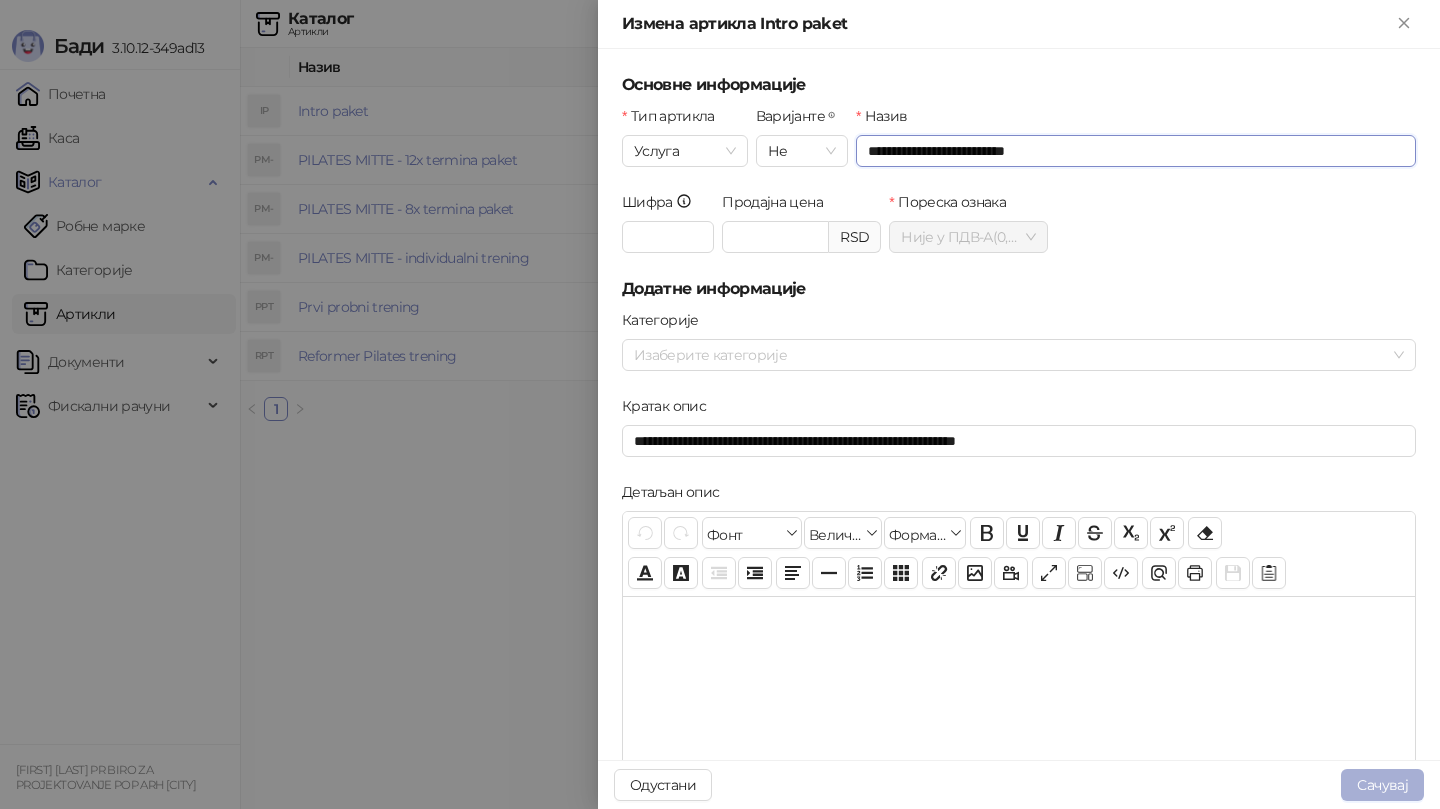 type on "**********" 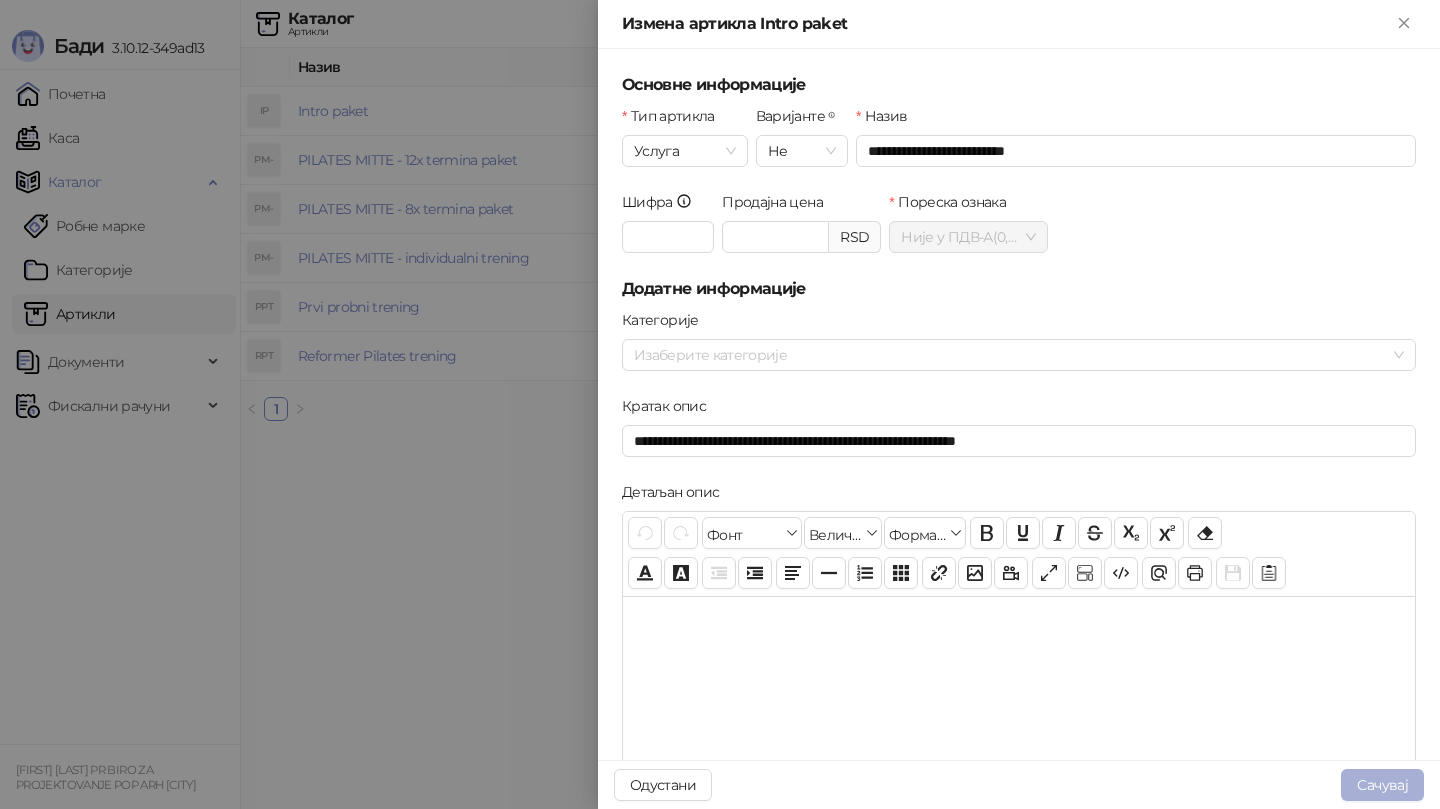 click on "Сачувај" at bounding box center [1382, 785] 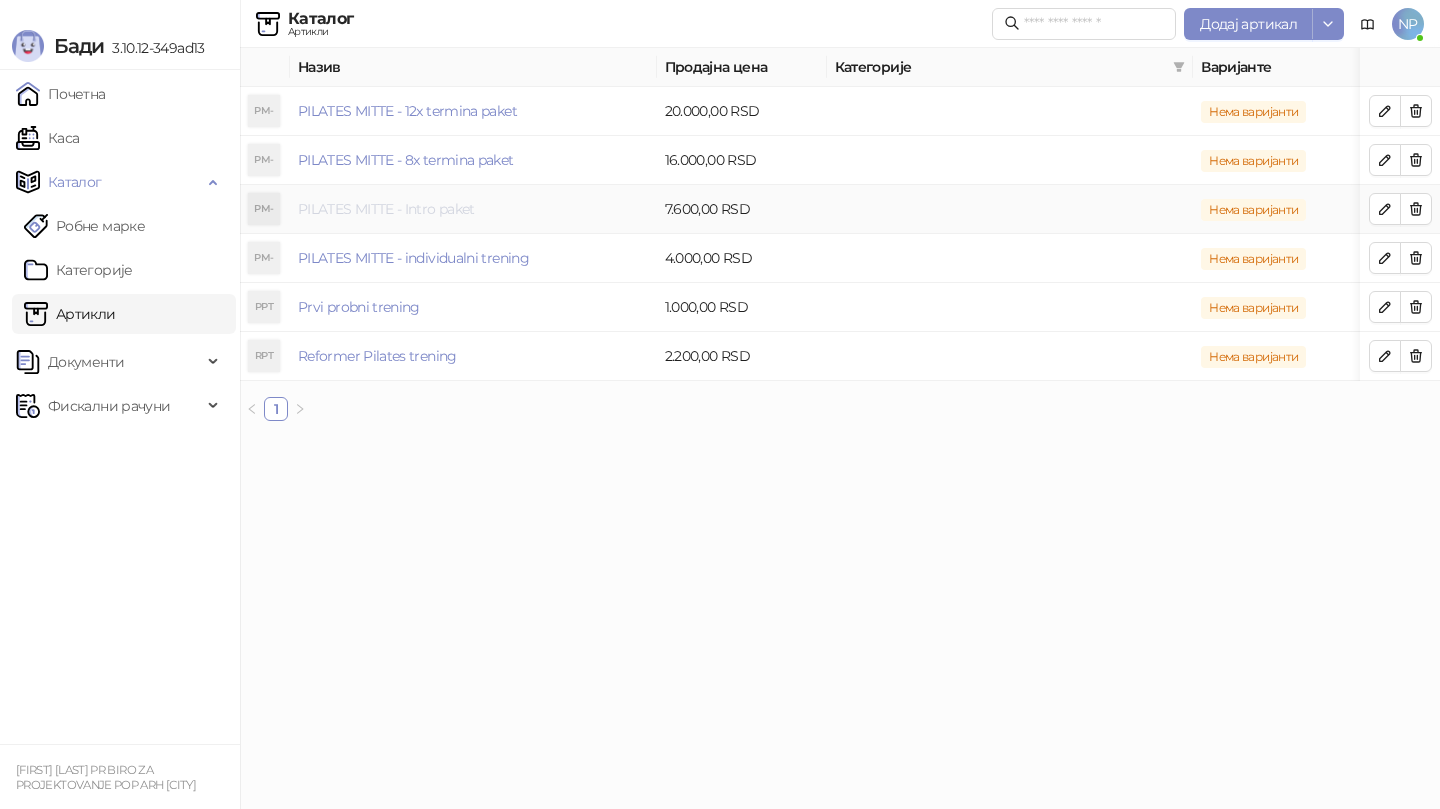 click on "PILATES MITTE - Intro paket" at bounding box center (386, 209) 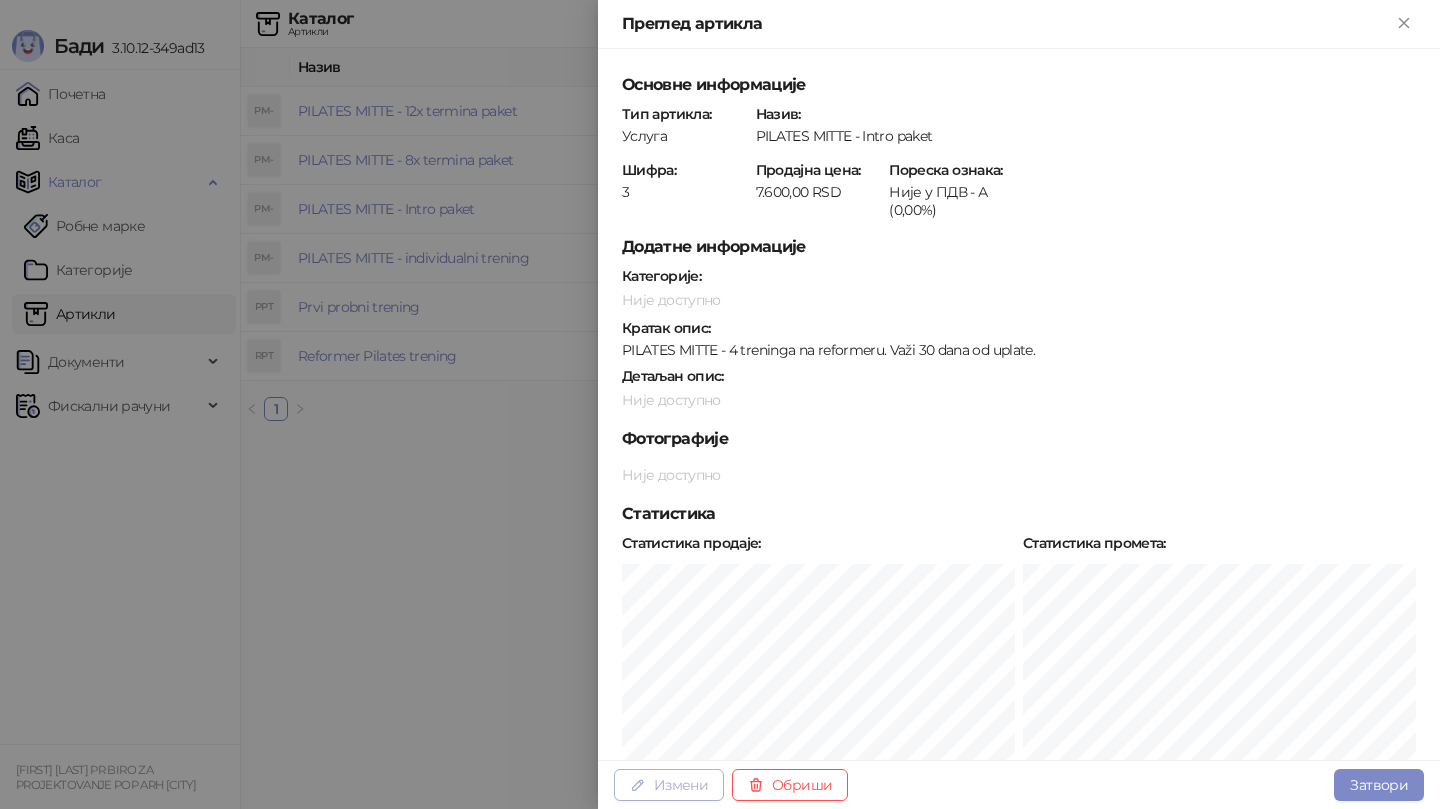 click on "Измени" at bounding box center (669, 785) 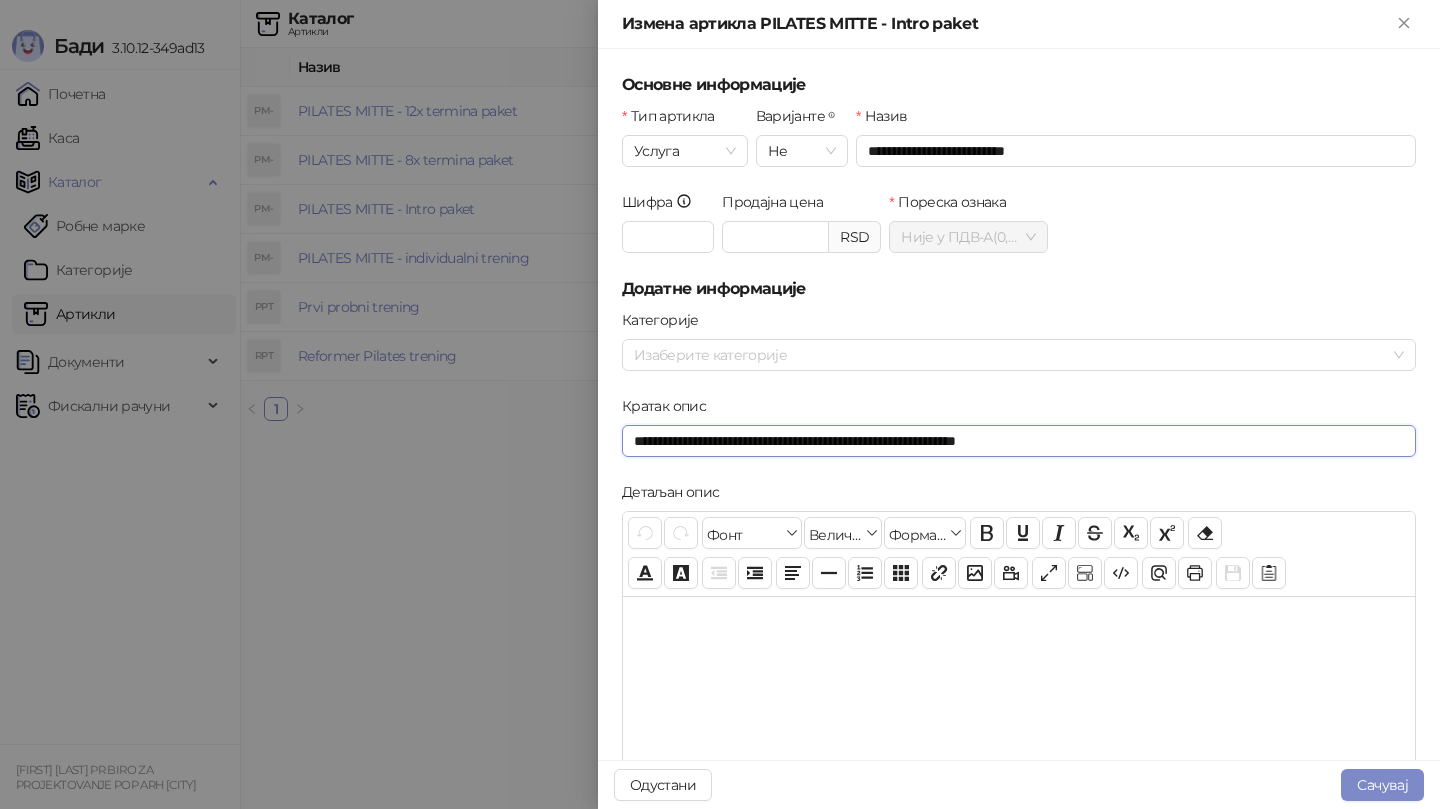 drag, startPoint x: 742, startPoint y: 446, endPoint x: 604, endPoint y: 453, distance: 138.17743 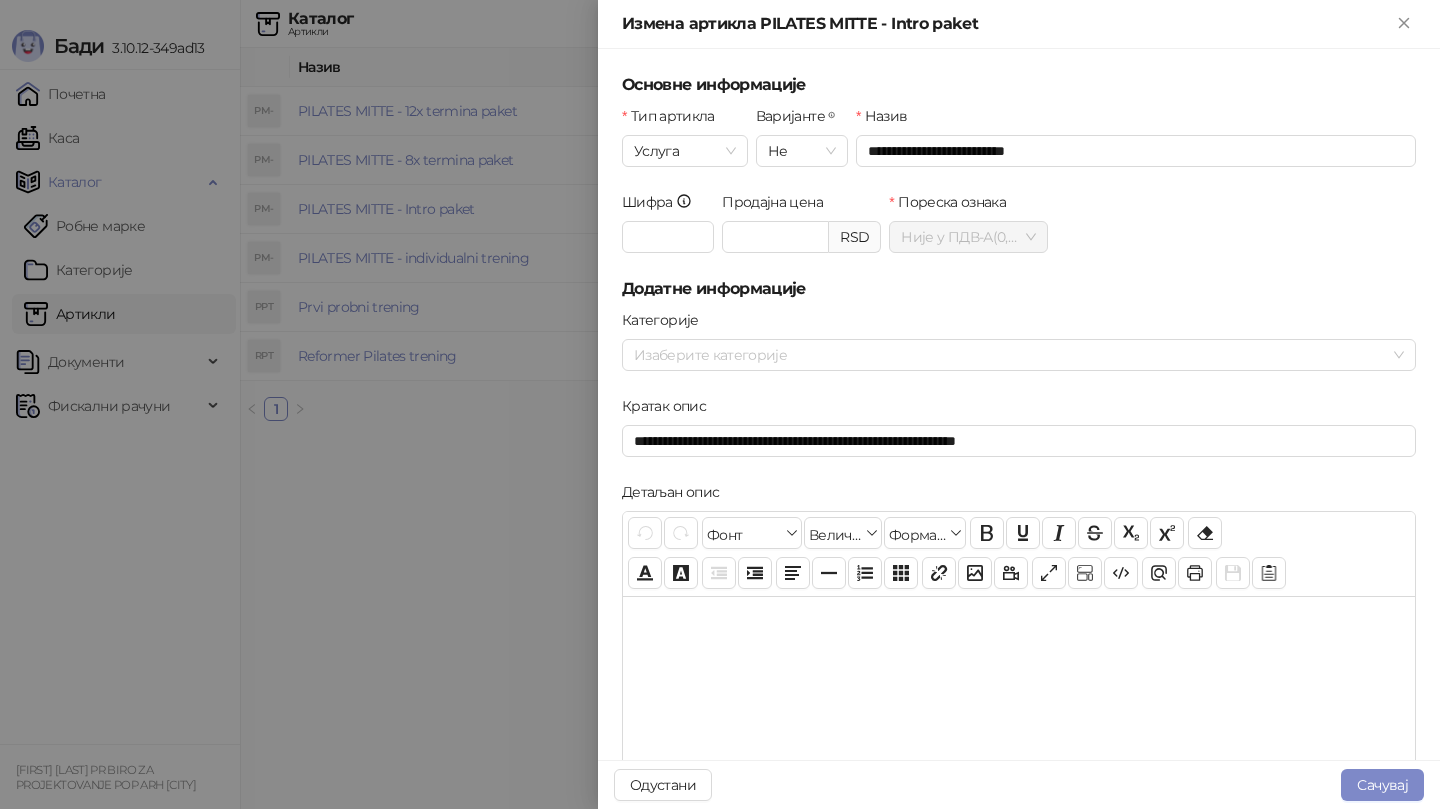 click on "Кратак опис" at bounding box center [1019, 410] 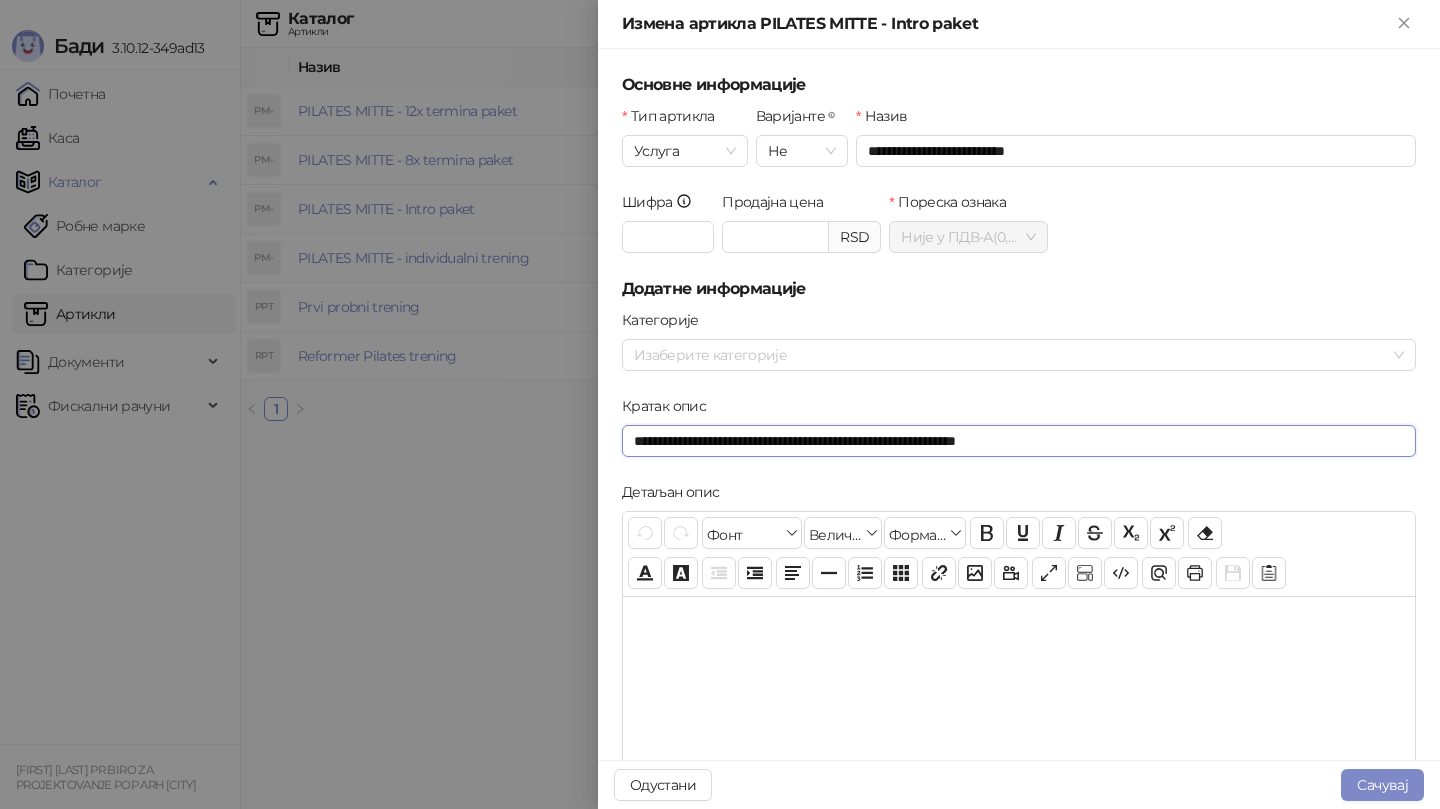 drag, startPoint x: 740, startPoint y: 443, endPoint x: 632, endPoint y: 448, distance: 108.11568 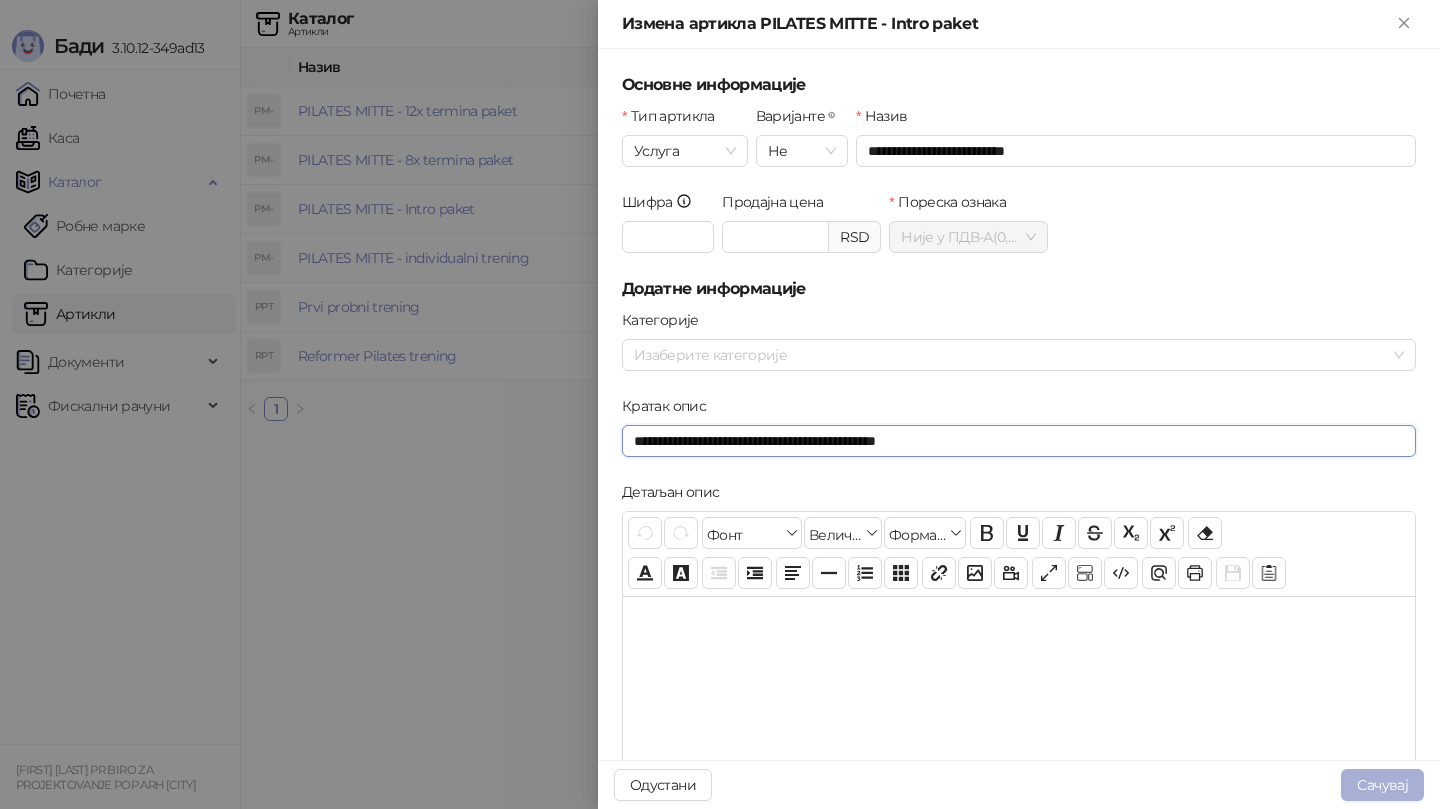 type on "**********" 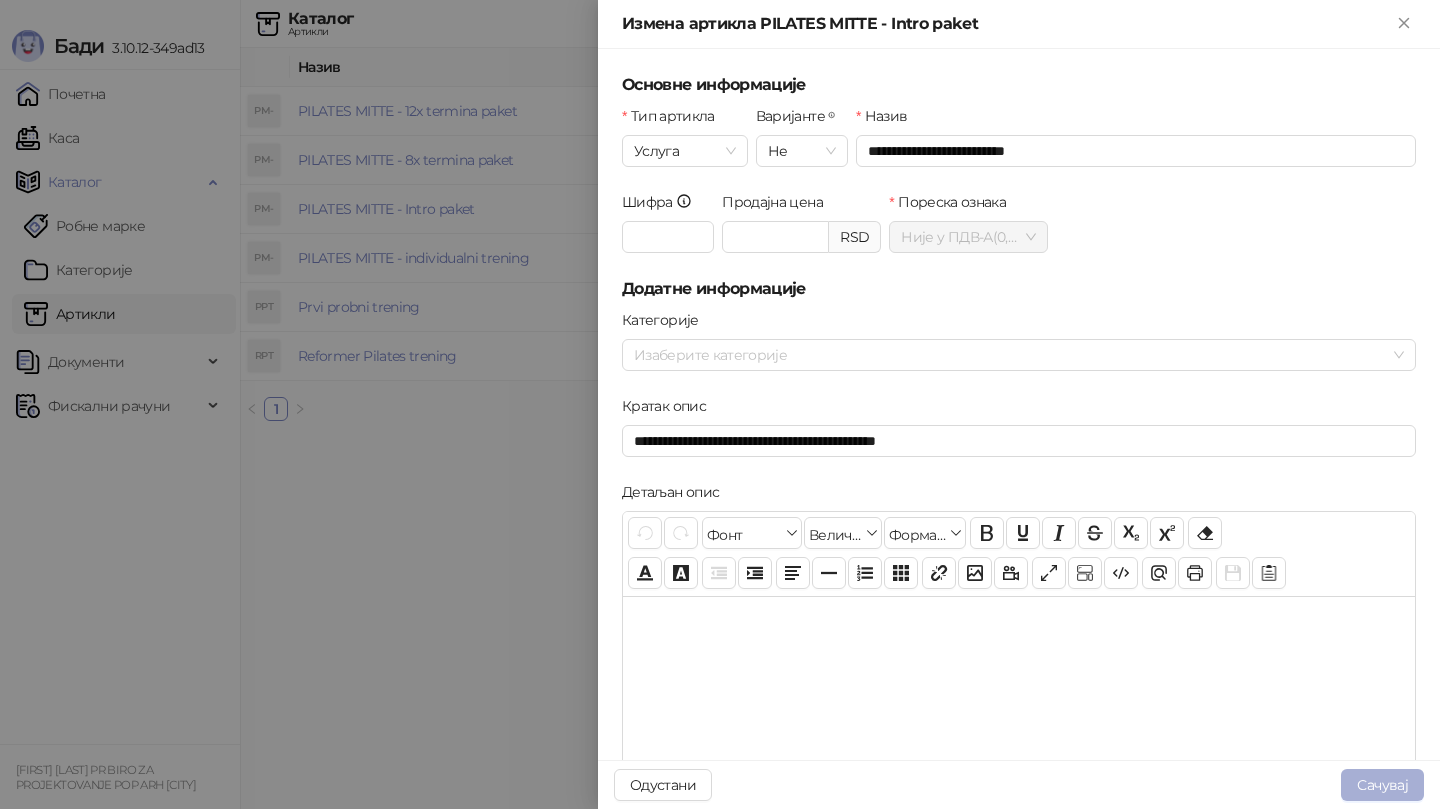 click on "Сачувај" at bounding box center (1382, 785) 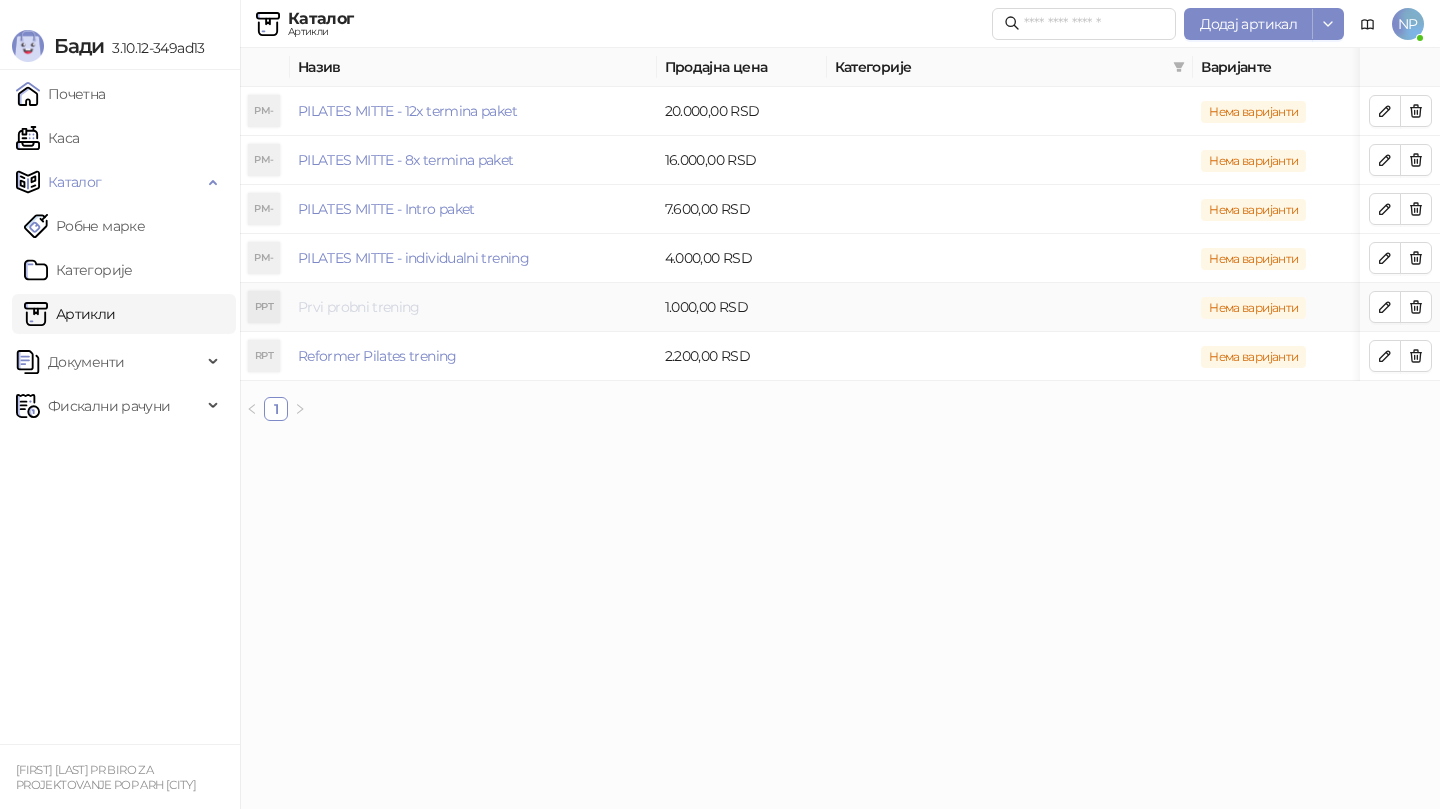 click on "Prvi probni trening" at bounding box center (359, 307) 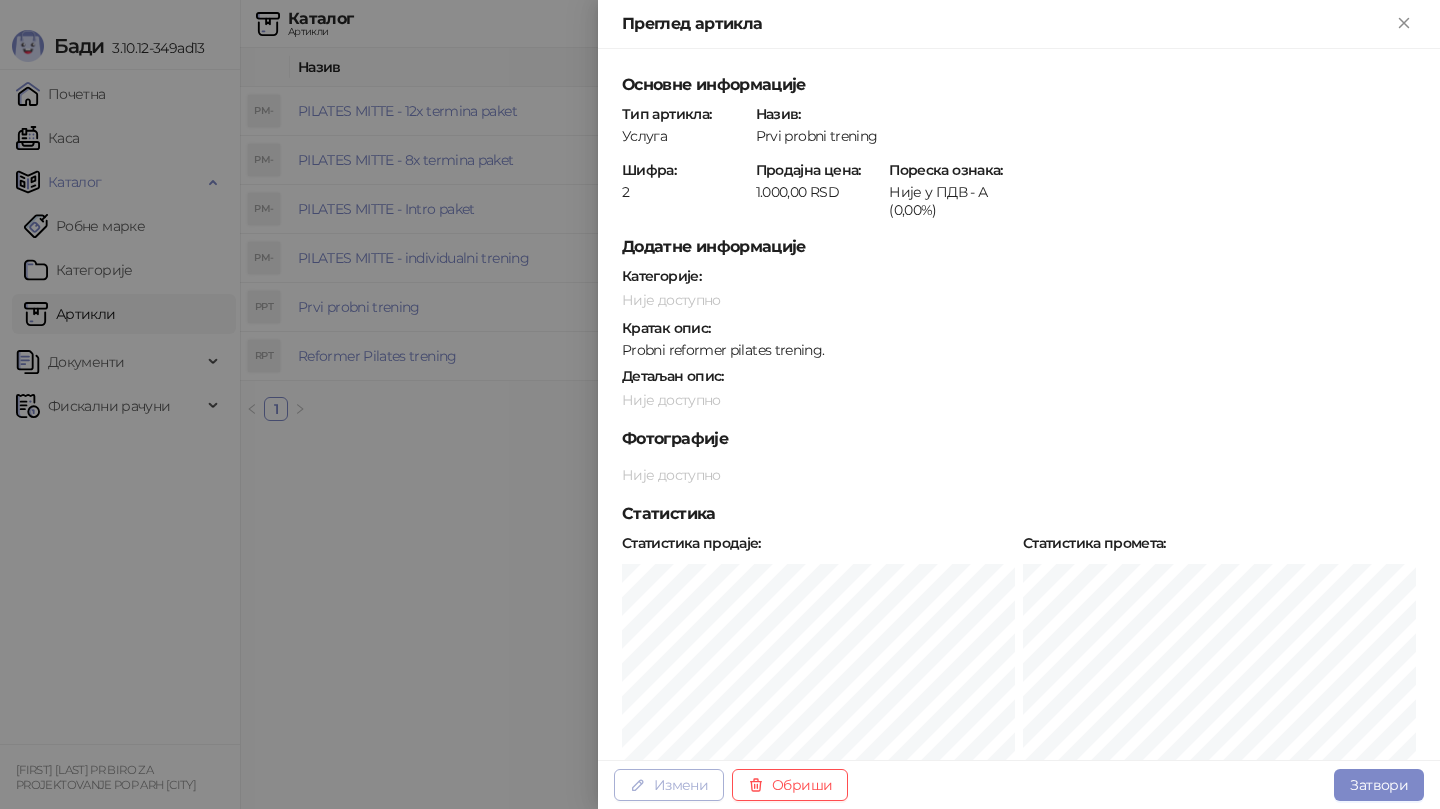 click on "Измени" at bounding box center (669, 785) 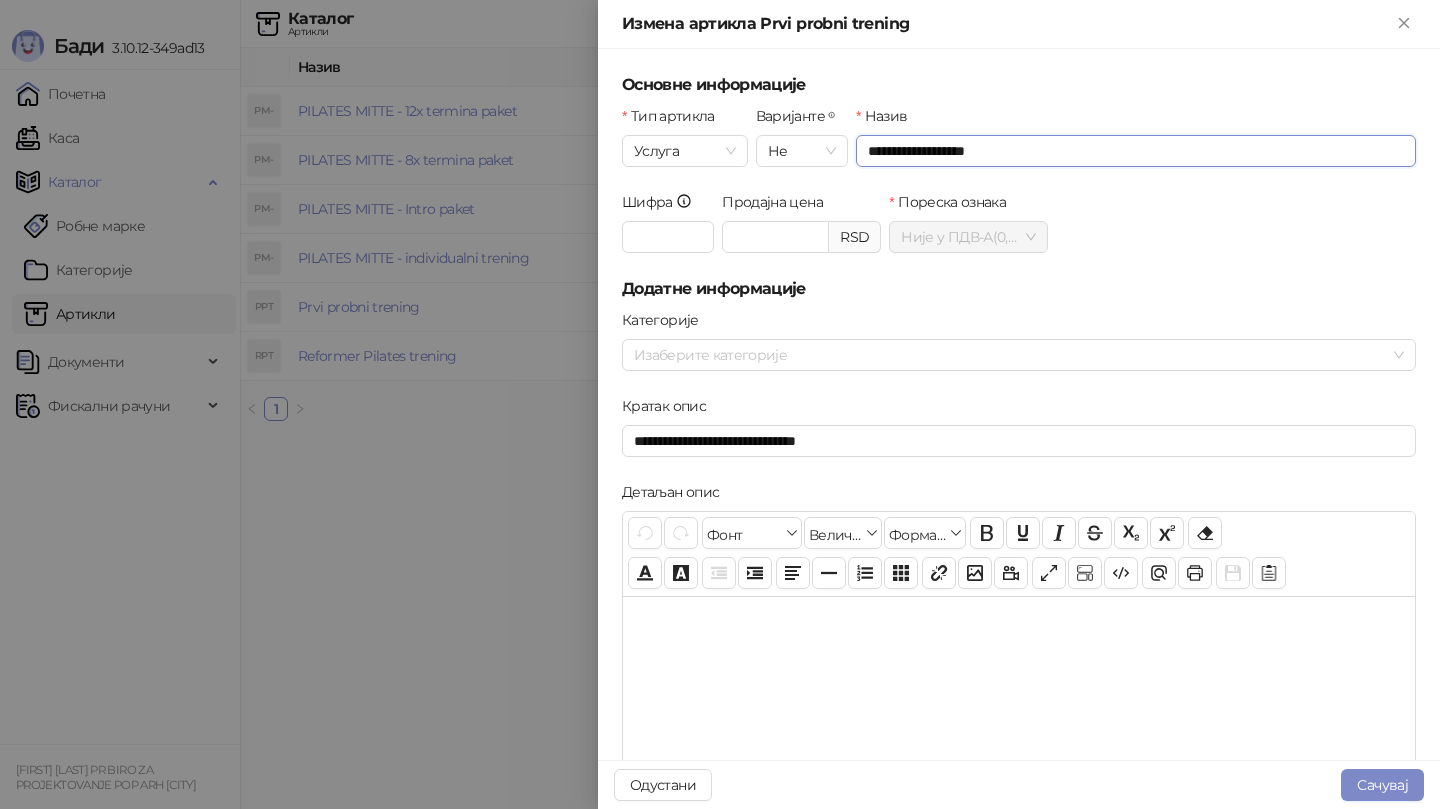 click on "**********" at bounding box center (1136, 151) 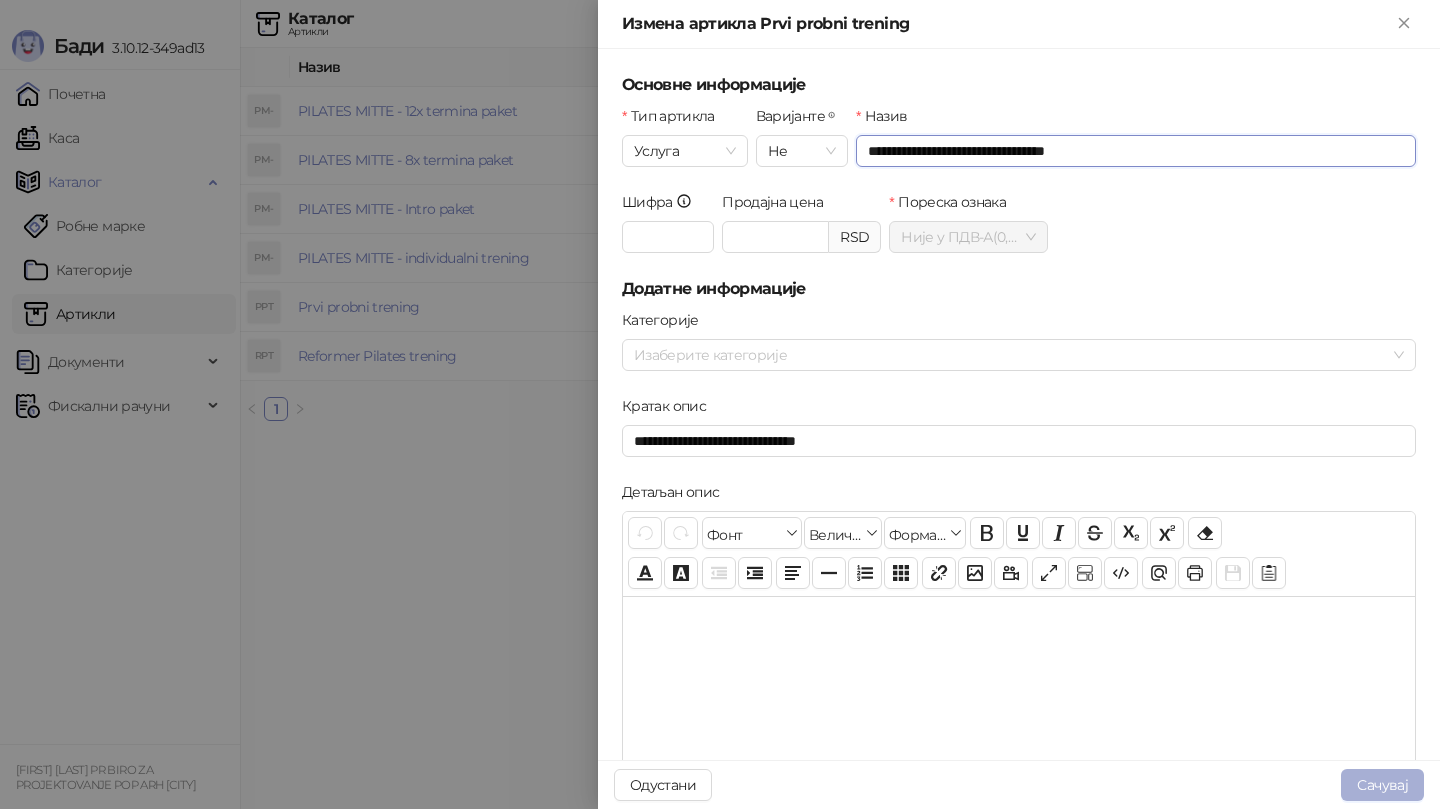type on "**********" 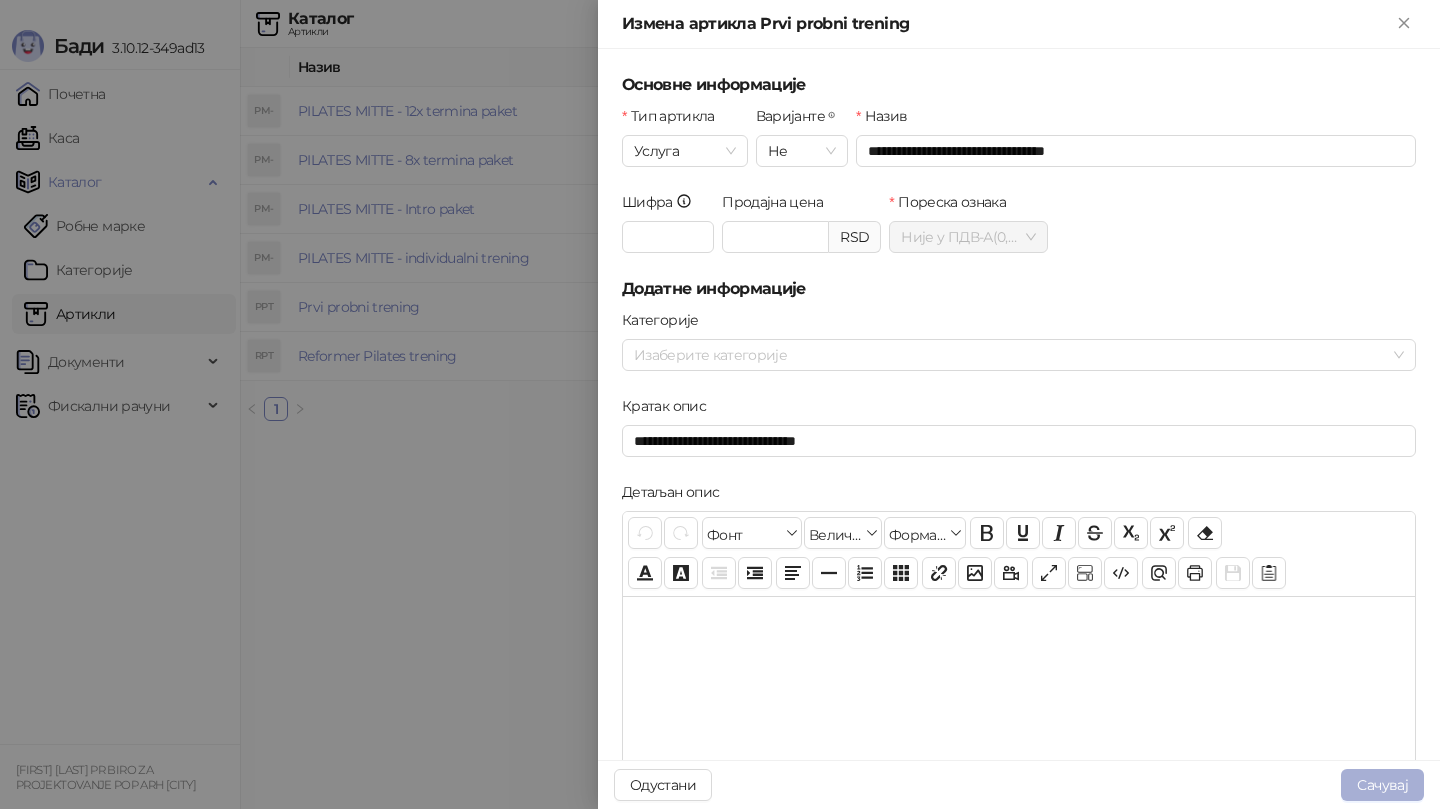 click on "Сачувај" at bounding box center (1382, 785) 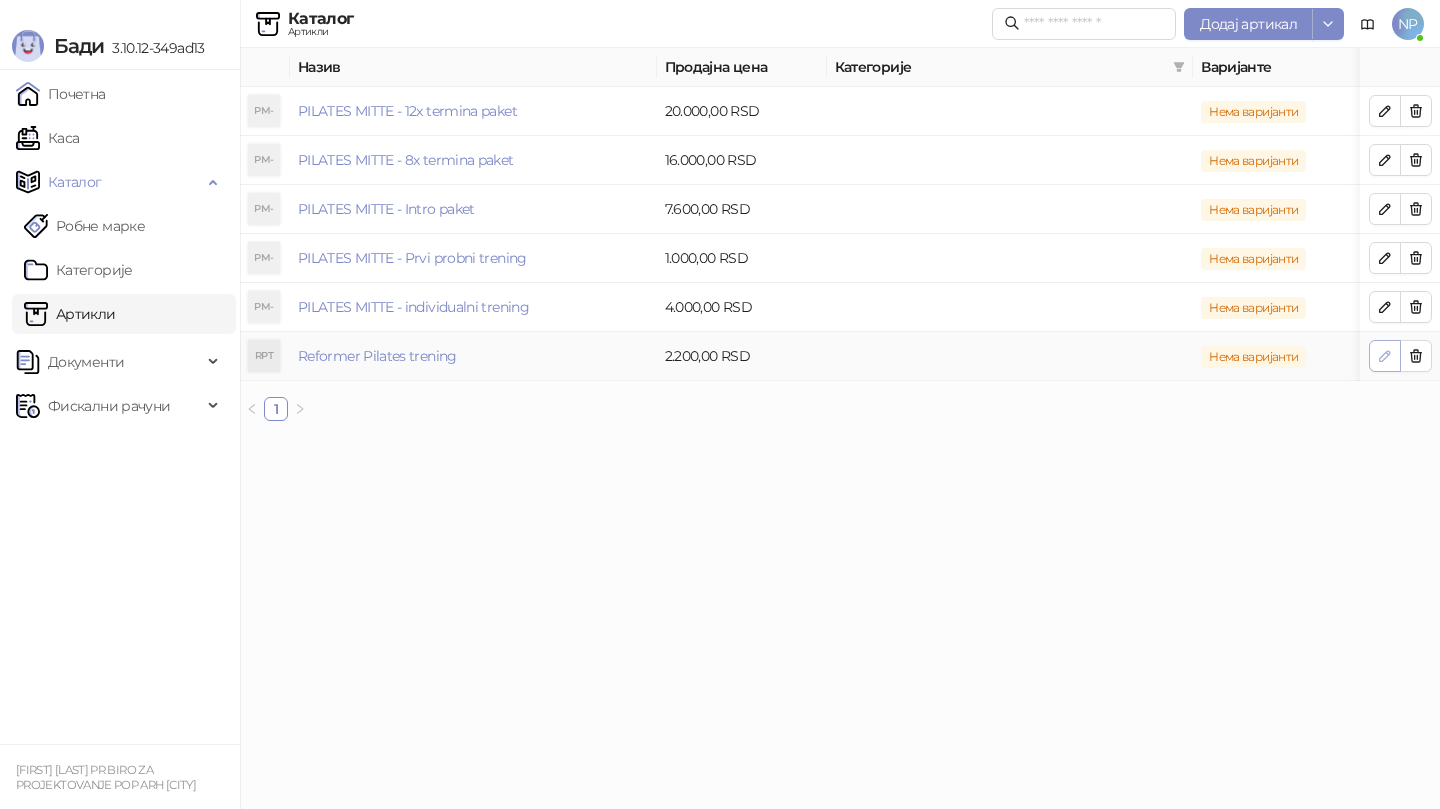 click 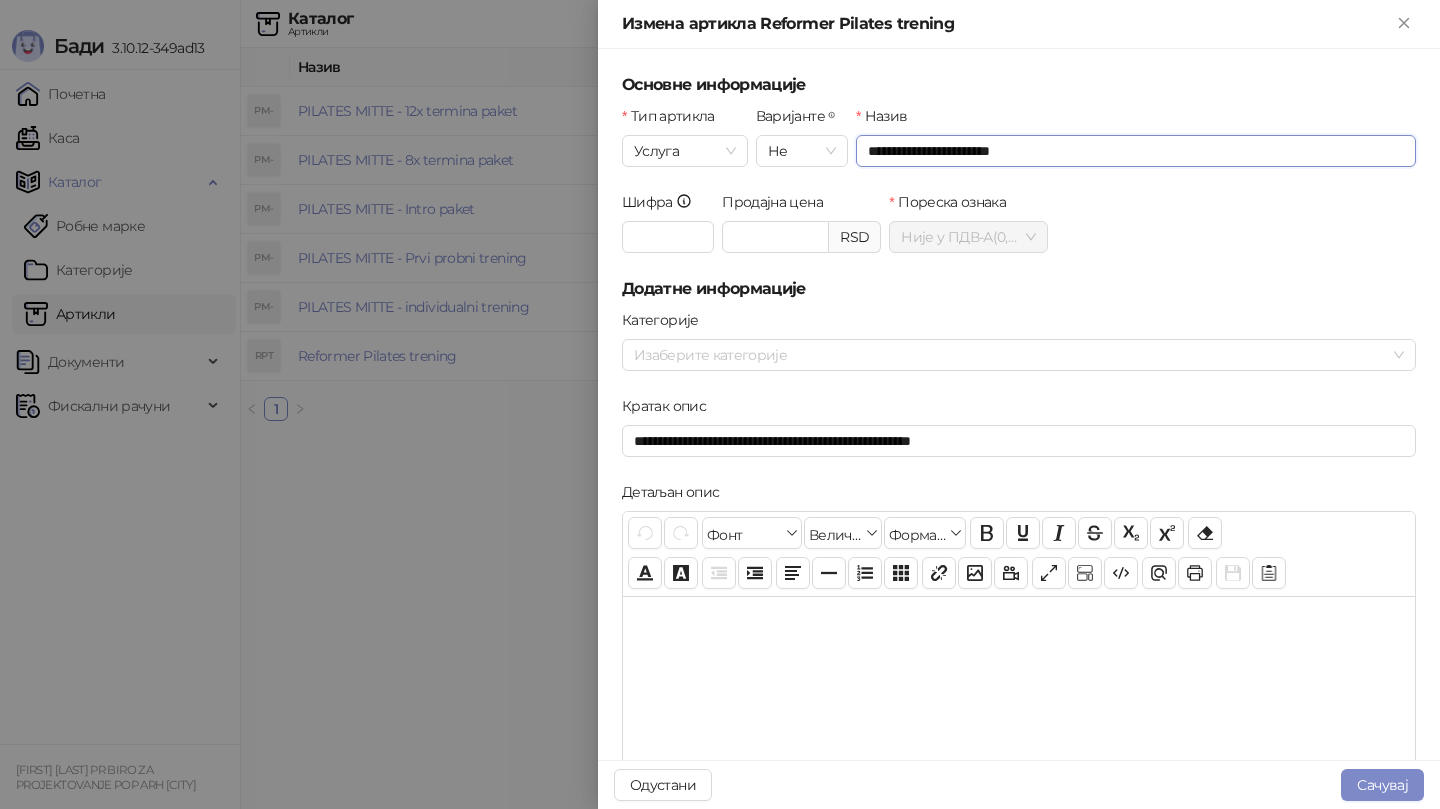 click on "**********" at bounding box center [1136, 151] 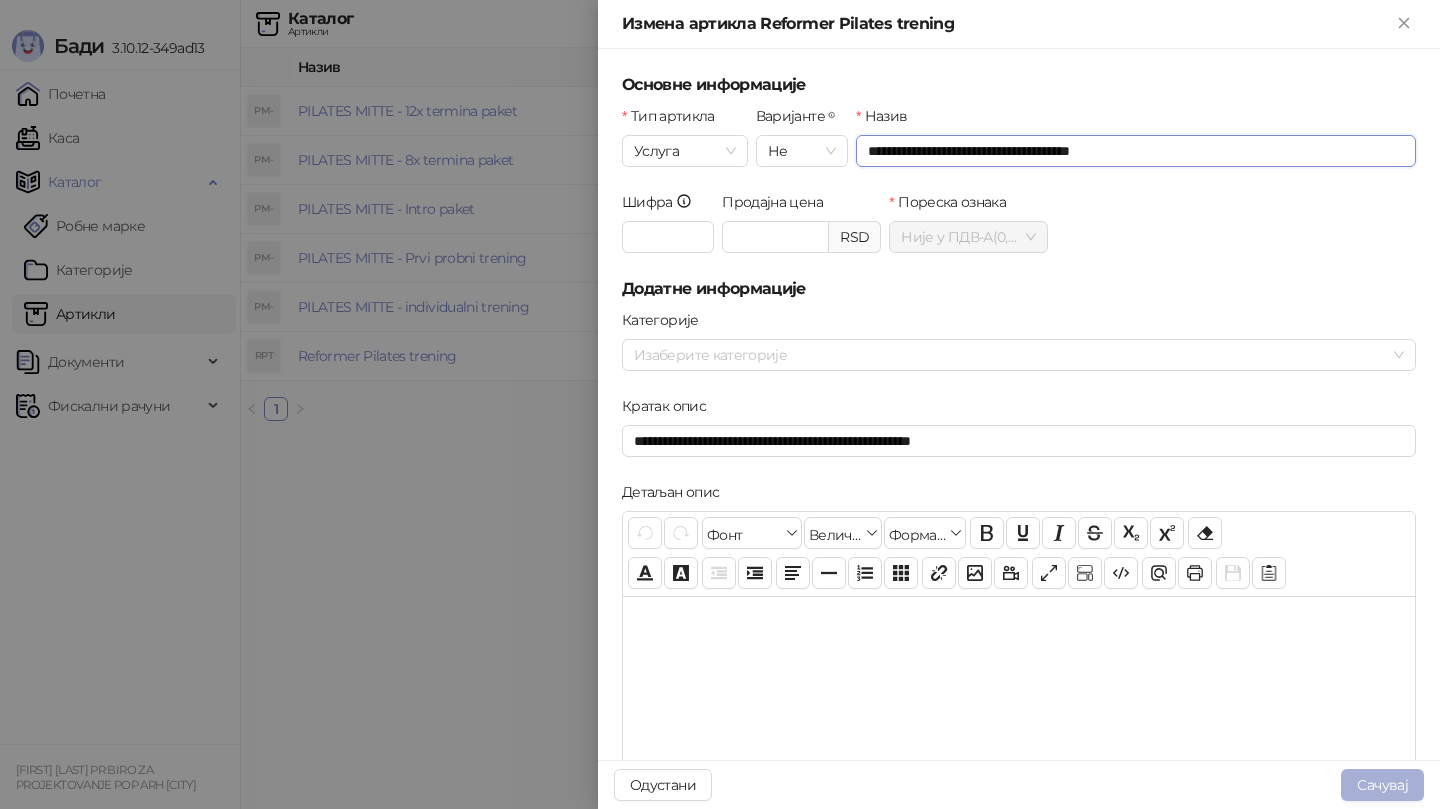 type on "**********" 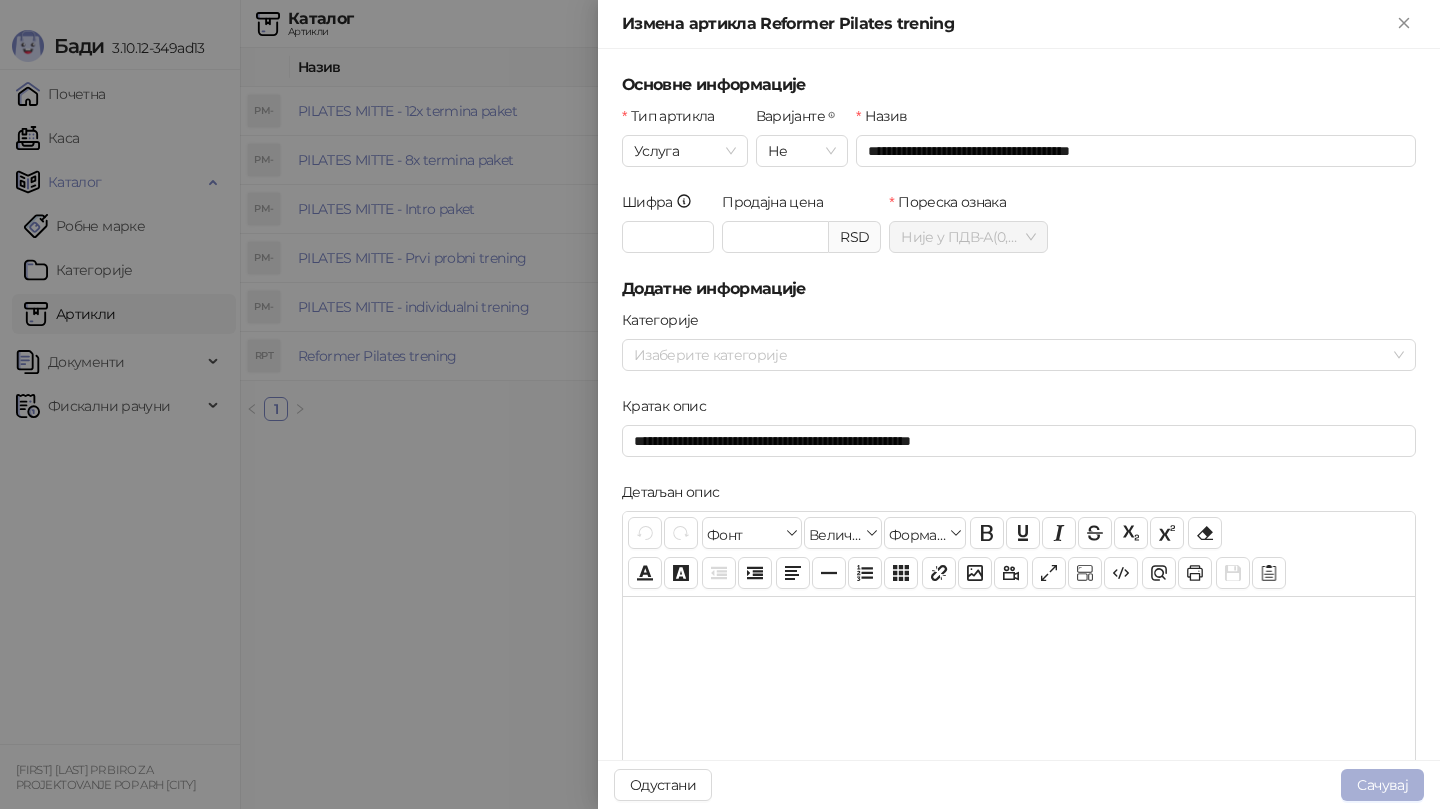 click on "Сачувај" at bounding box center (1382, 785) 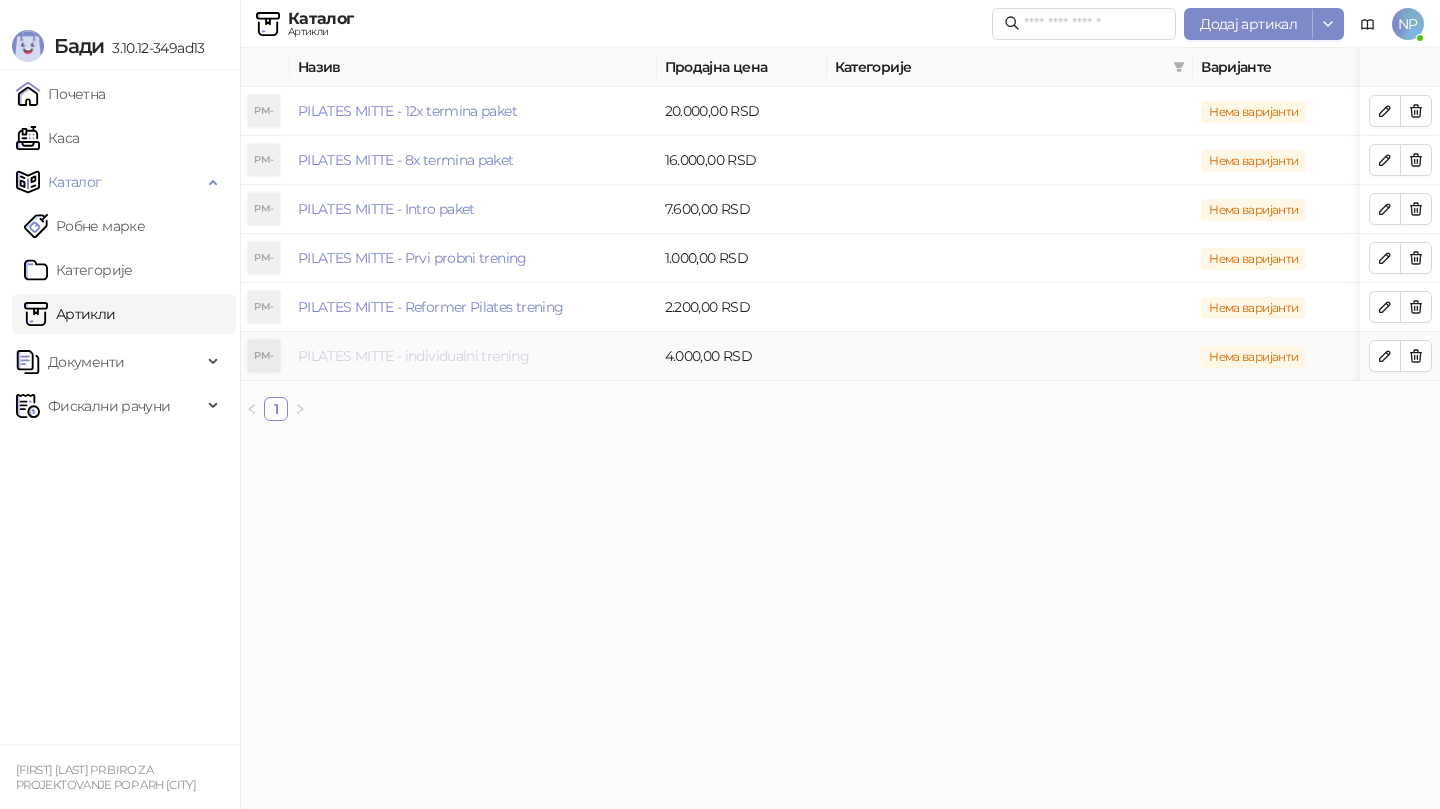 click on "PILATES MITTE - individualni trening" at bounding box center [413, 356] 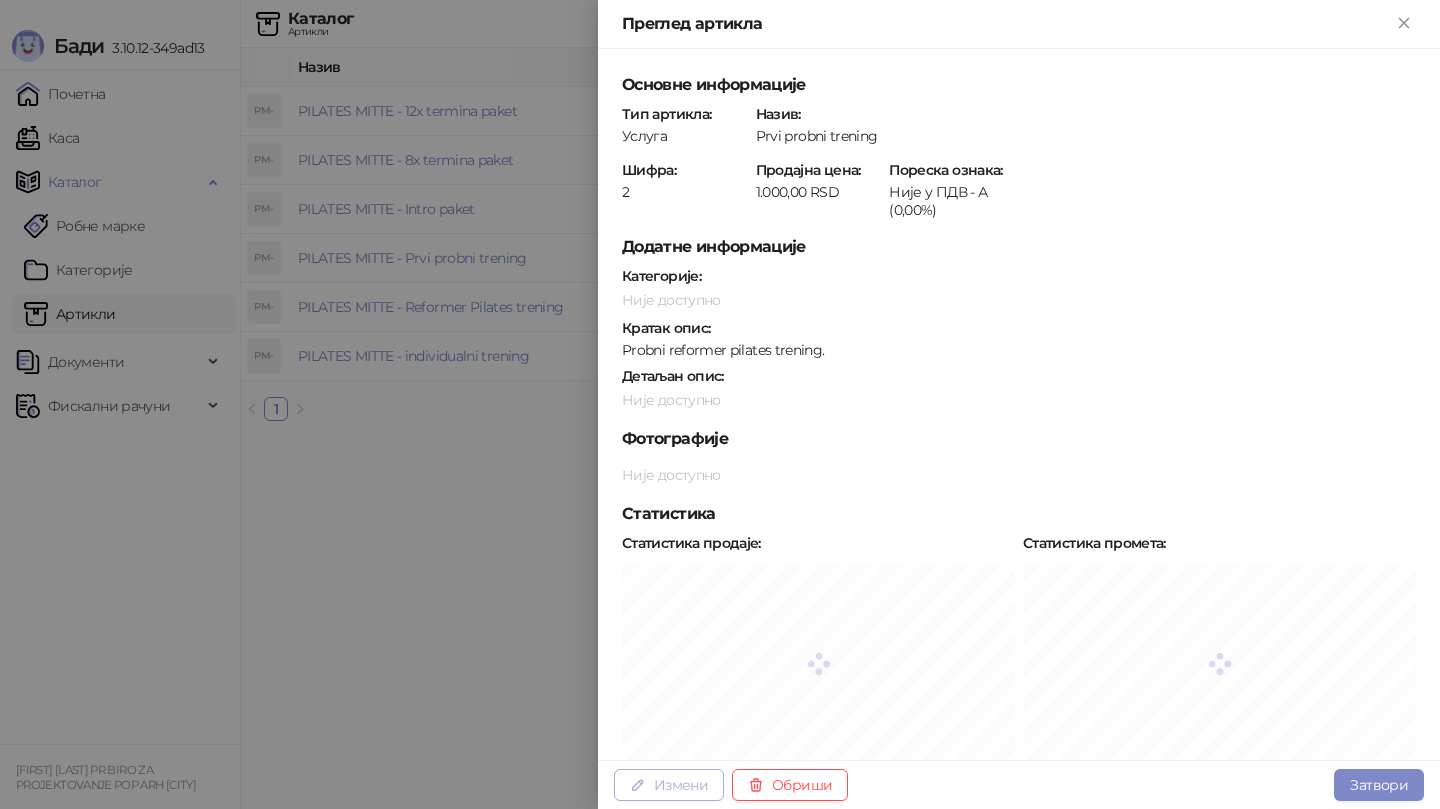 click on "Измени" at bounding box center [669, 785] 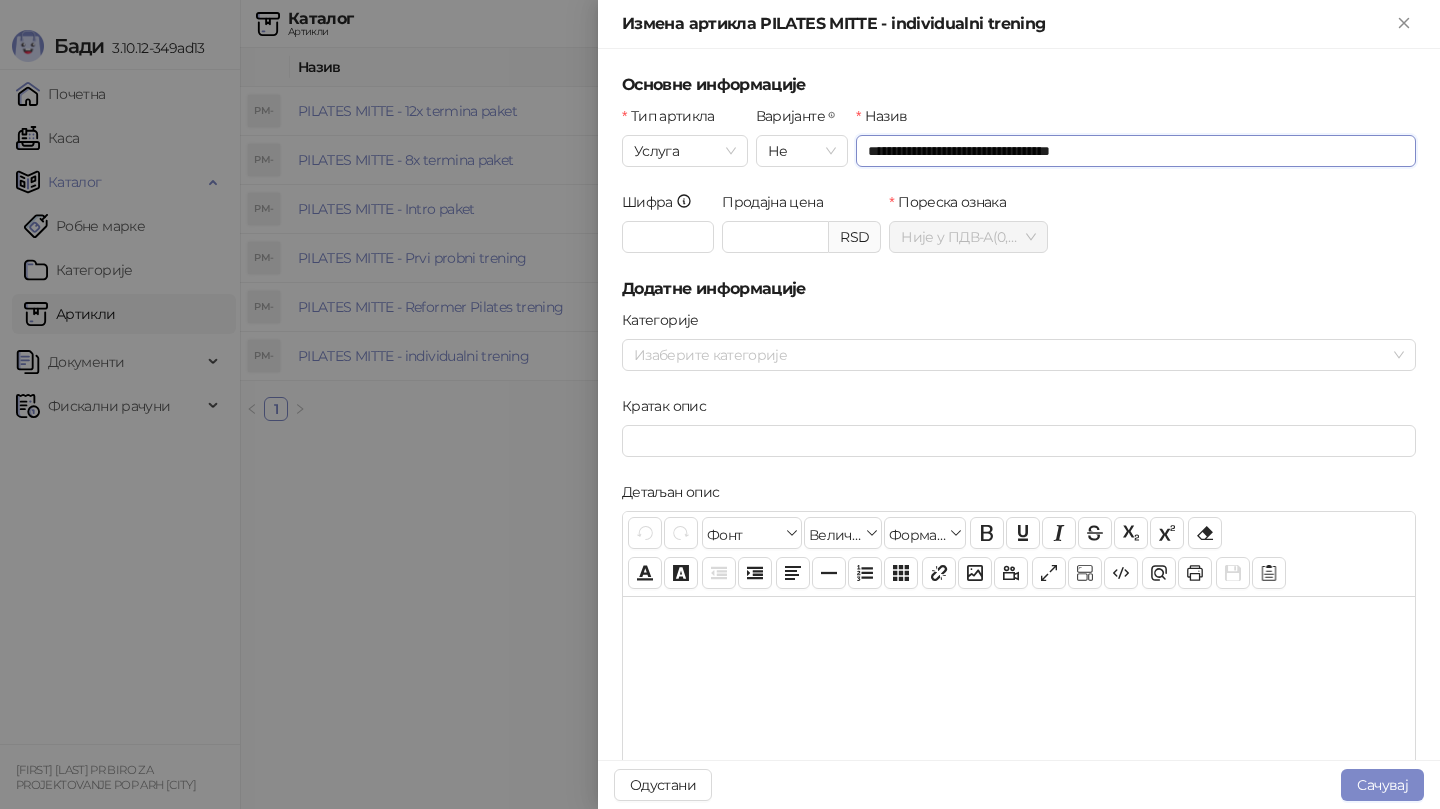 click on "**********" at bounding box center (1136, 151) 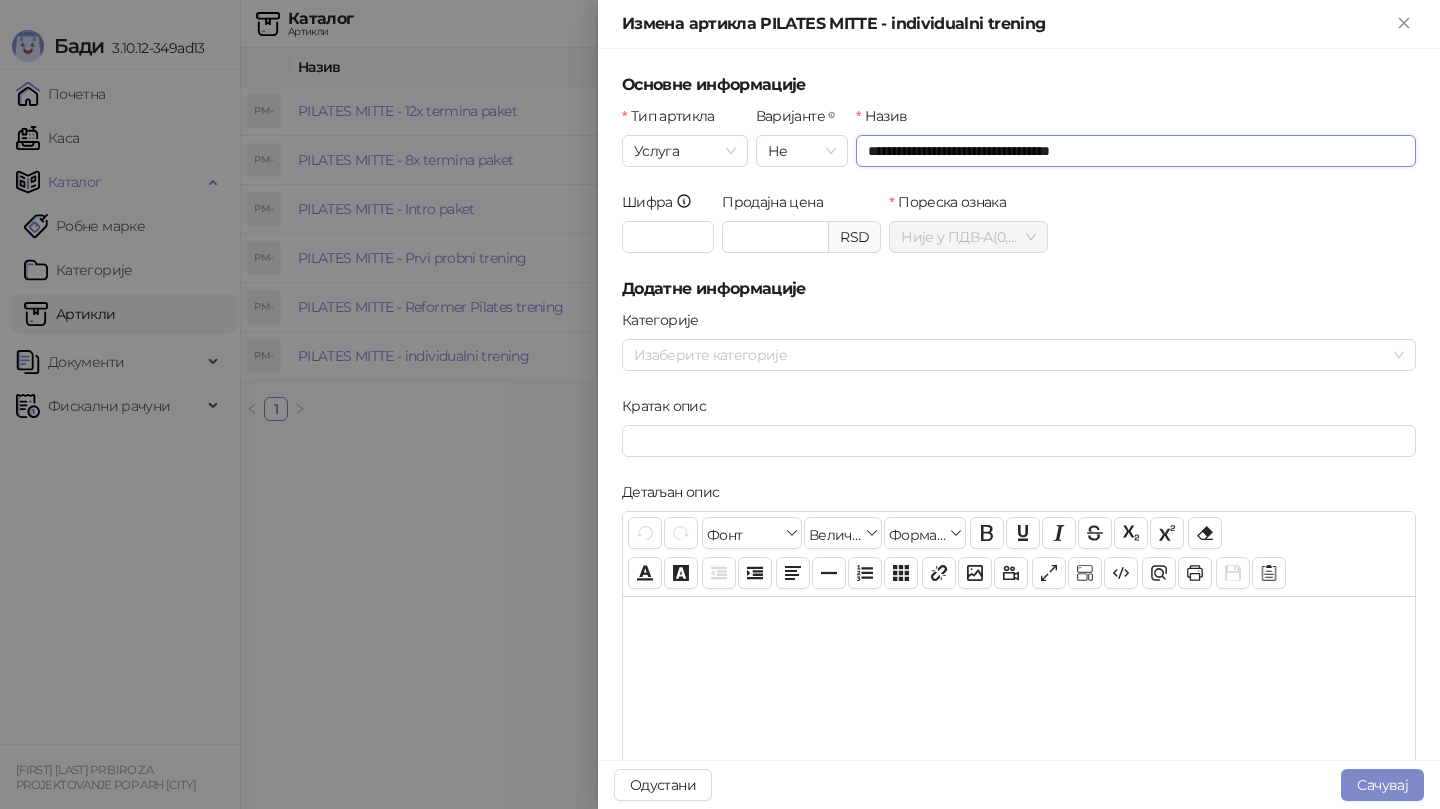type on "**********" 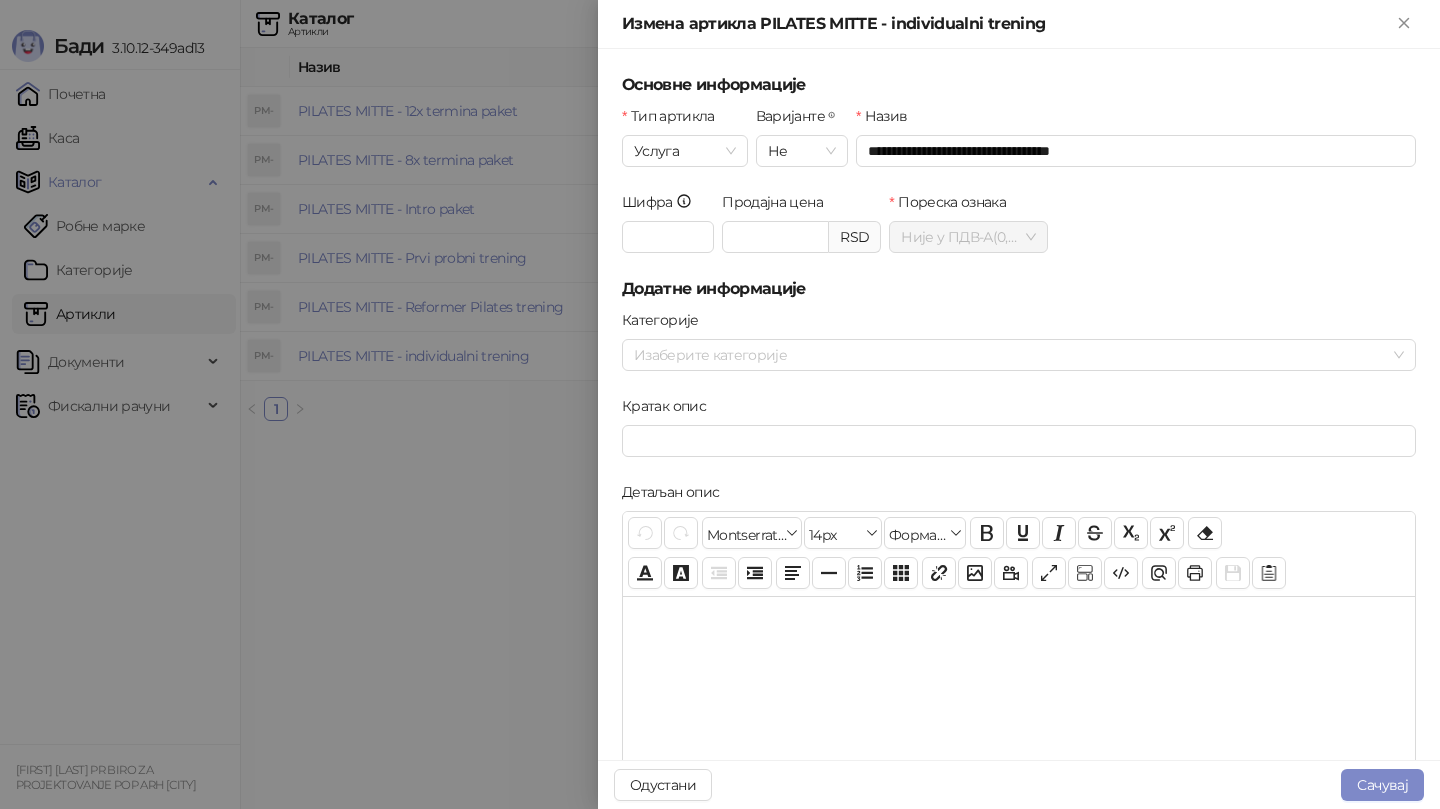 click at bounding box center [1019, 696] 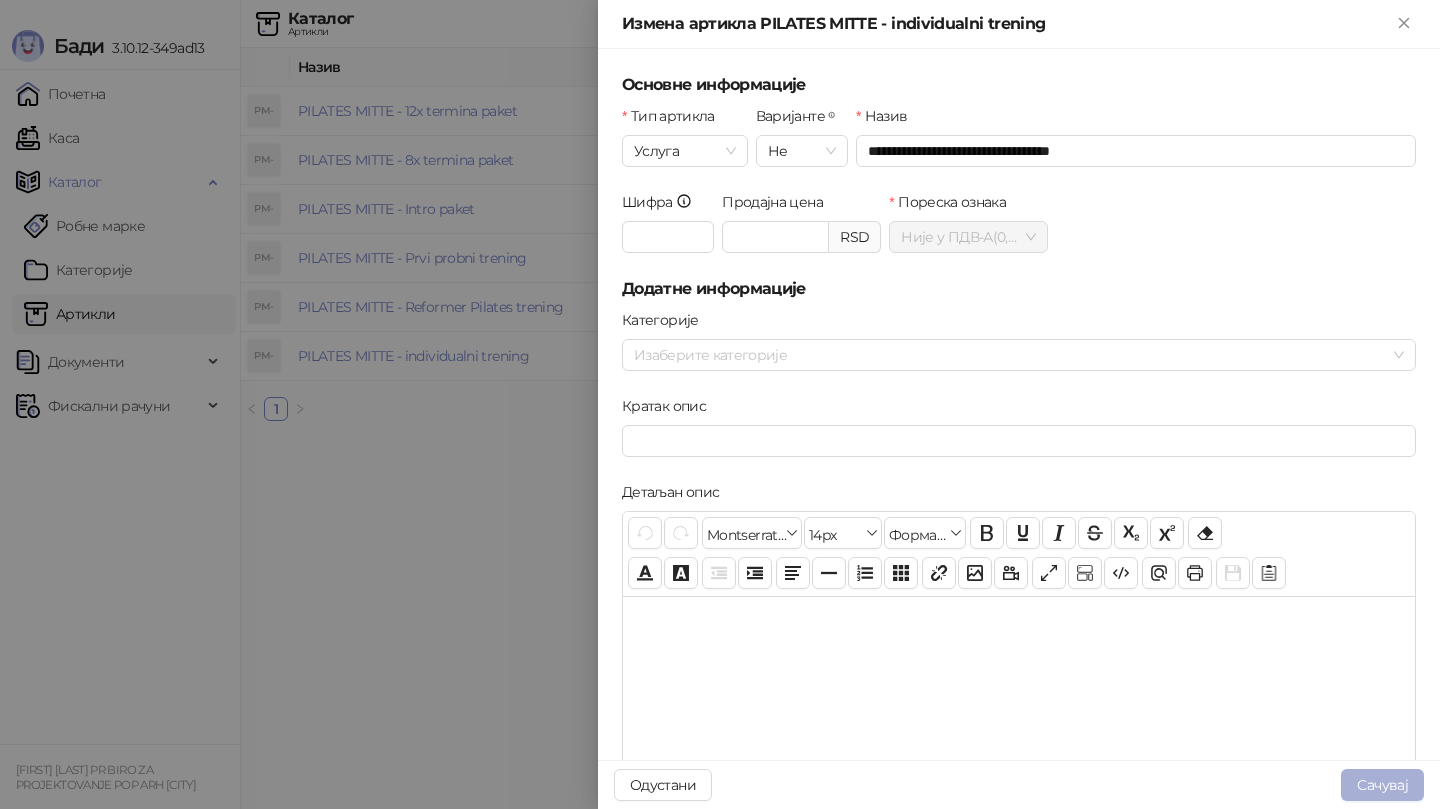 click on "Сачувај" at bounding box center [1382, 785] 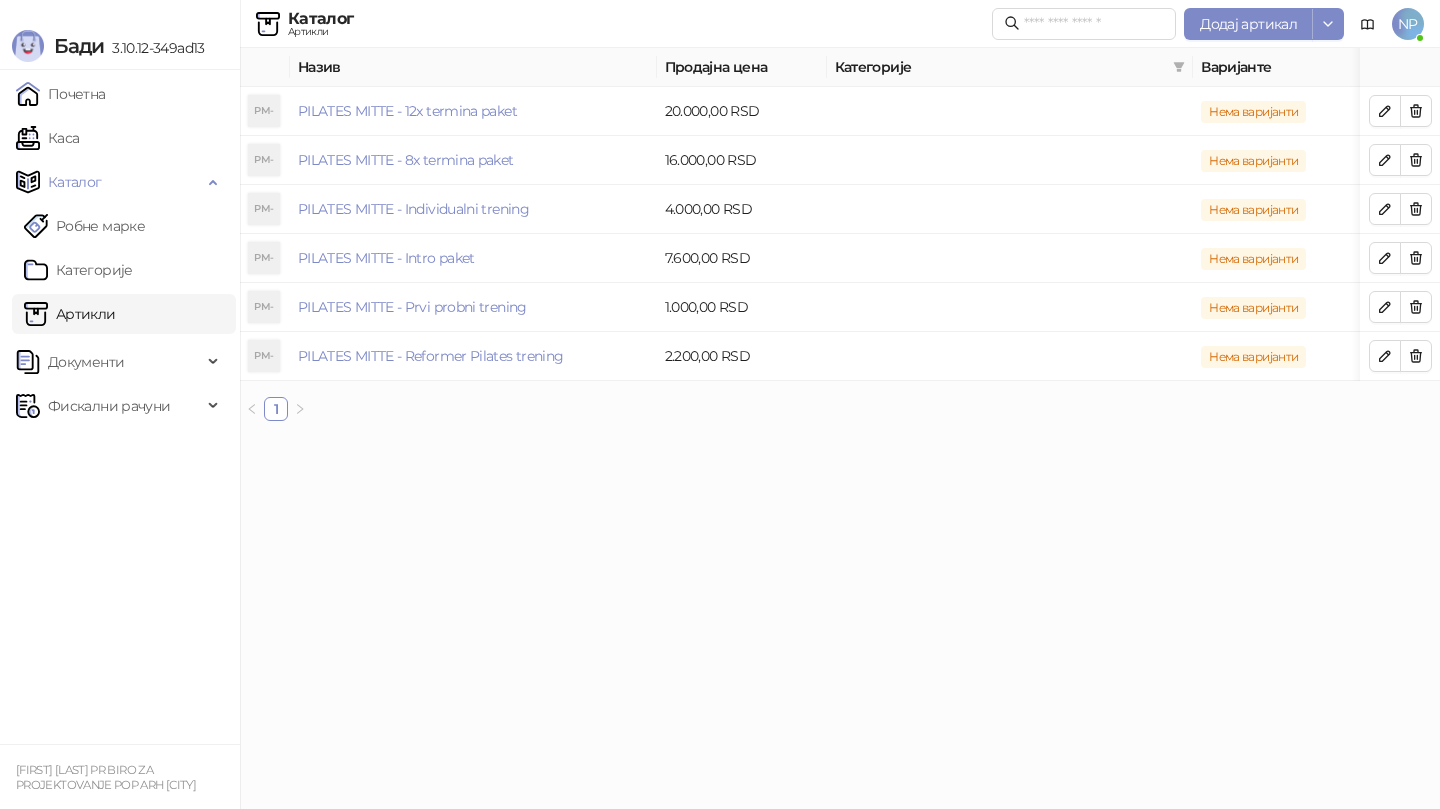 click on "Бади [VERSION] Почетна Каса Каталог Робне марке Категорије Артикли Документи Фискални рачуни [FIRST] [LAST] PR BIRO ZA PROJEKTOVANJE POP ARH [CITY] Каталог Артикли Додај артикал NP Додај артикал Назив Продајна цена Категорије Варијанте PM- PILATES MITTE - 12x termina paket 20.000,00 RSD Нема варијанти PM- PILATES MITTE - 8x termina paket 16.000,00 RSD Нема варијанти PM- PILATES MITTE - Individualni trening 4.000,00 RSD Нема варијанти PM- PILATES MITTE - Intro paket 7.600,00 RSD Нема варијанти PM- PILATES MITTE - Prvi probni trening 1.000,00 RSD Нема варијанти PM- PILATES MITTE - Reformer Pilates trening 2.200,00 RSD Нема варијанти 1 ФИСКАЛНИ РАЧУН ПИБ: [TAX_ID] Предузеће: POP ARH Место продаје: Адреса:" at bounding box center [720, 218] 